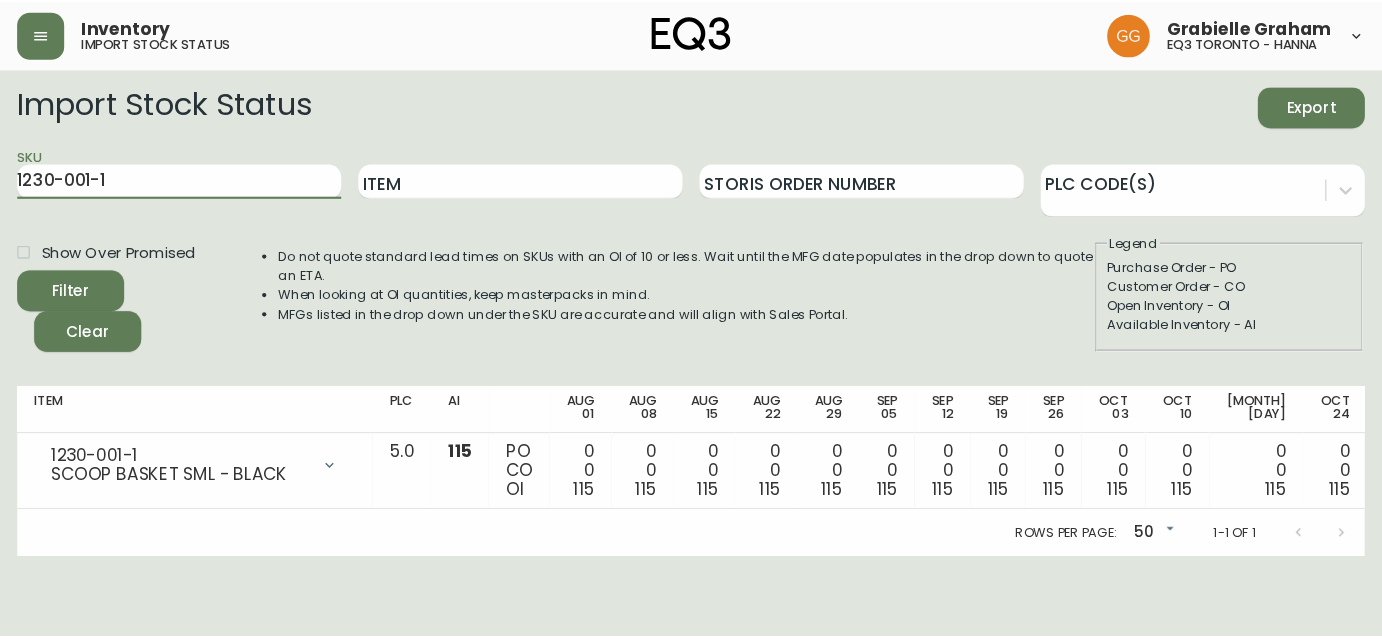 scroll, scrollTop: 0, scrollLeft: 0, axis: both 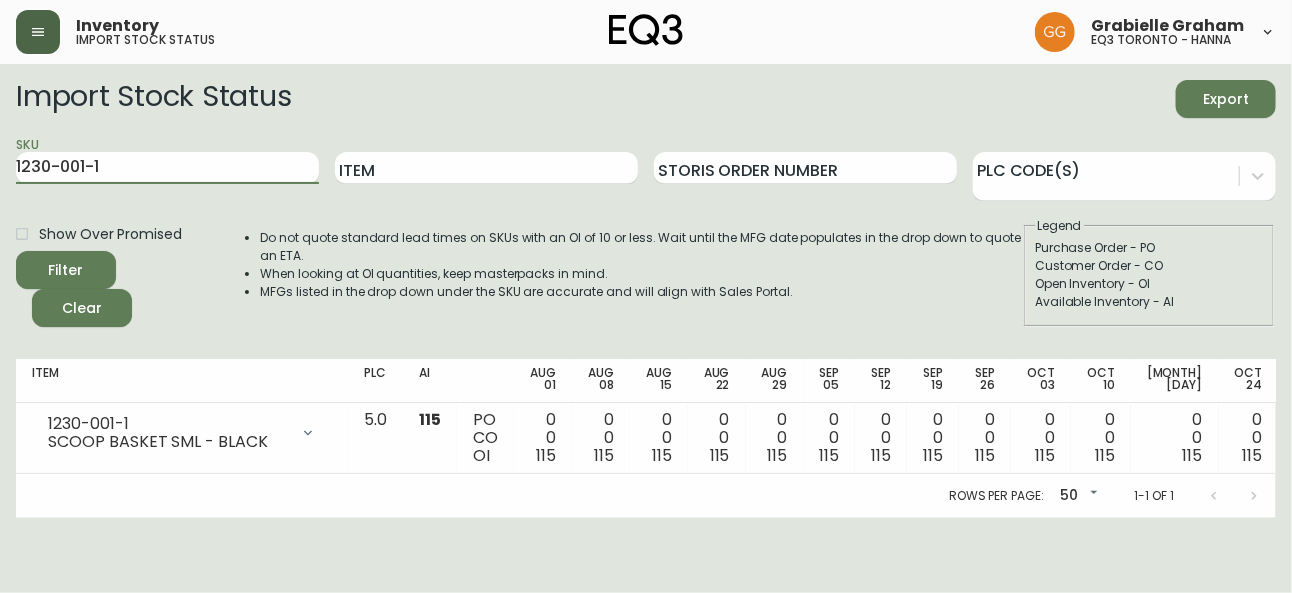 click 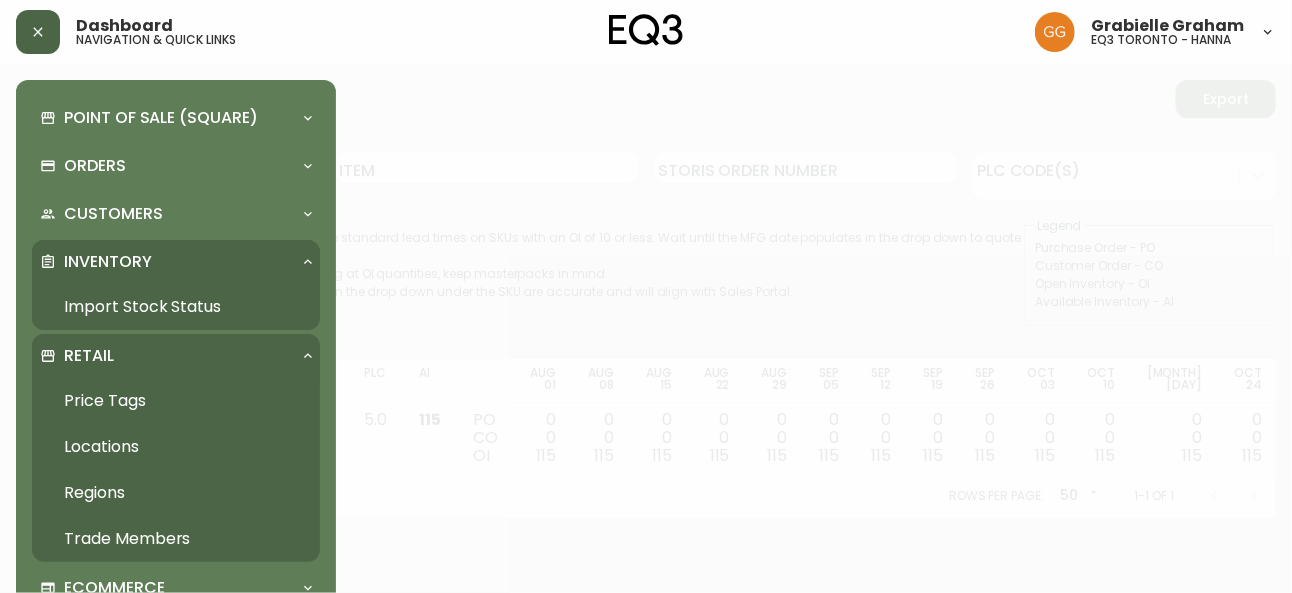 click on "Price Tags" at bounding box center (176, 401) 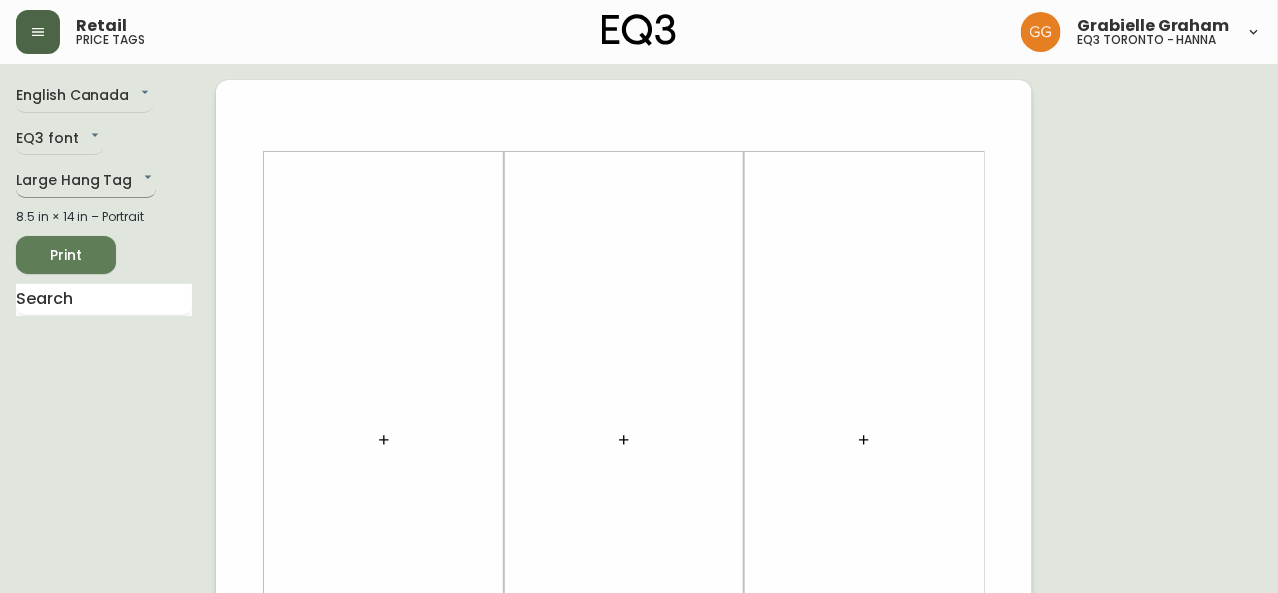 click on "Retail price tags Grabielle Graham eq3 toronto - hanna English Canada en_CA EQ3 font EQ3 Large Hang Tag large 8.5 in × 14 in – Portrait Print" at bounding box center (639, 712) 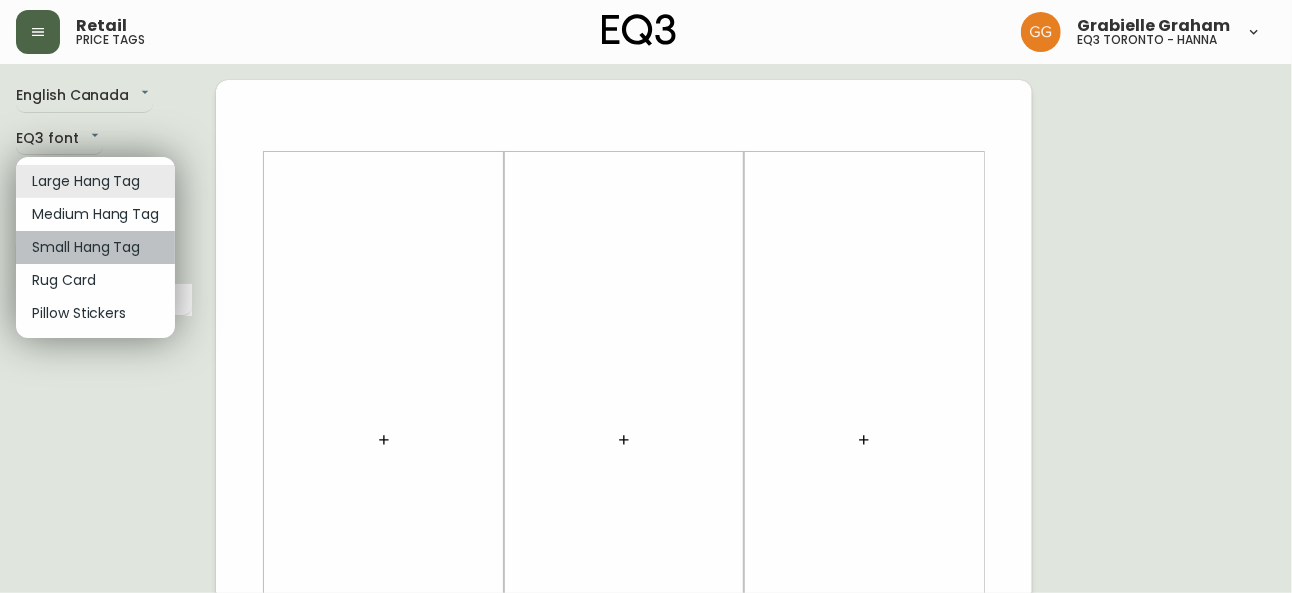 click on "Small Hang Tag" at bounding box center [95, 247] 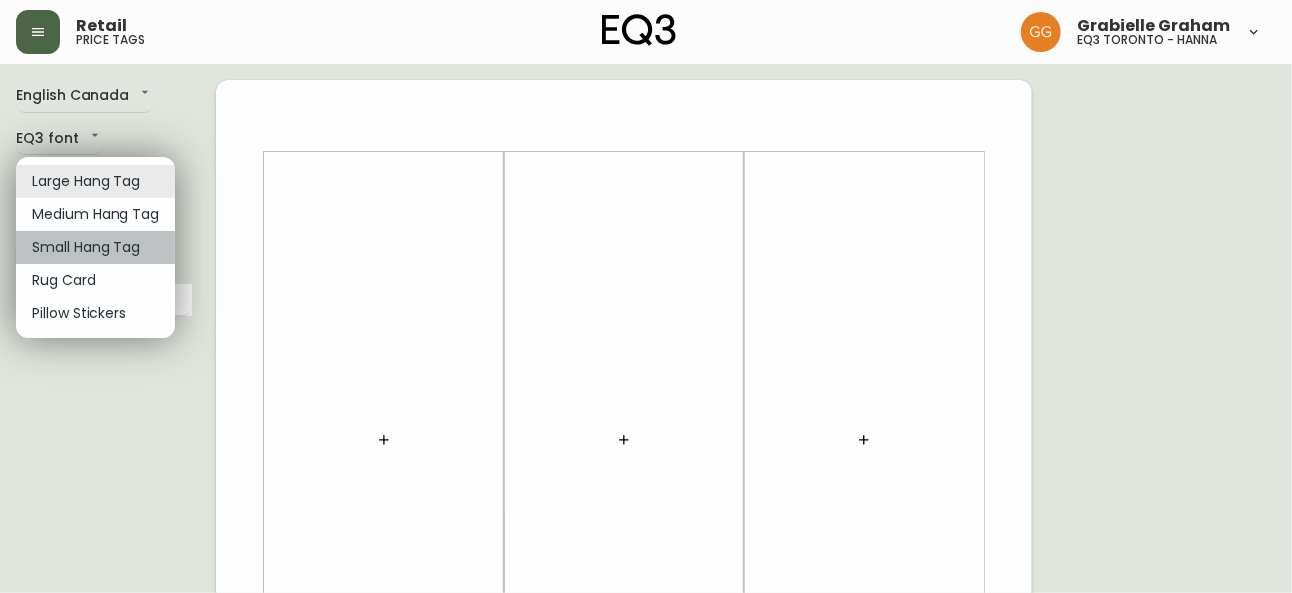 type on "small" 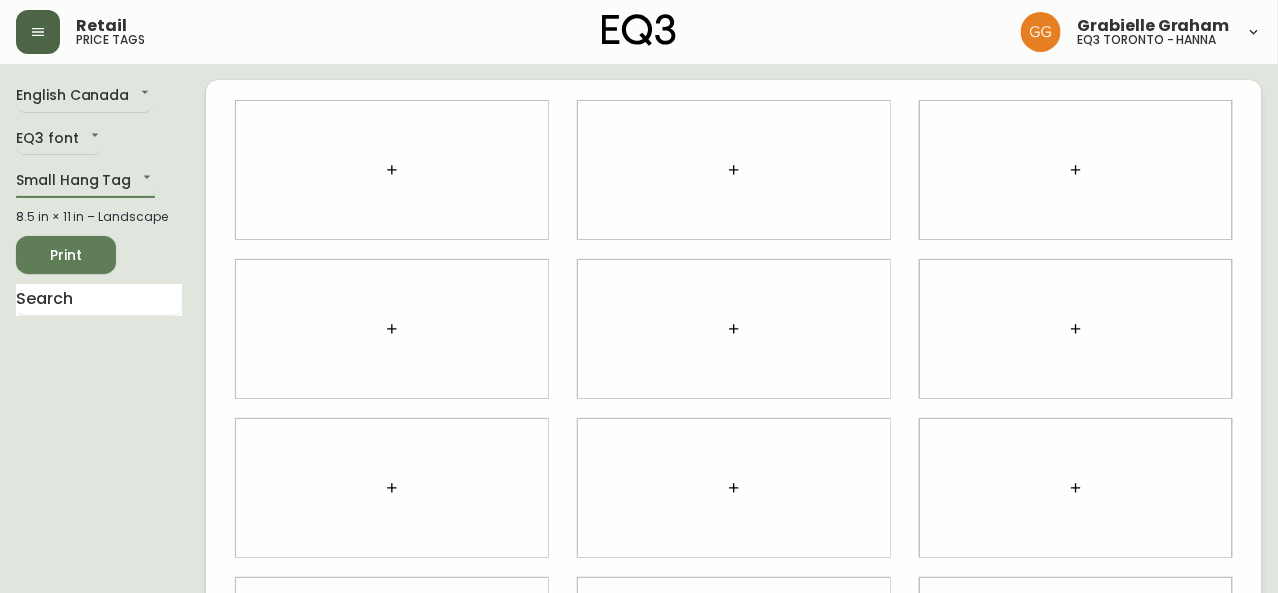click at bounding box center [392, 170] 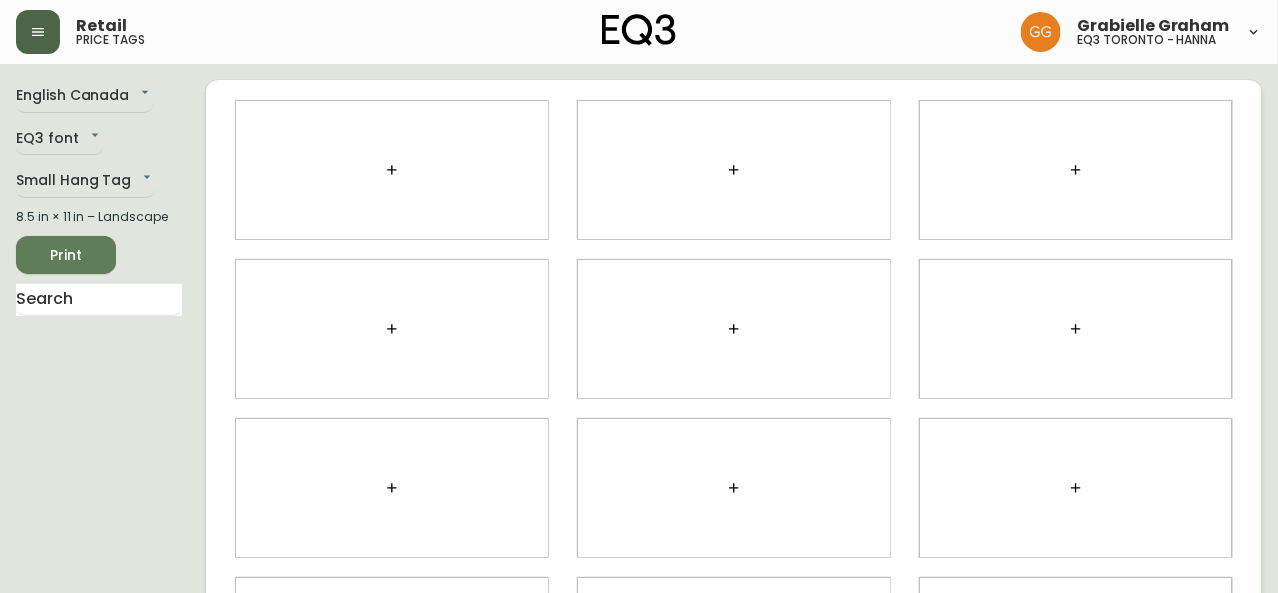 click 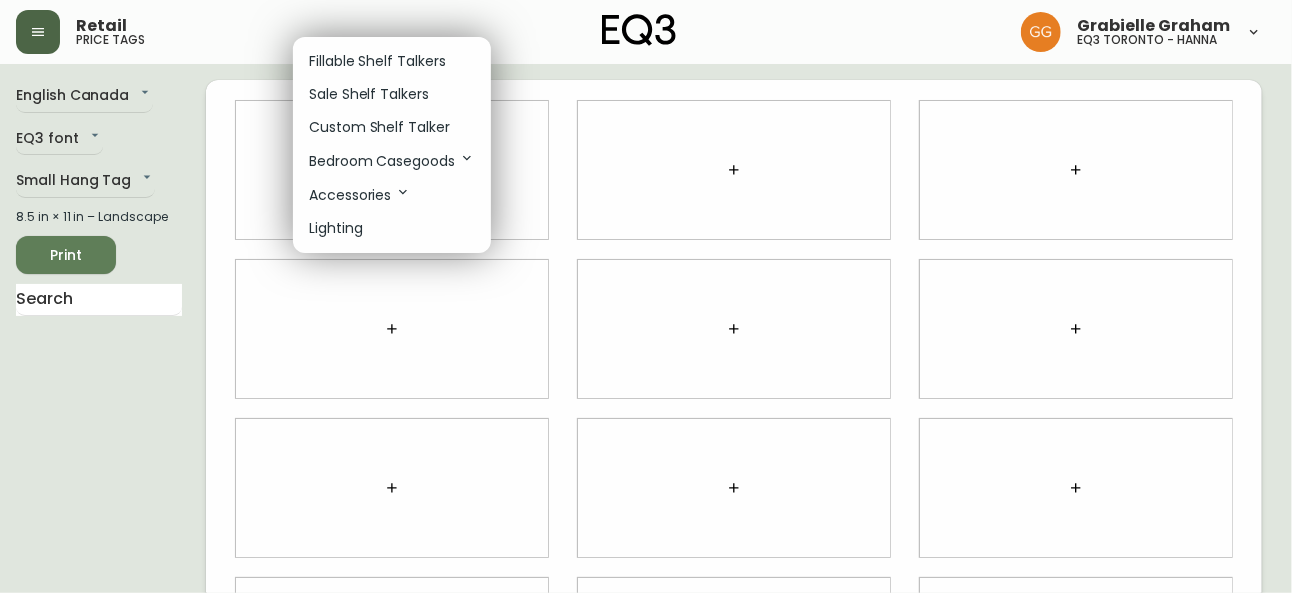 click on "Fillable Shelf Talkers" at bounding box center (377, 61) 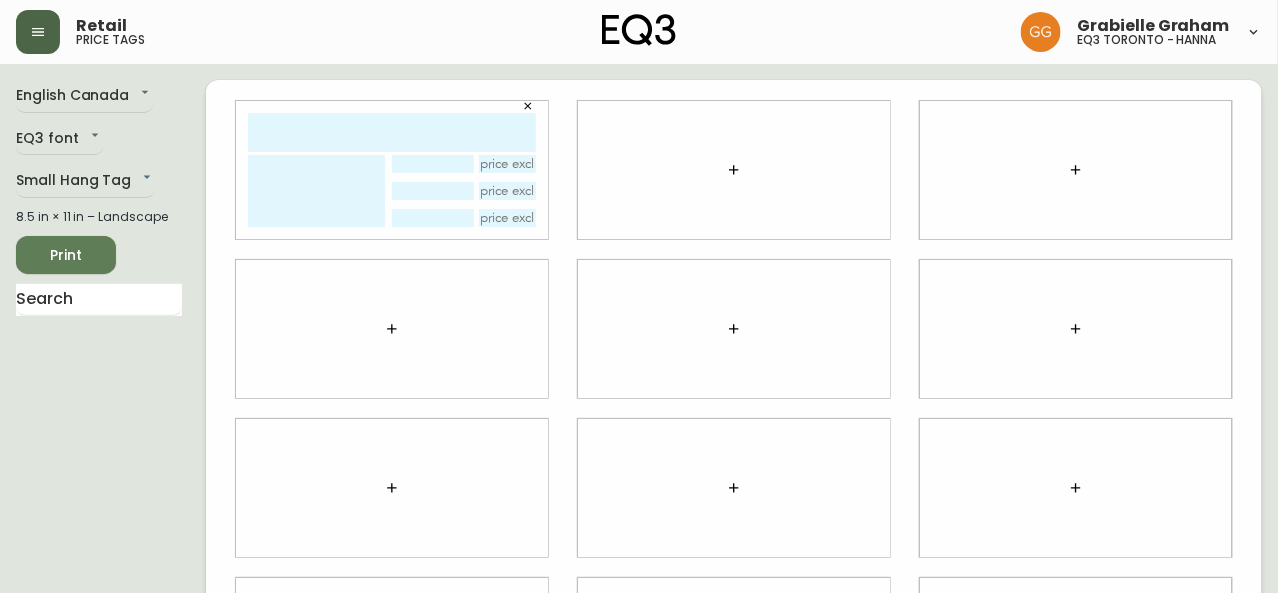click at bounding box center [392, 132] 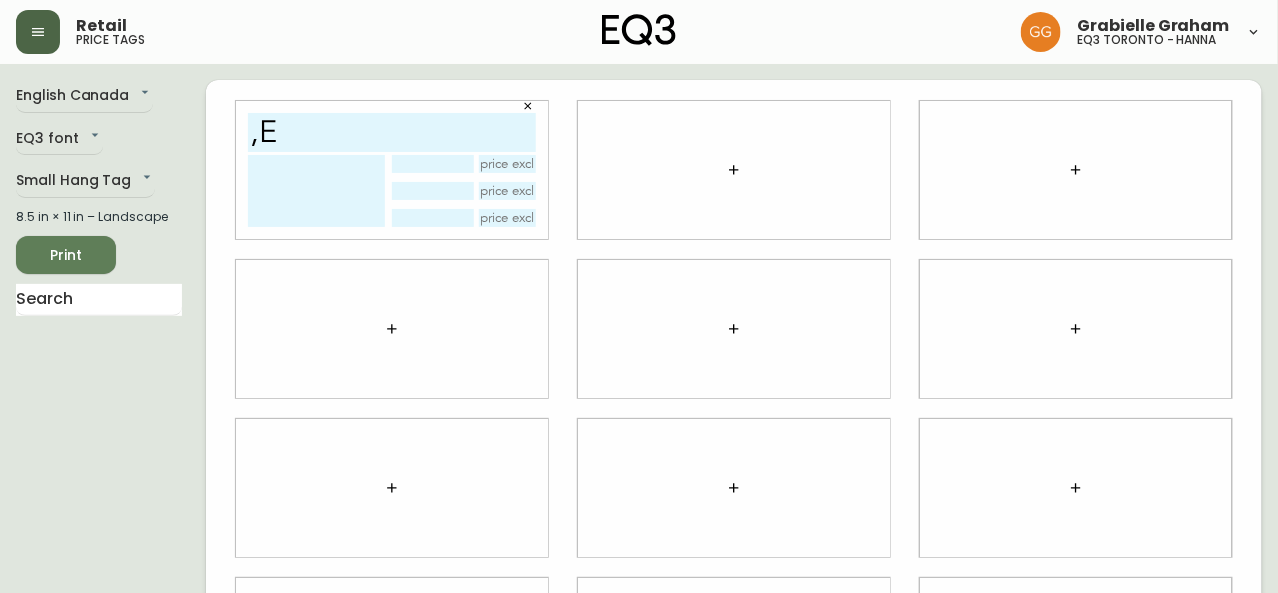 type on "," 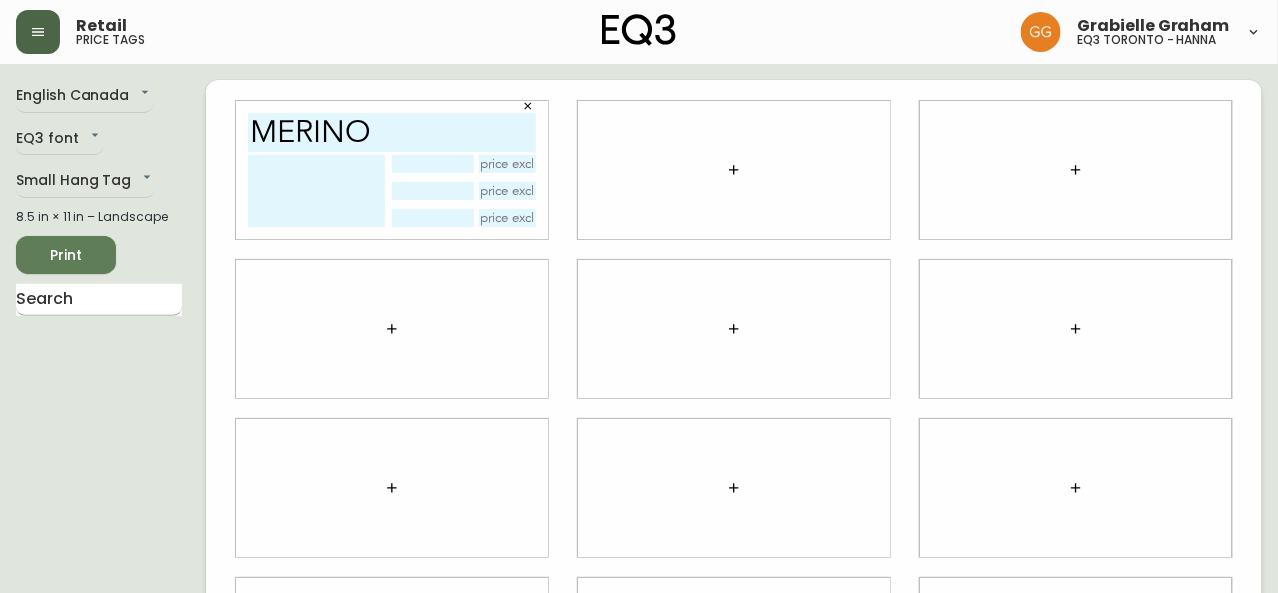 type on "merino" 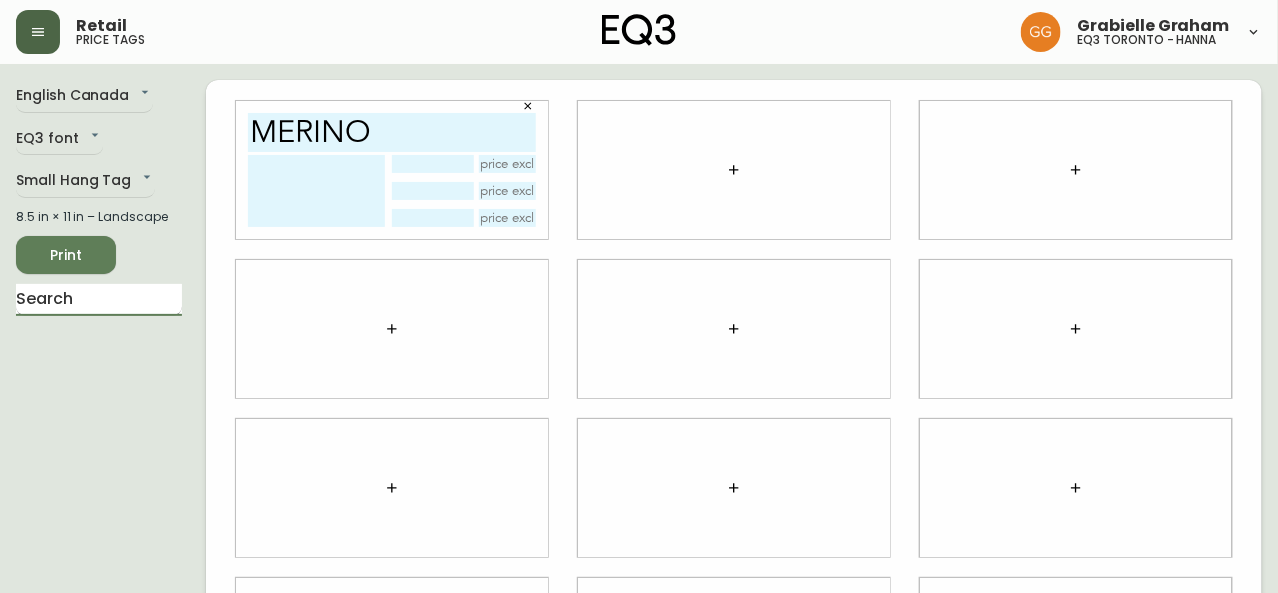 click at bounding box center (99, 300) 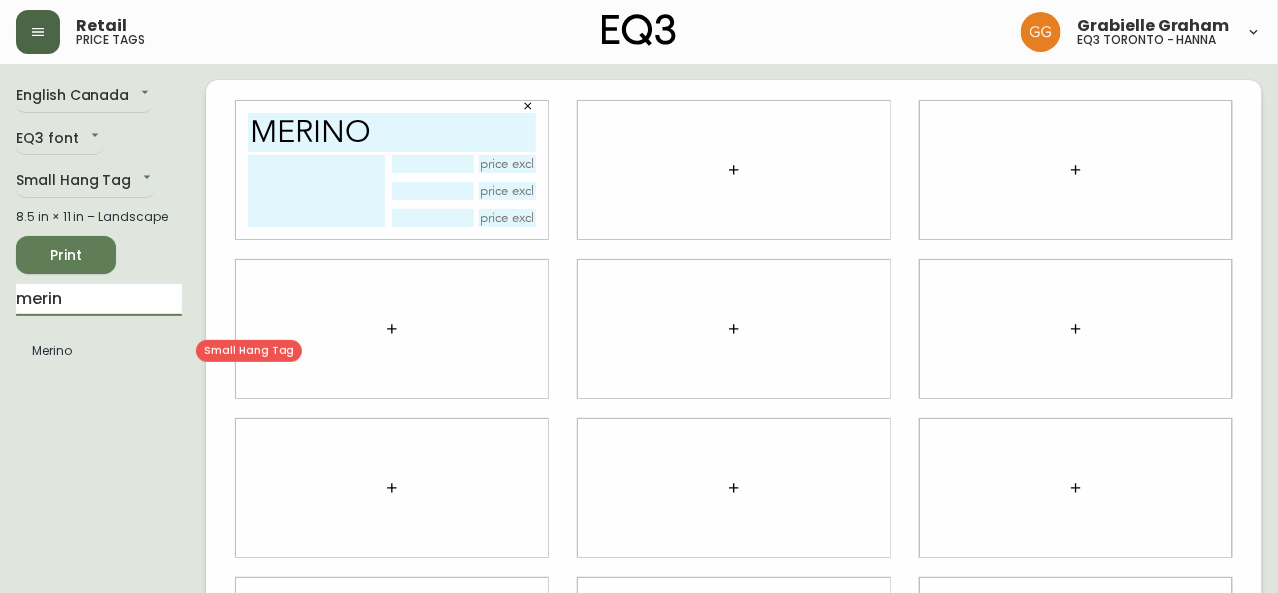 type on "merin" 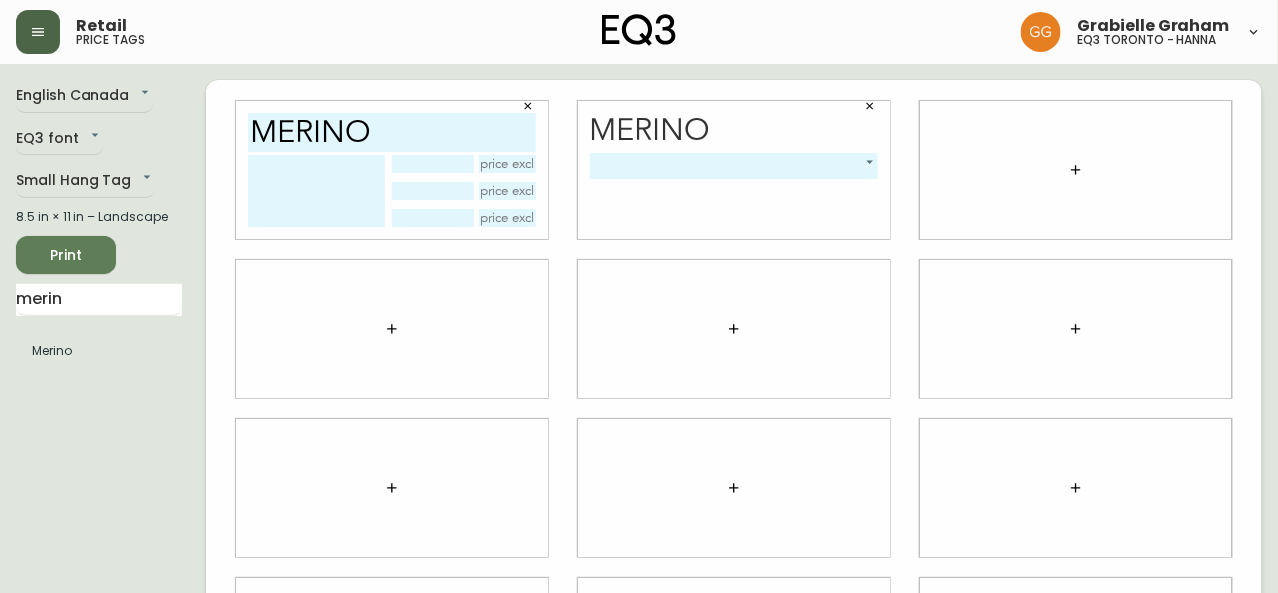 click on "Merino" at bounding box center [734, 131] 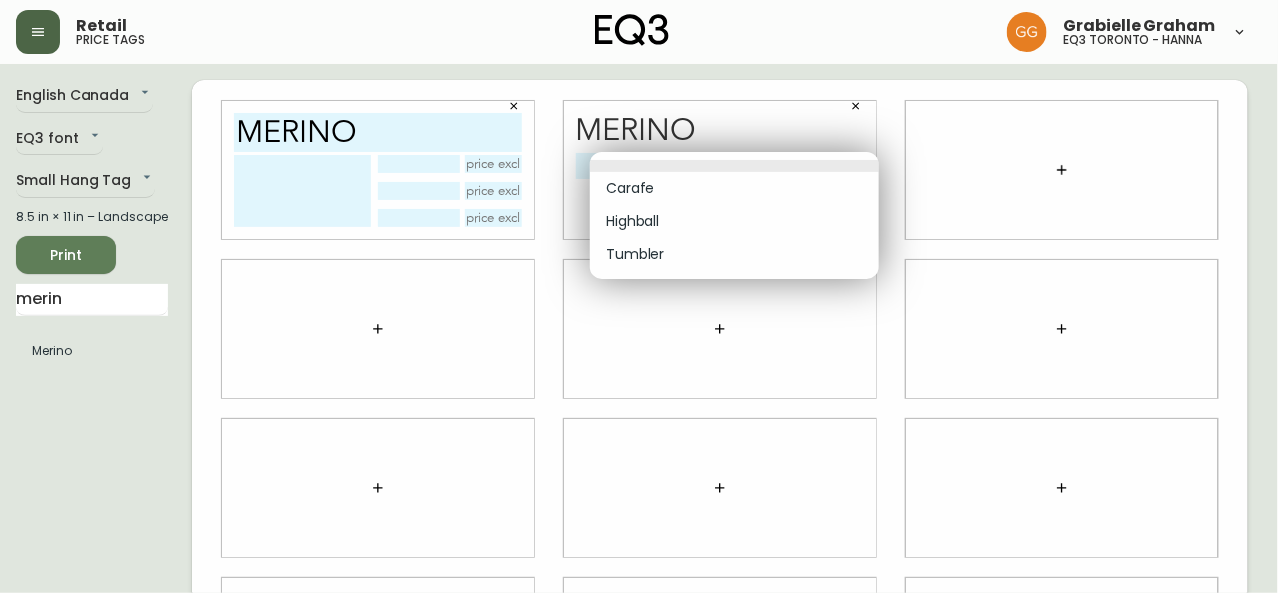 click on "Retail price tags [FIRST] [LAST] eq3 [CITY] - hanna   English Canada en_CA EQ3 font EQ3 Small Hang Tag small 8.5 in × 11 in – Landscape Print merin Merino merino Merino ​ -1
Carafe Highball Tumbler" at bounding box center [639, 448] 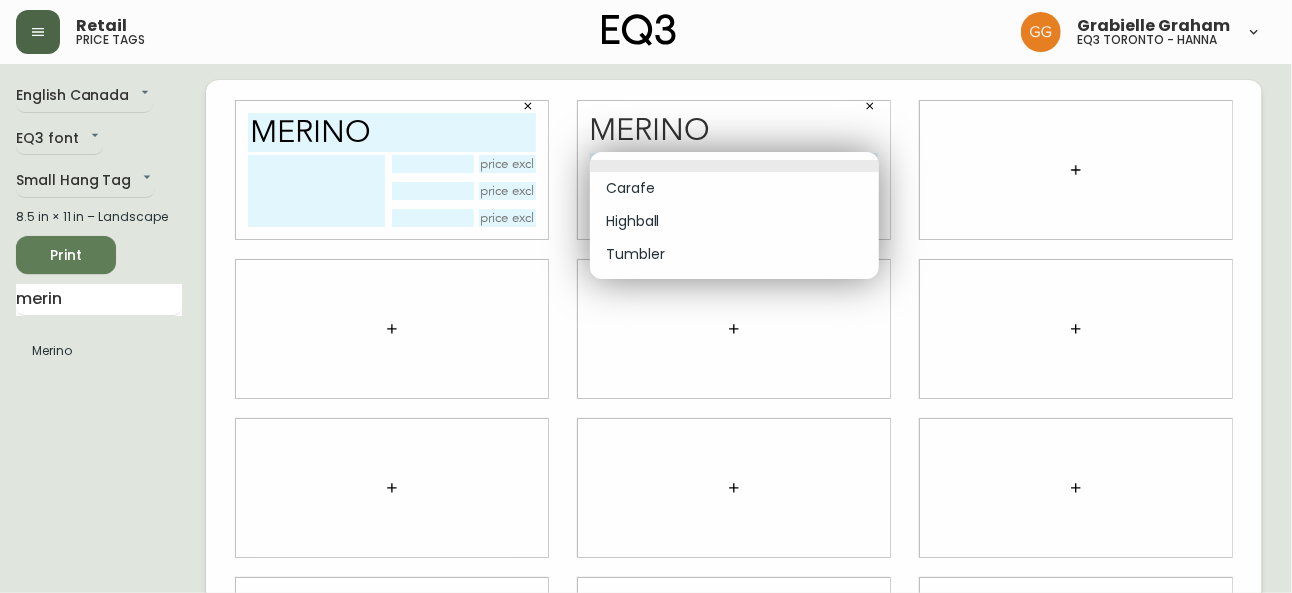 click on "Highball" at bounding box center (734, 221) 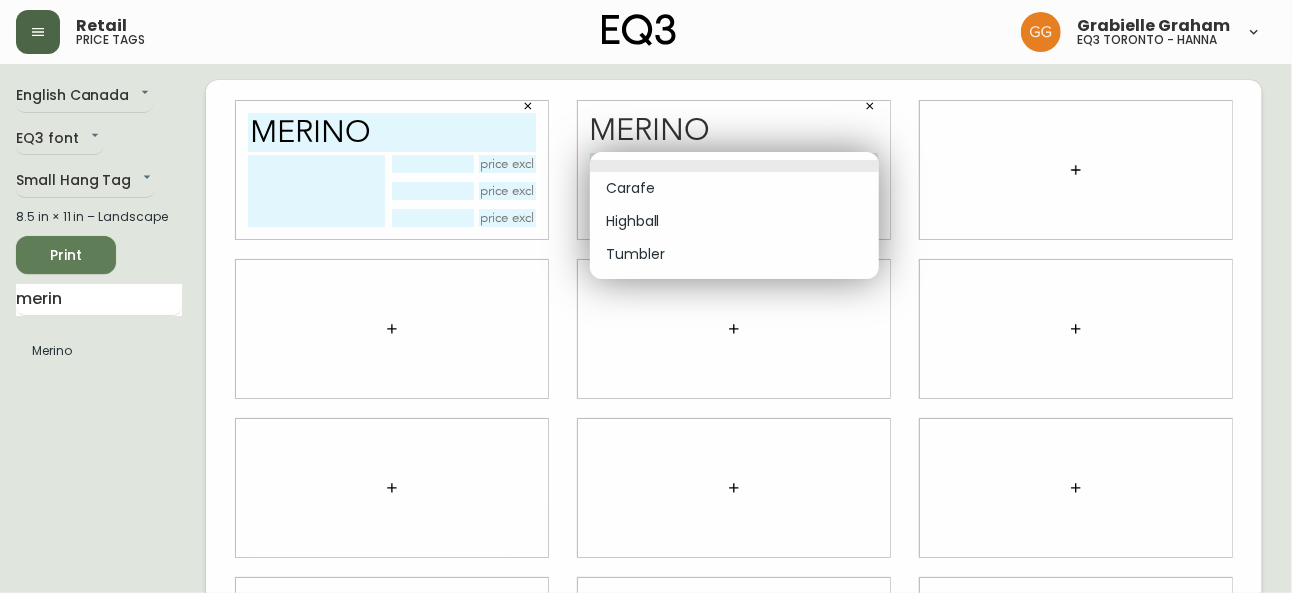 type on "1" 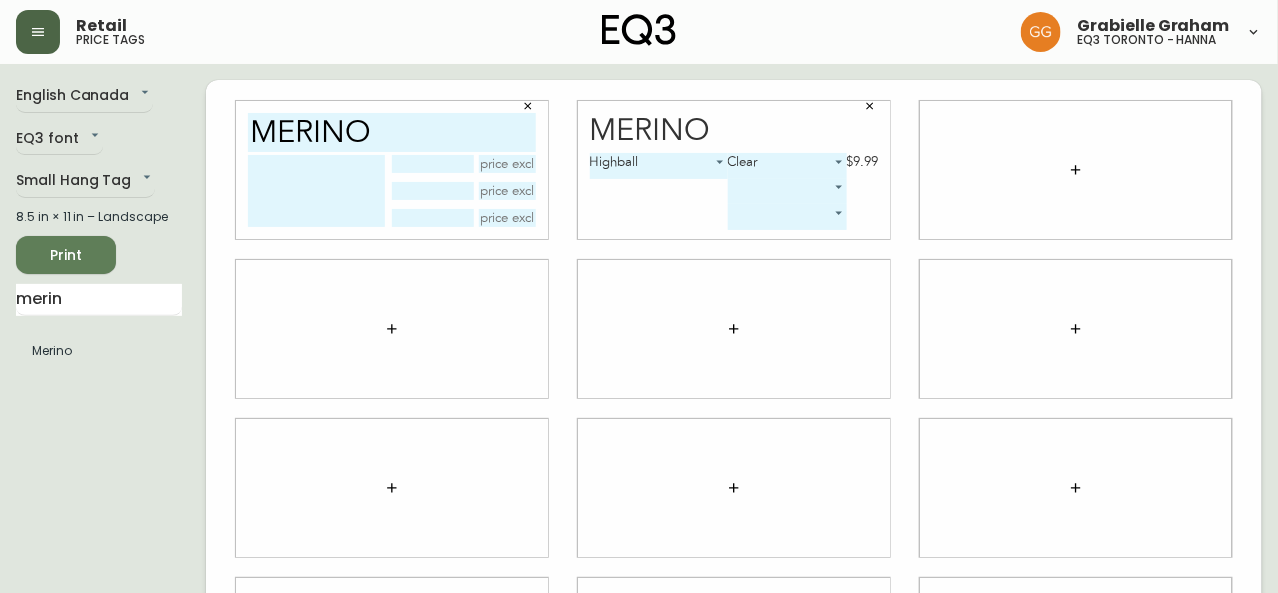 click on "Retail price tags Grabielle Graham eq3 toronto - hanna English Canada en_CA EQ3 font EQ3 Small Hang Tag small 8.5 in × 11 in – Landscape Print merin Merino merino Merino Highball 1 Clear 0 $9.99" at bounding box center [639, 448] 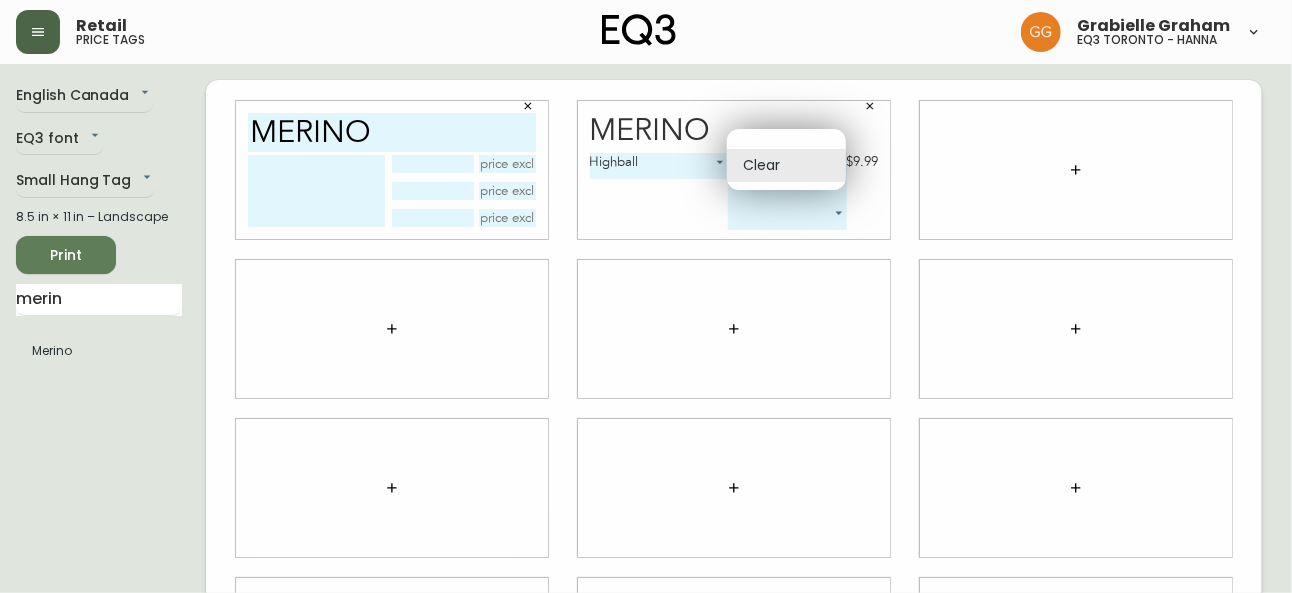 click at bounding box center [646, 296] 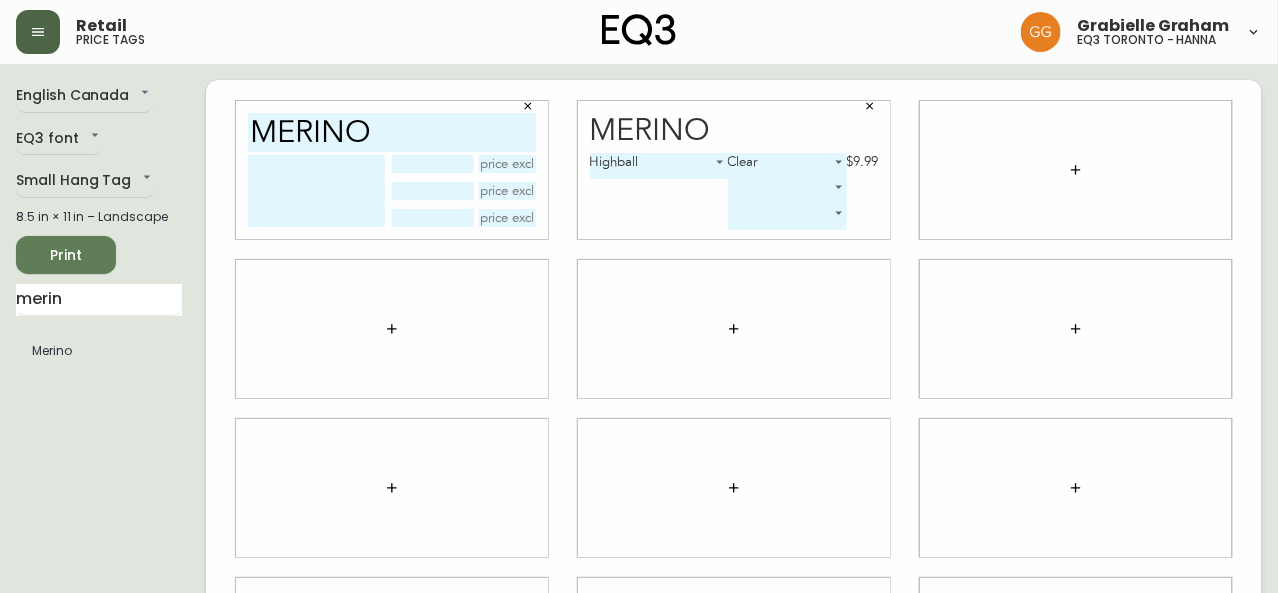 click on "Retail price tags Grabielle Graham eq3 toronto - hanna English Canada en_CA EQ3 font EQ3 Small Hang Tag small 8.5 in × 11 in – Landscape Print merin Merino merino Merino Highball 1 Clear 0 $9.99" at bounding box center (639, 448) 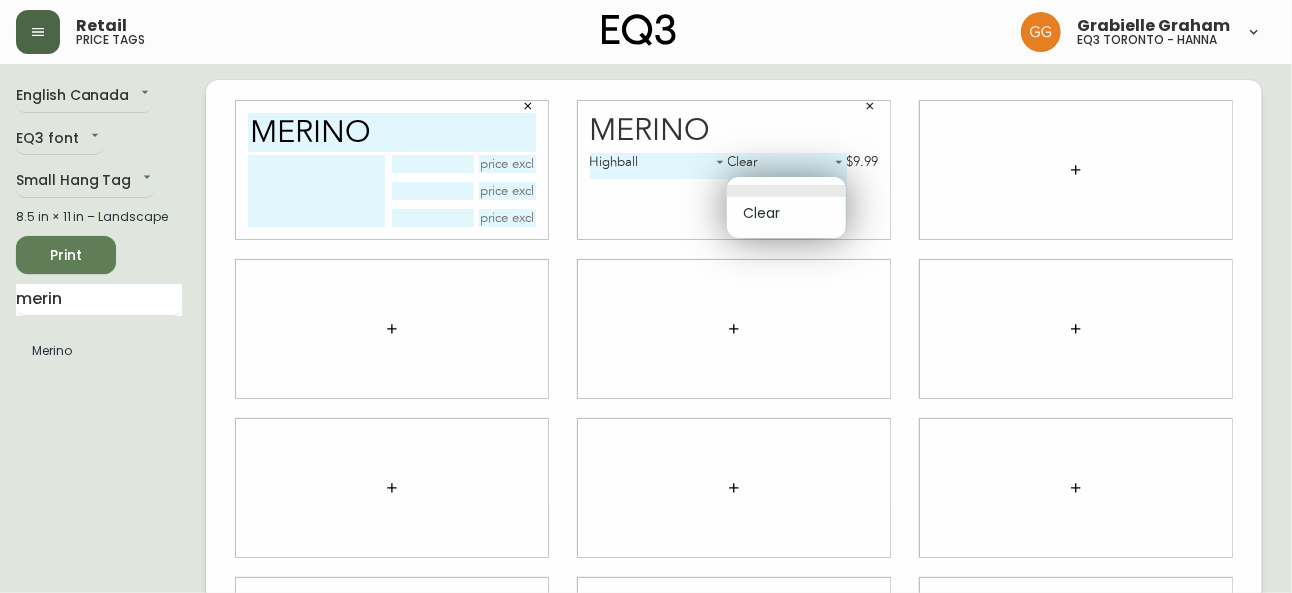click on "Clear" at bounding box center [786, 213] 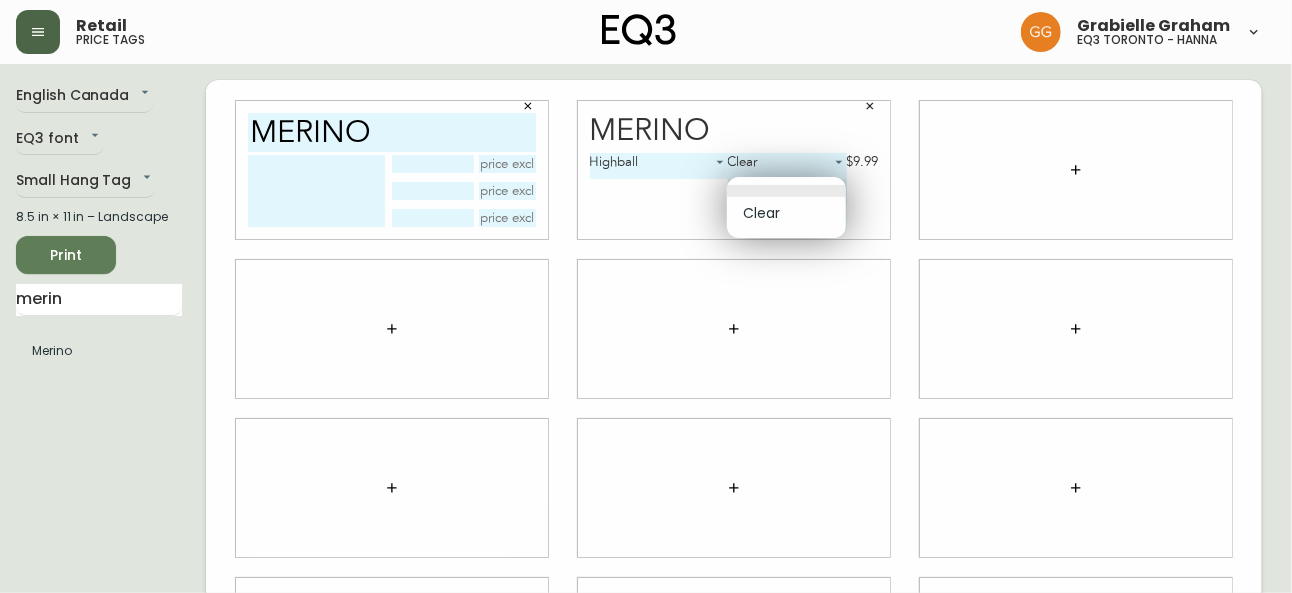 type on "0" 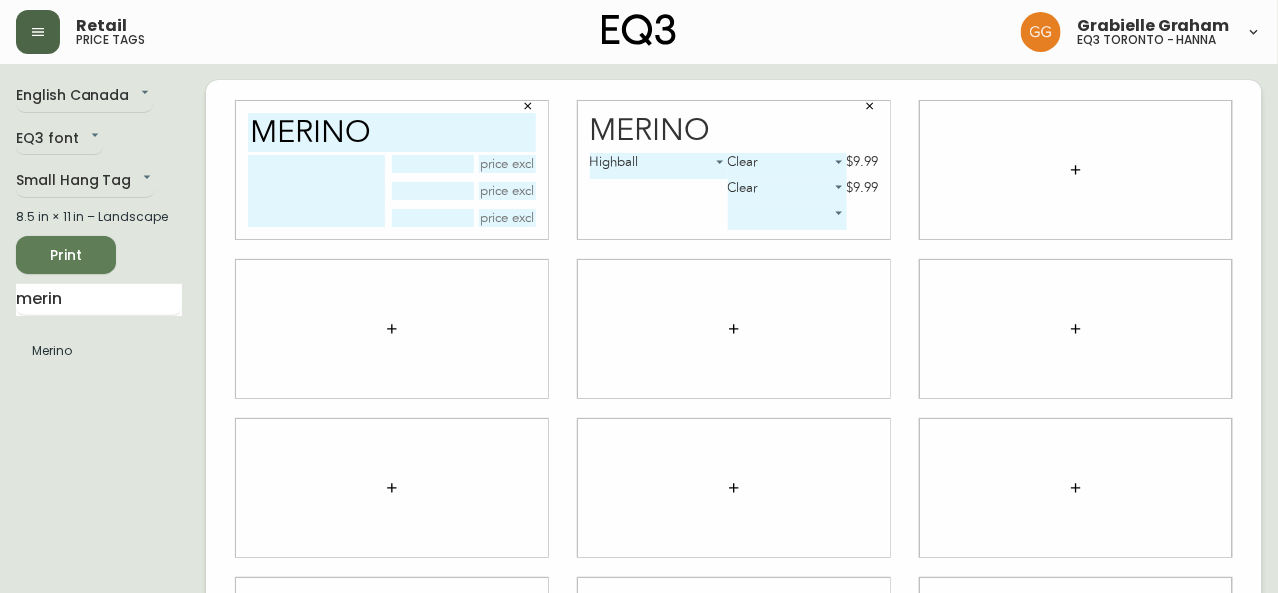 click on "Retail price tags [FIRST] [LAST] eq3 [CITY] - hanna   English Canada en_CA EQ3 font EQ3 Small Hang Tag small 8.5 in × 11 in – Landscape Print merin Merino merino Merino Highball 1 Clear 0   $9.99 Clear 0   $9.99 ​" at bounding box center (639, 448) 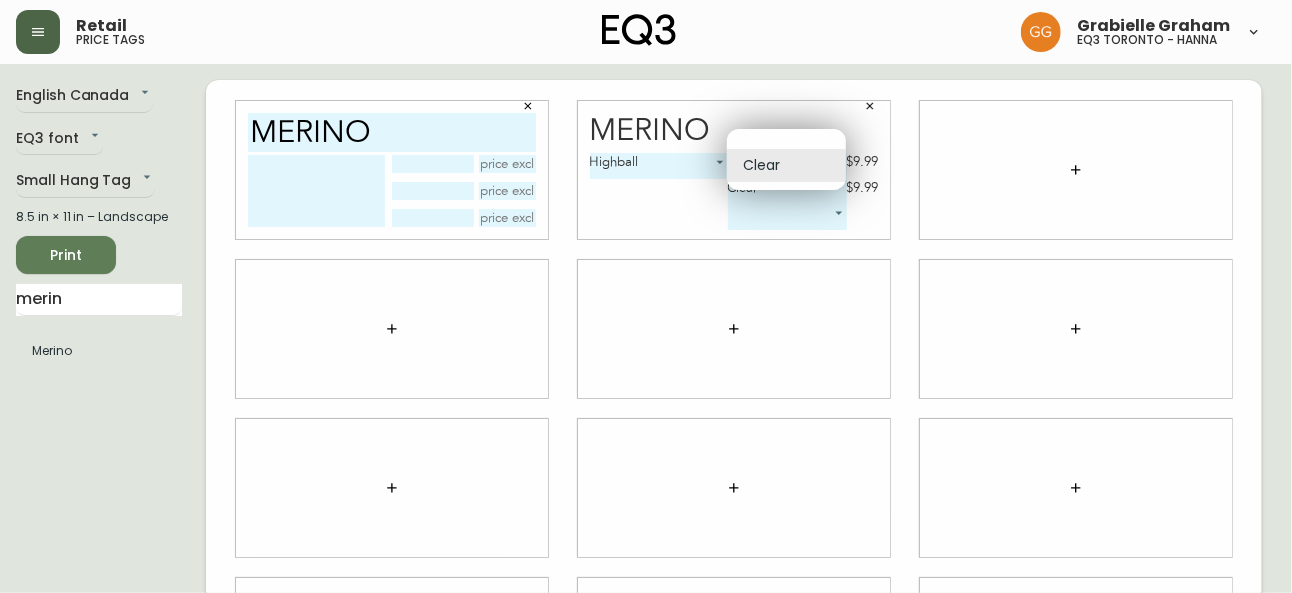 click at bounding box center (646, 296) 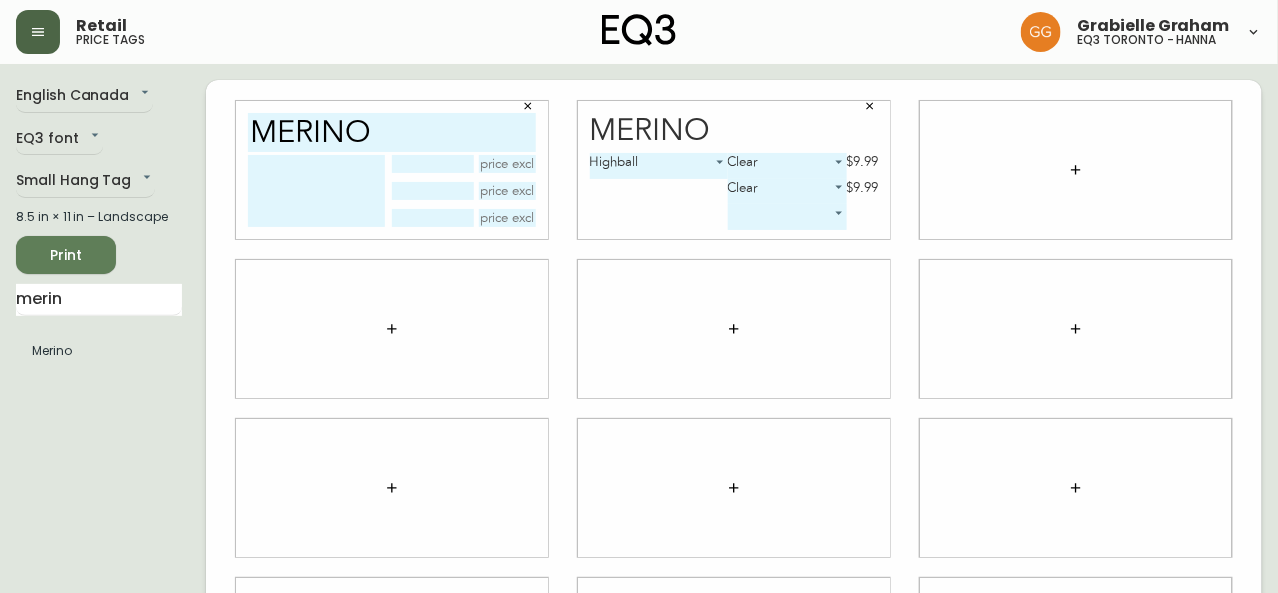 click on "Retail price tags [FIRST] [LAST] eq3 [CITY] - hanna   English Canada en_CA EQ3 font EQ3 Small Hang Tag small 8.5 in × 11 in – Landscape Print merin Merino merino Merino Highball 1 Clear 0   $9.99 Clear 0   $9.99 ​" at bounding box center [639, 448] 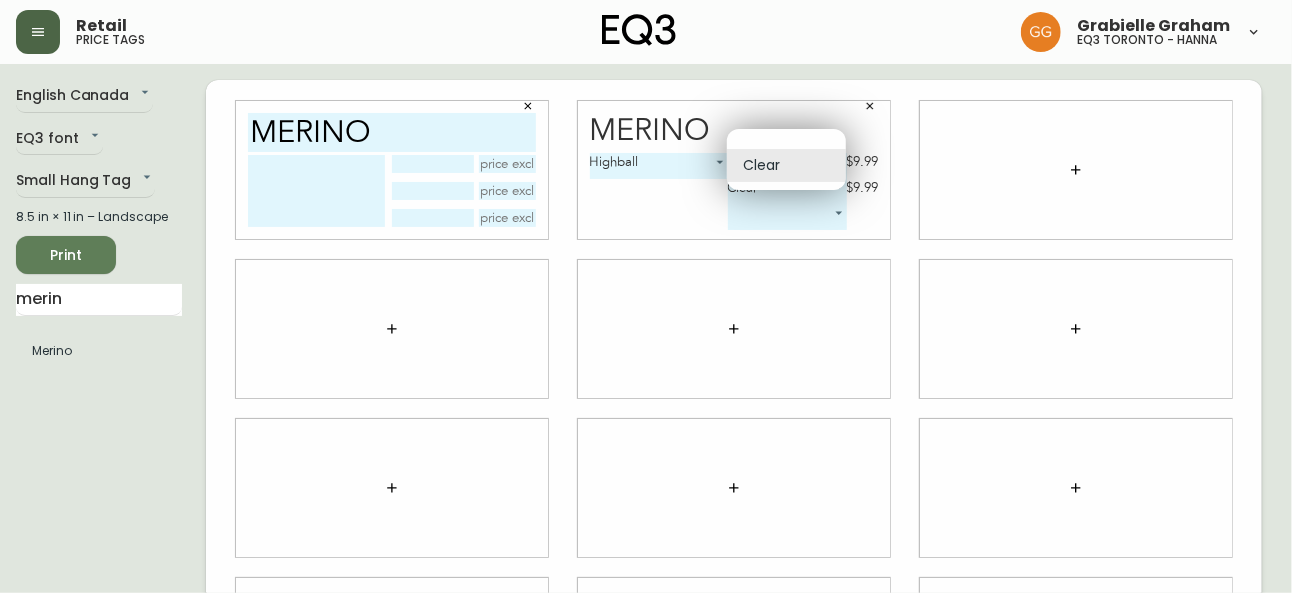 click at bounding box center (646, 296) 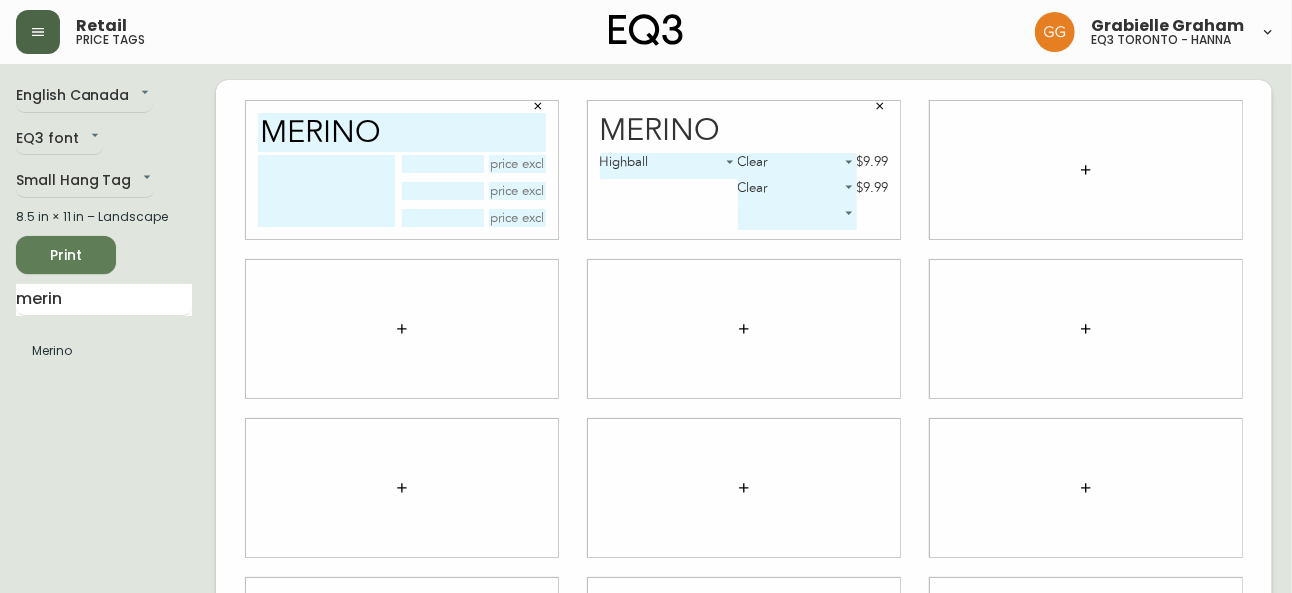 click on "Retail price tags [FIRST] [LAST] eq3 [CITY] - hanna   English Canada en_CA EQ3 font EQ3 Small Hang Tag small 8.5 in × 11 in – Landscape Print merin Merino merino Merino Highball 1 Clear 0   $9.99 Clear 0   $9.99 ​" at bounding box center (646, 448) 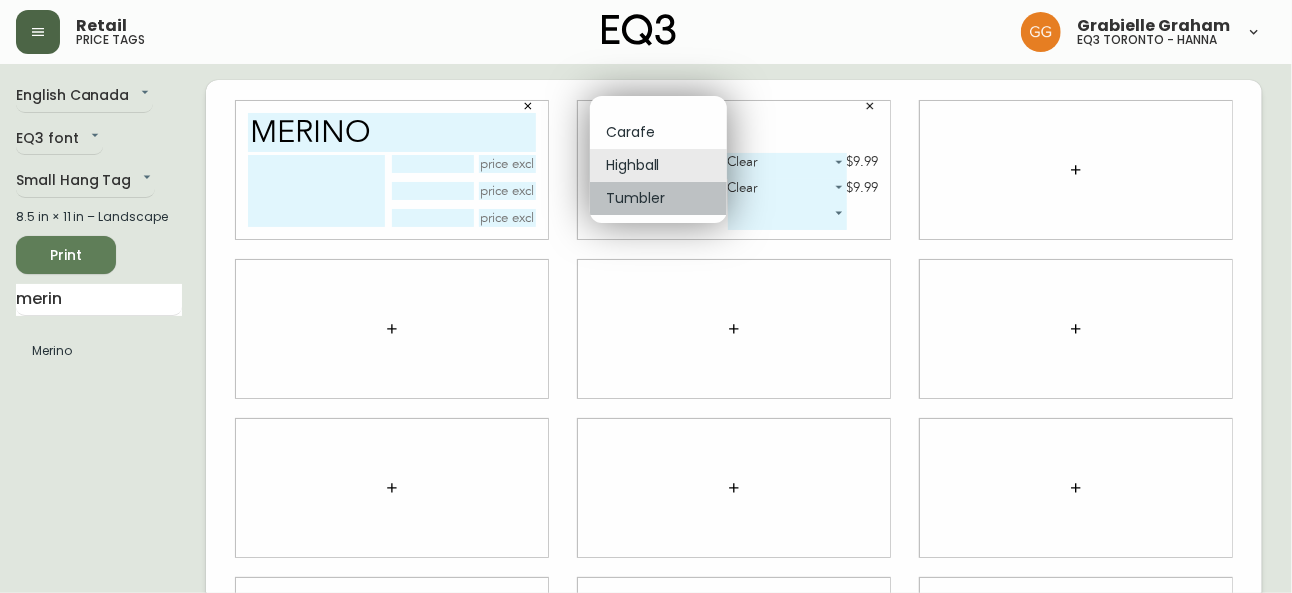 click on "Tumbler" at bounding box center (658, 198) 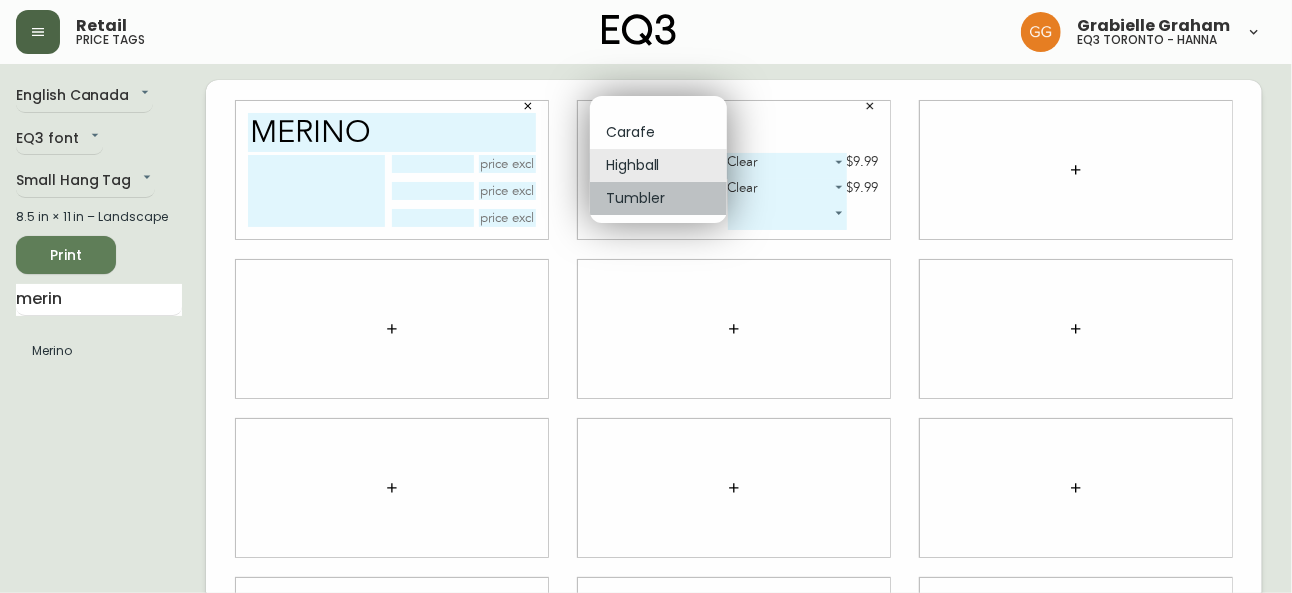 type on "2" 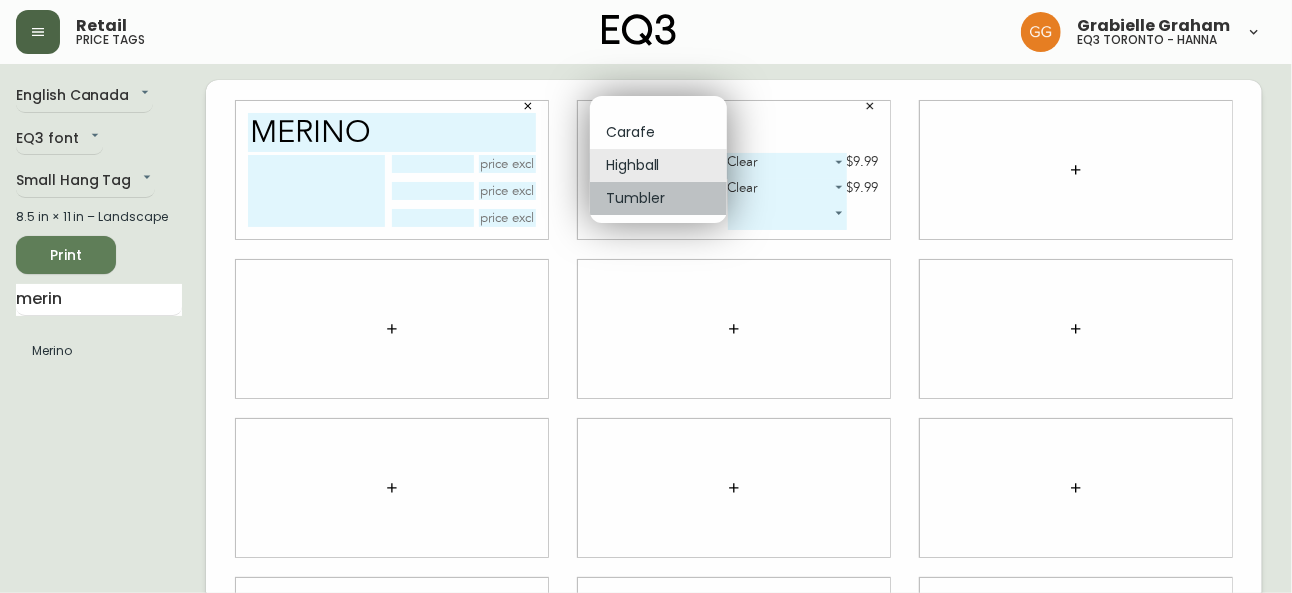 type 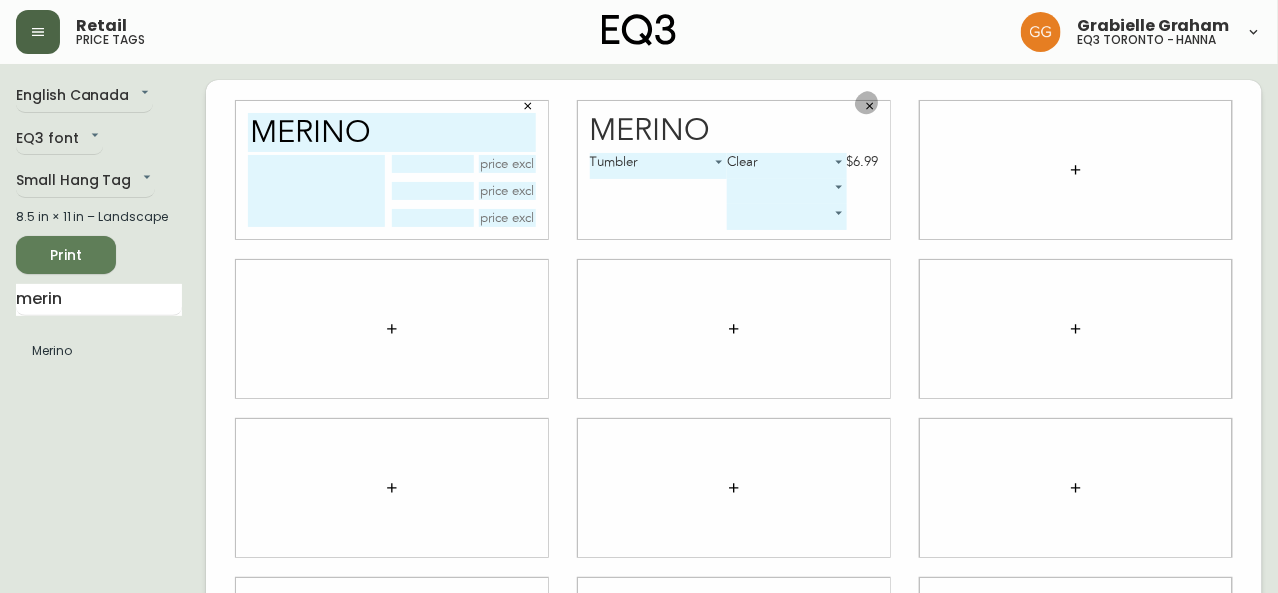 click 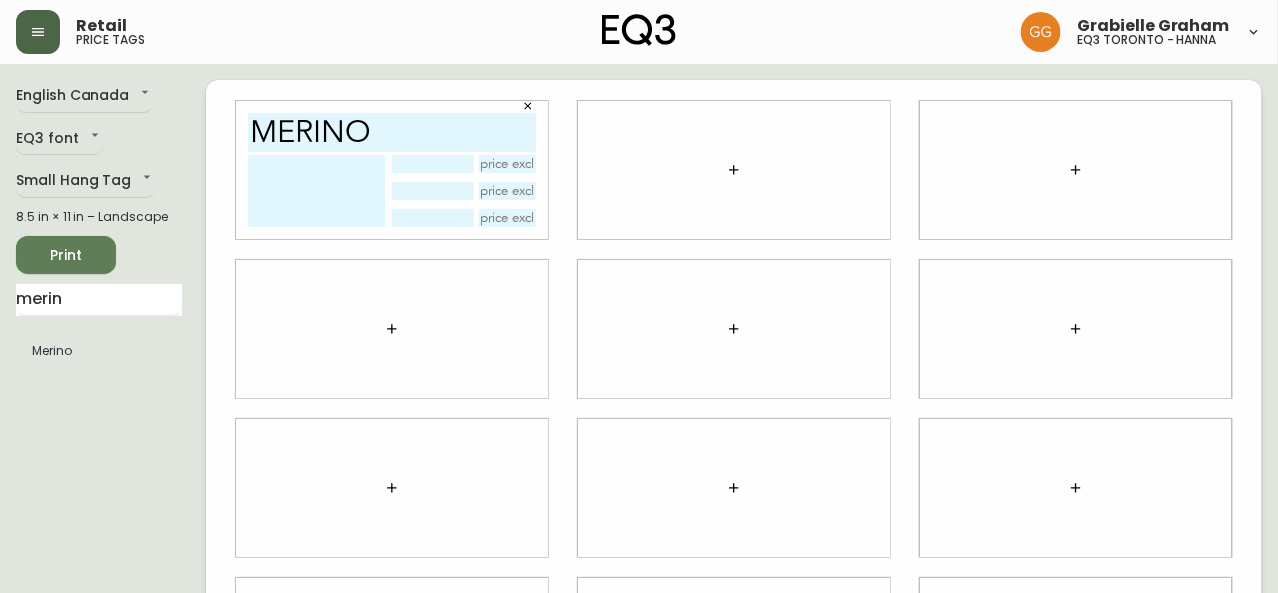 click 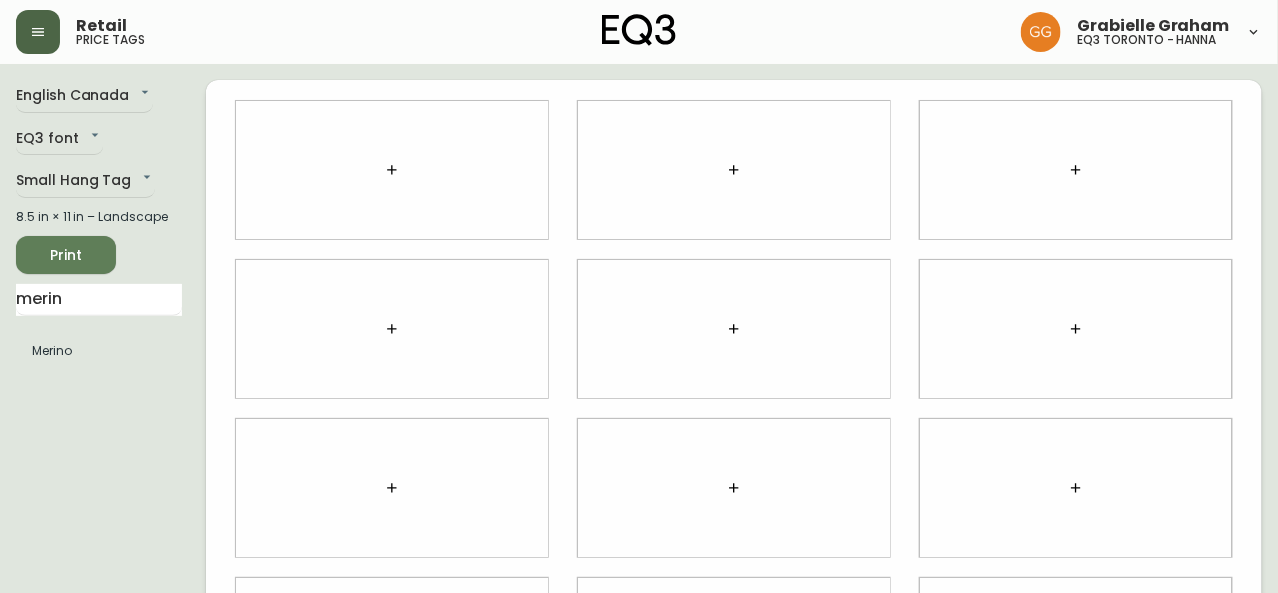 click 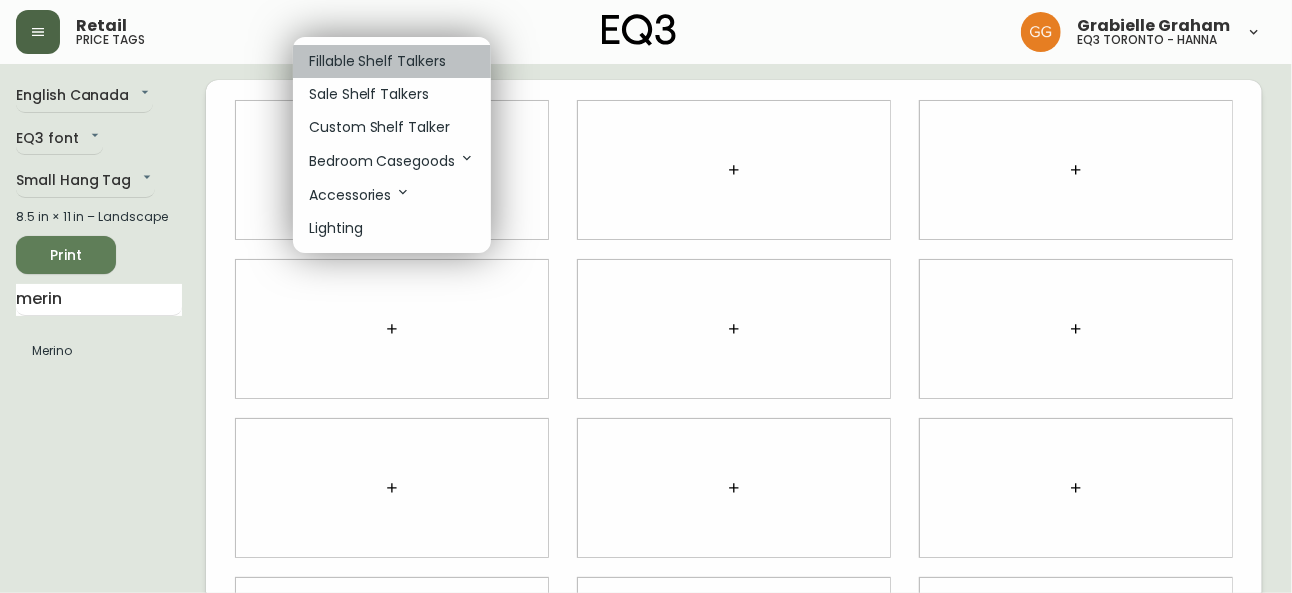 click on "Fillable Shelf Talkers" at bounding box center (377, 61) 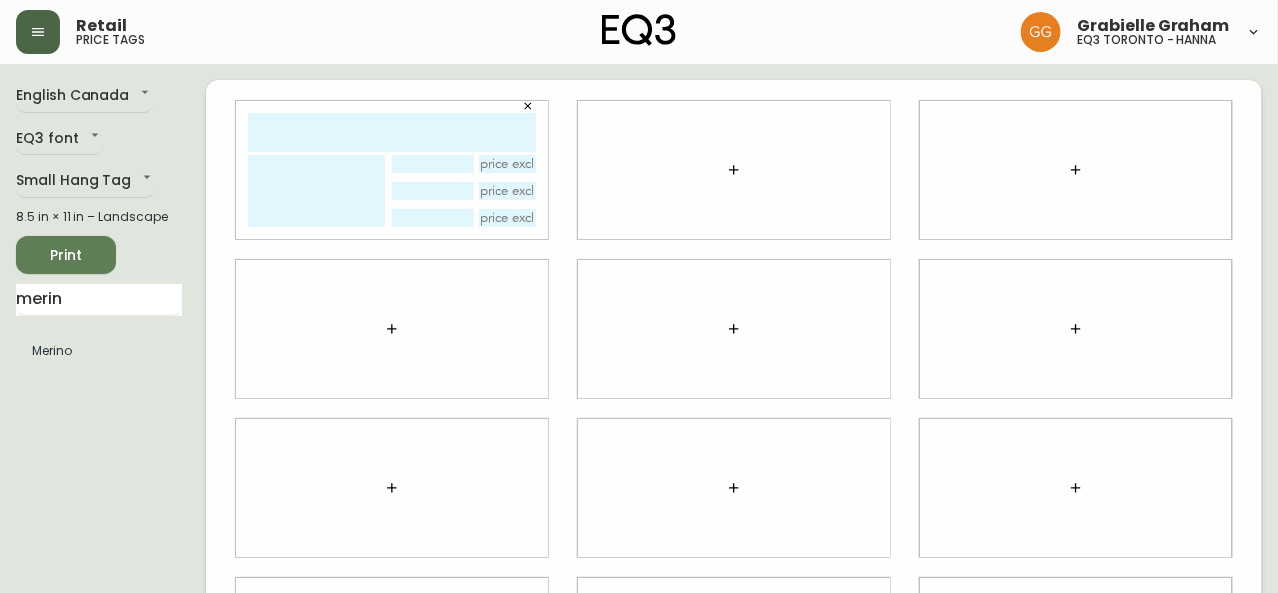 click at bounding box center (392, 132) 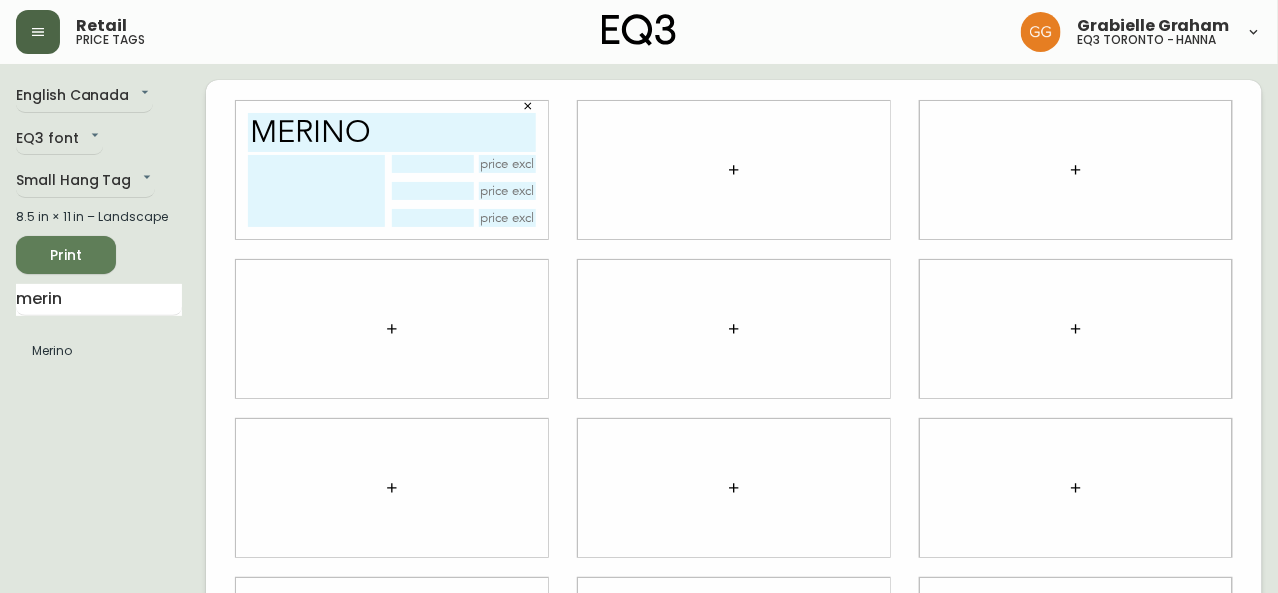 type on "merino" 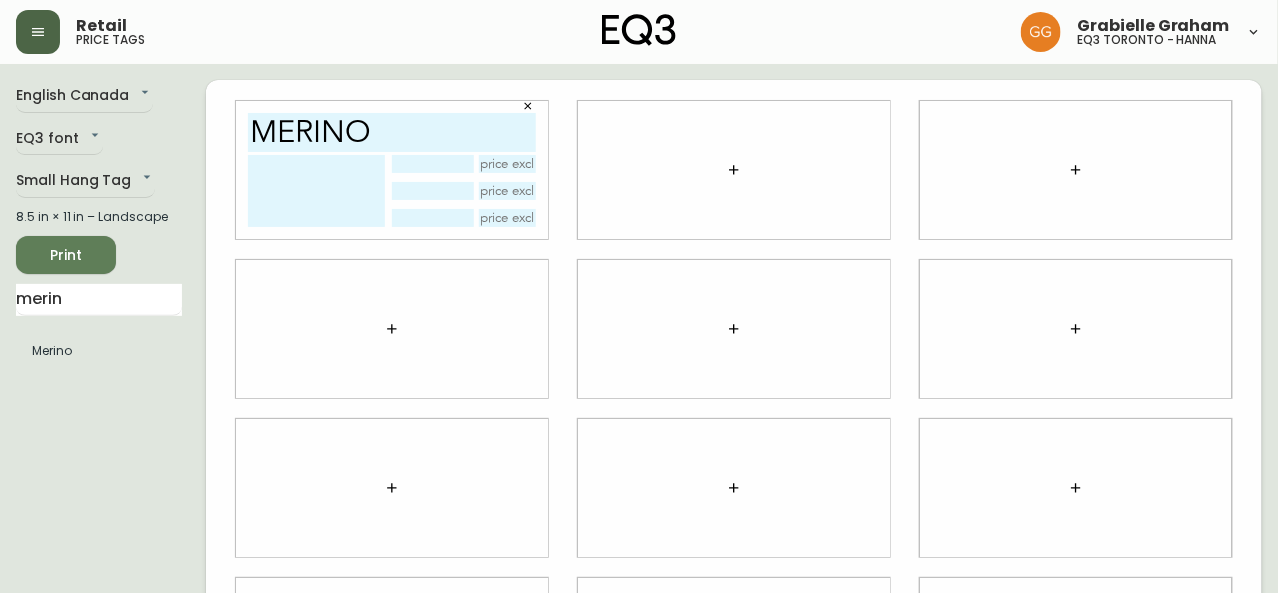 click at bounding box center [316, 191] 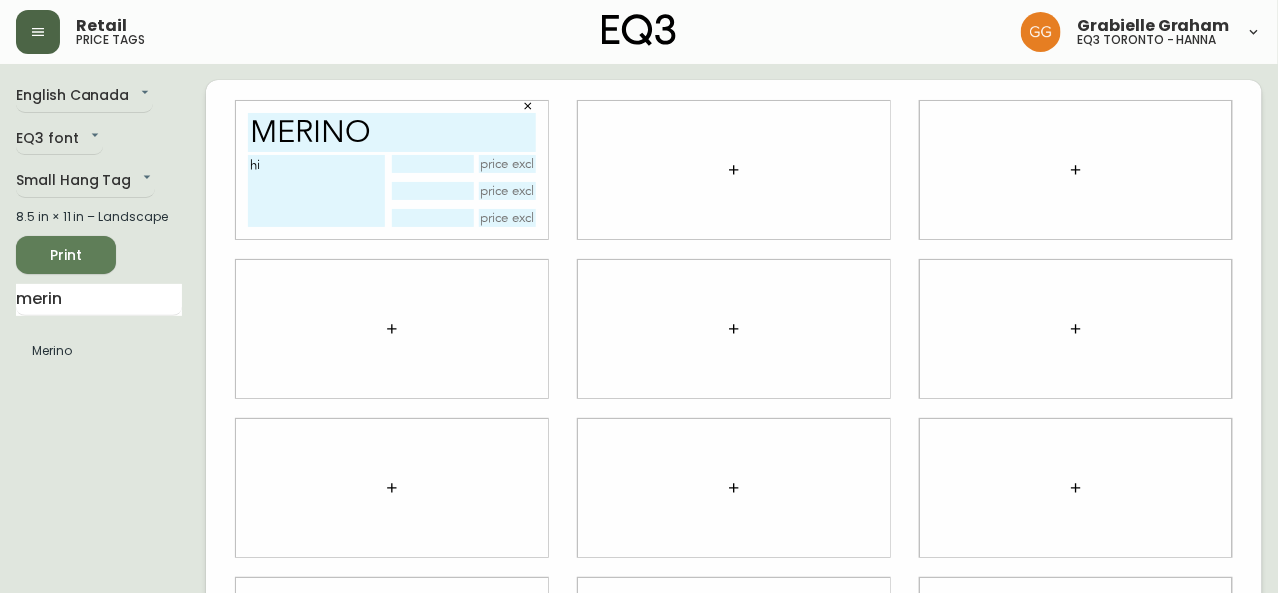 type on "h" 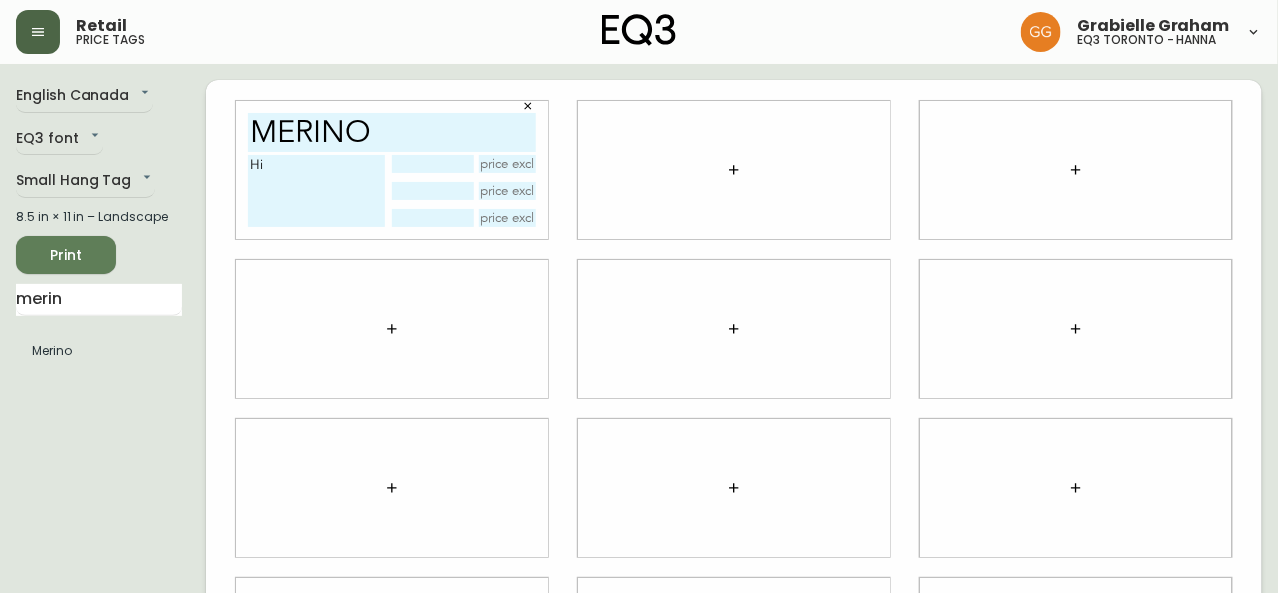 type on "H" 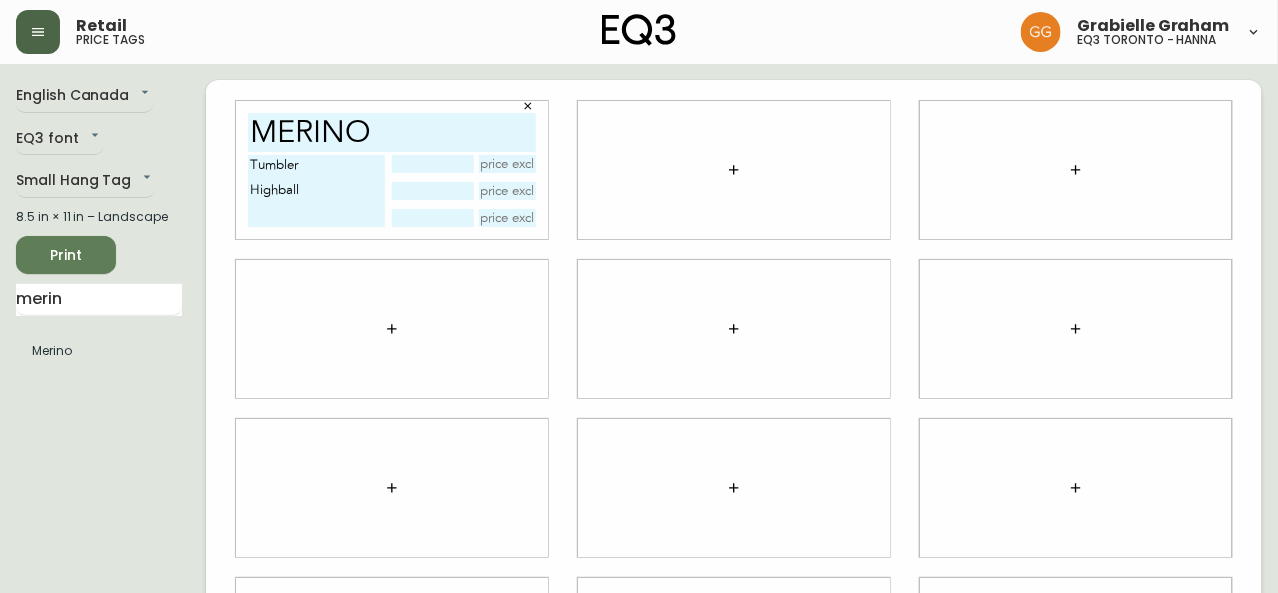 type on "Tumbler
Highball" 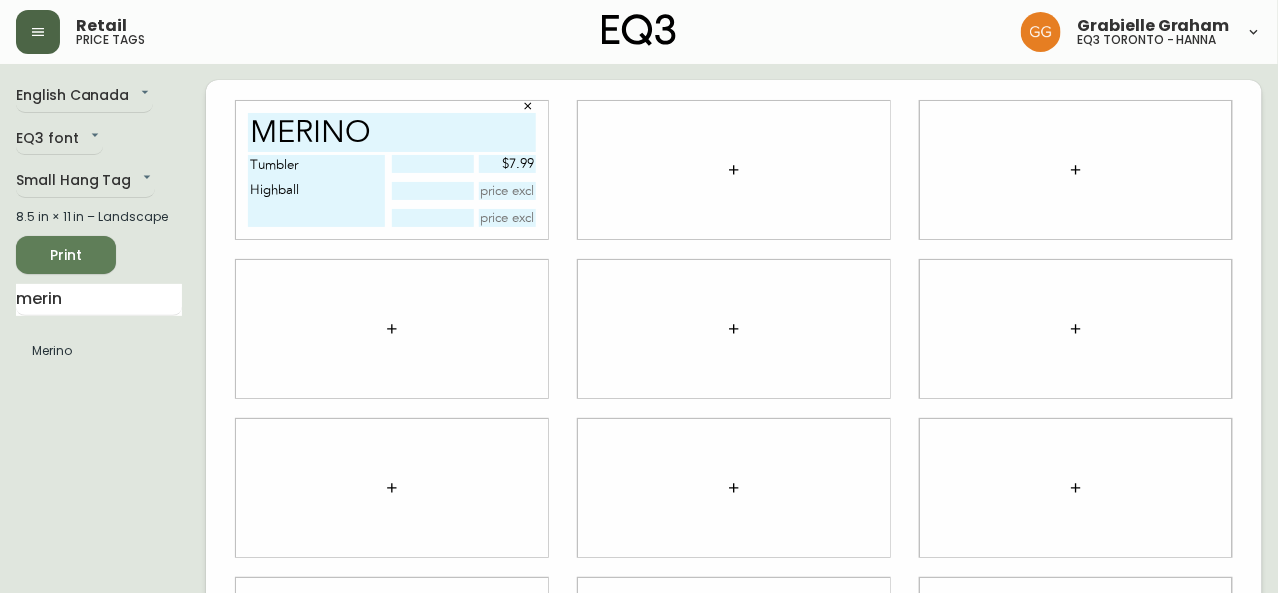 type on "$7.99" 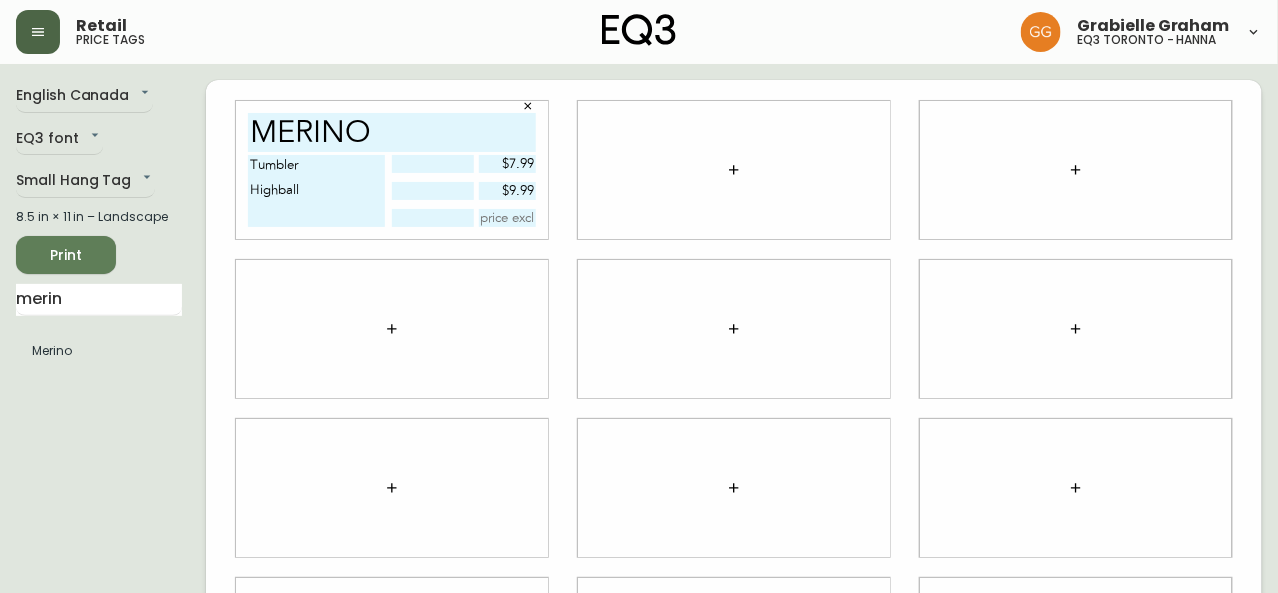 type on "$9.99" 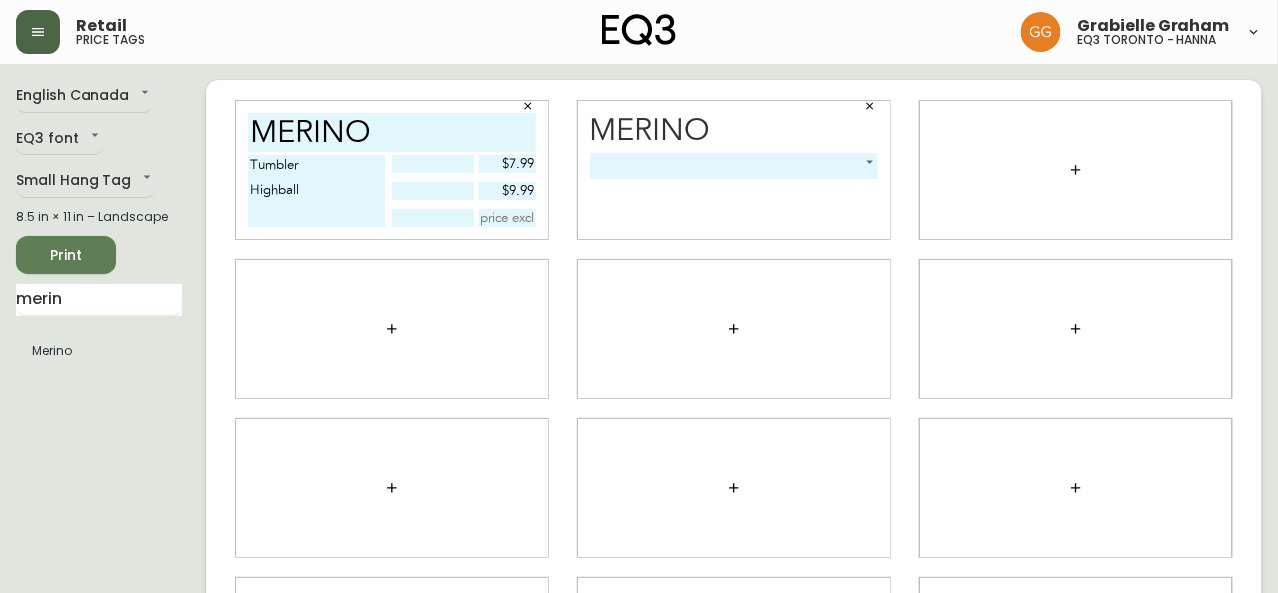 click on "Retail price tags [FIRST] [LAST] eq3 [CITY] - hanna   English Canada en_CA EQ3 font EQ3 Small Hang Tag small 8.5 in × 11 in – Landscape Print merin Merino merino Tumbler
Highball $7.99 $9.99 Merino ​ -1" at bounding box center [639, 448] 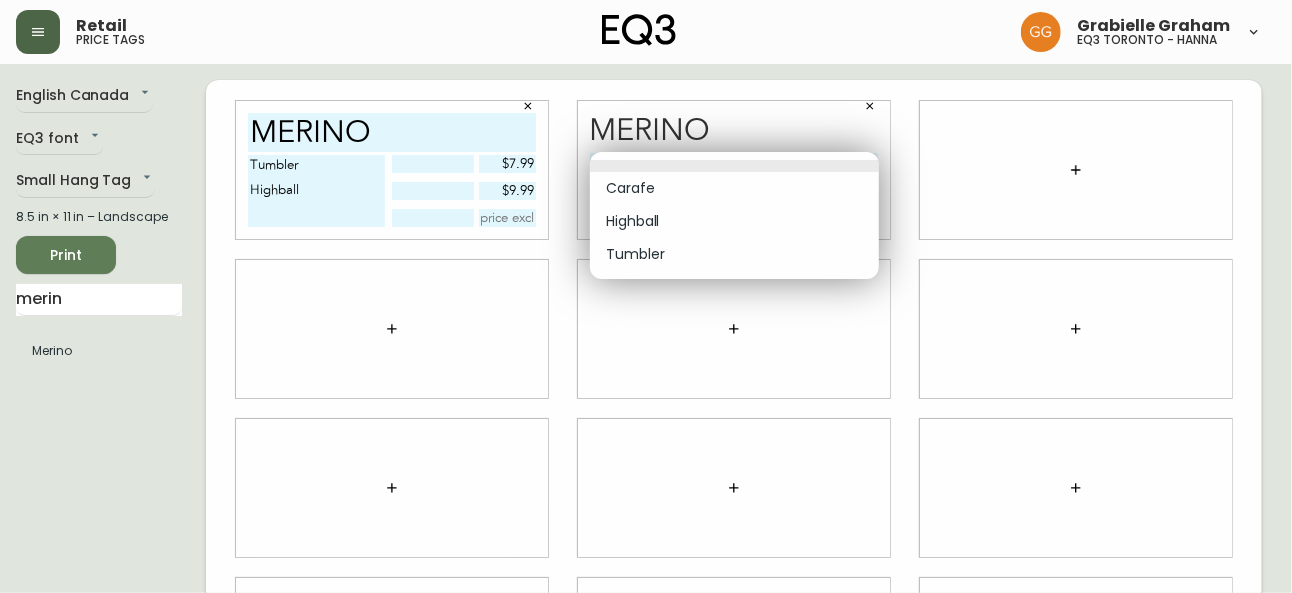 click on "Tumbler" at bounding box center (734, 254) 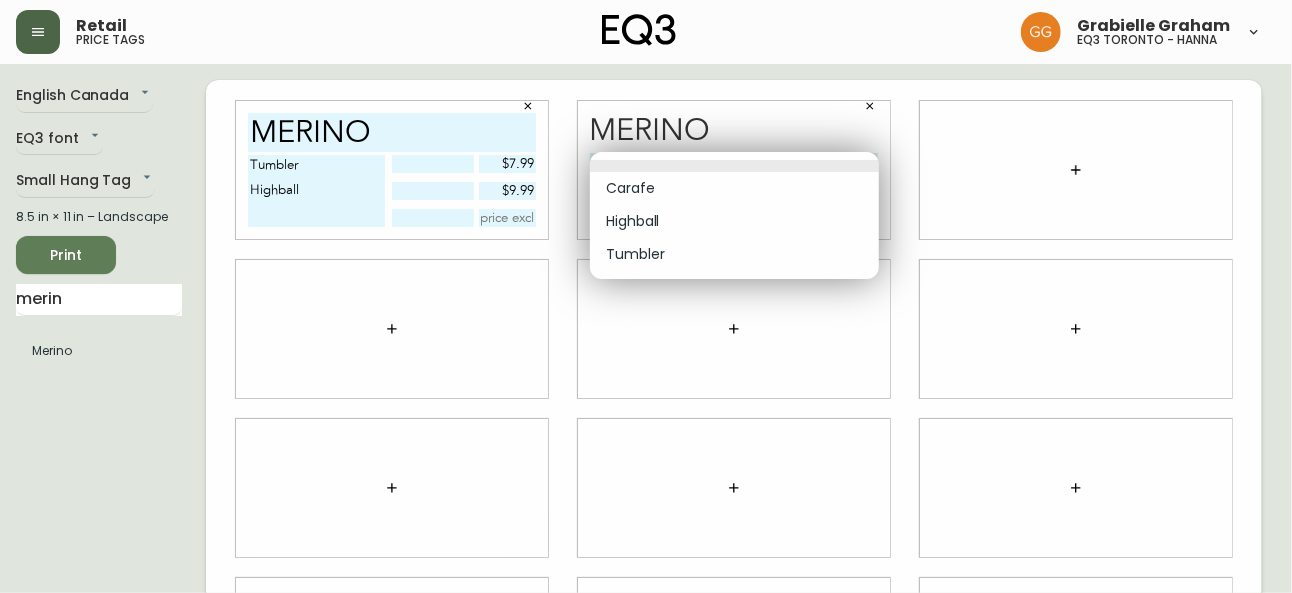 type on "2" 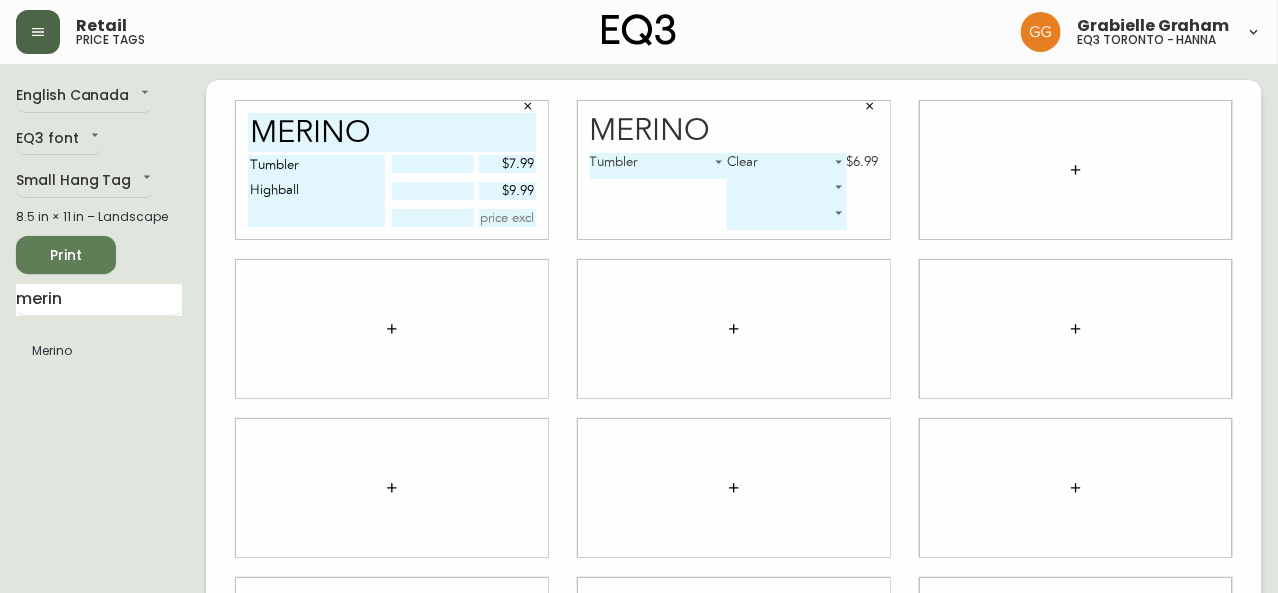 click 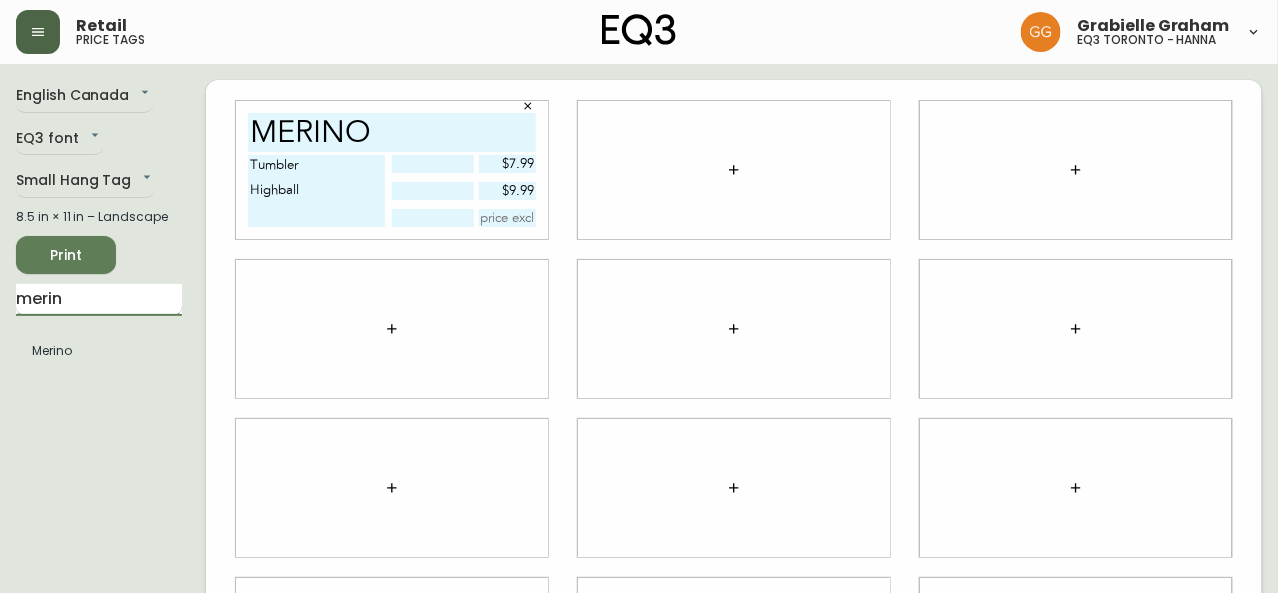 click on "merin" at bounding box center [99, 300] 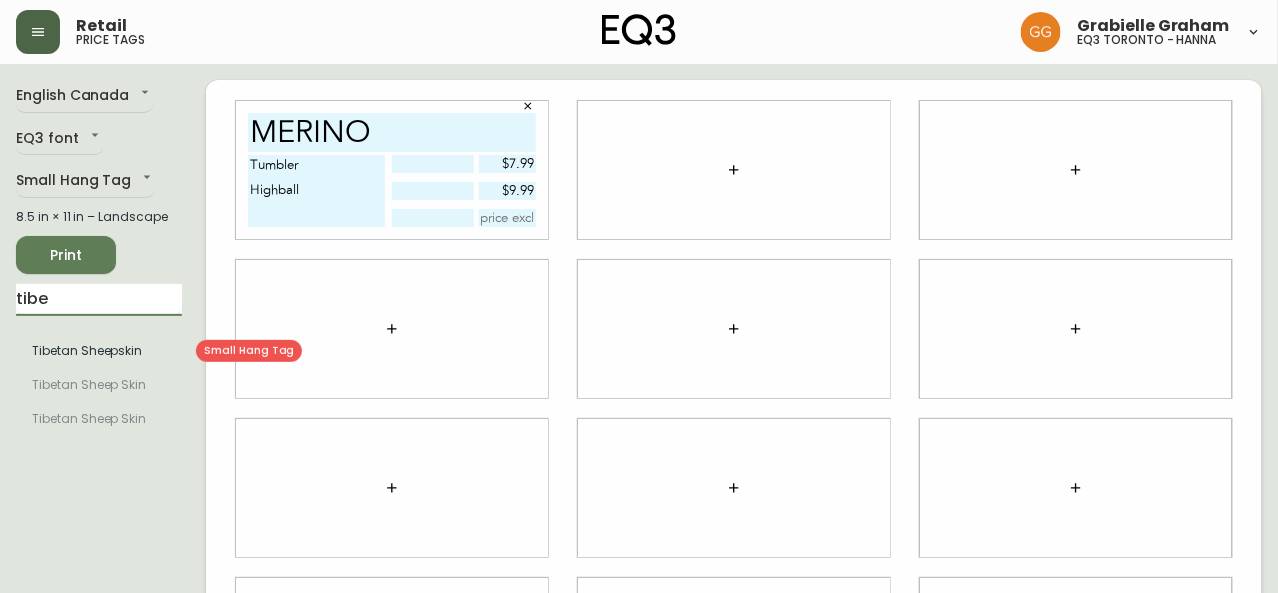 type on "tibe" 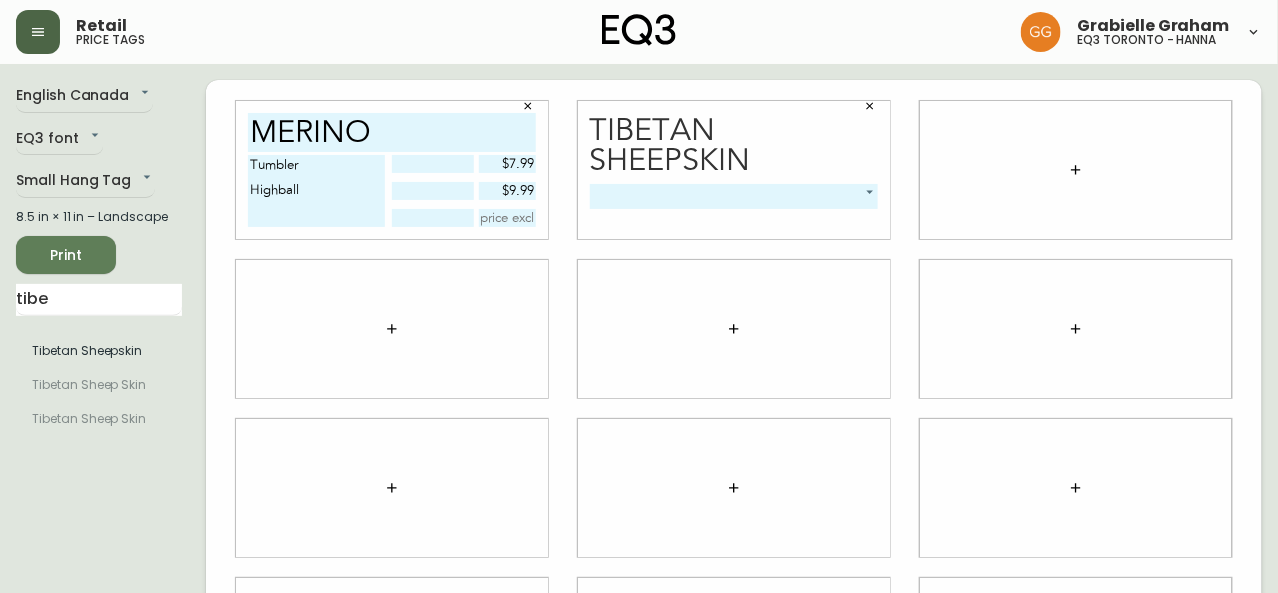 click on "Retail price tags Grabielle Graham eq3 toronto - hanna English Canada en_CA EQ3 font EQ3 Small Hang Tag small 8.5 in × 11 in – Landscape Print tibe Tibetan Sheepskin Tibetan Sheep Skin Tibetan Sheep Skin merino Tumbler Highball $7.99 $9.99 Tibetan Sheepskin -1" at bounding box center [639, 448] 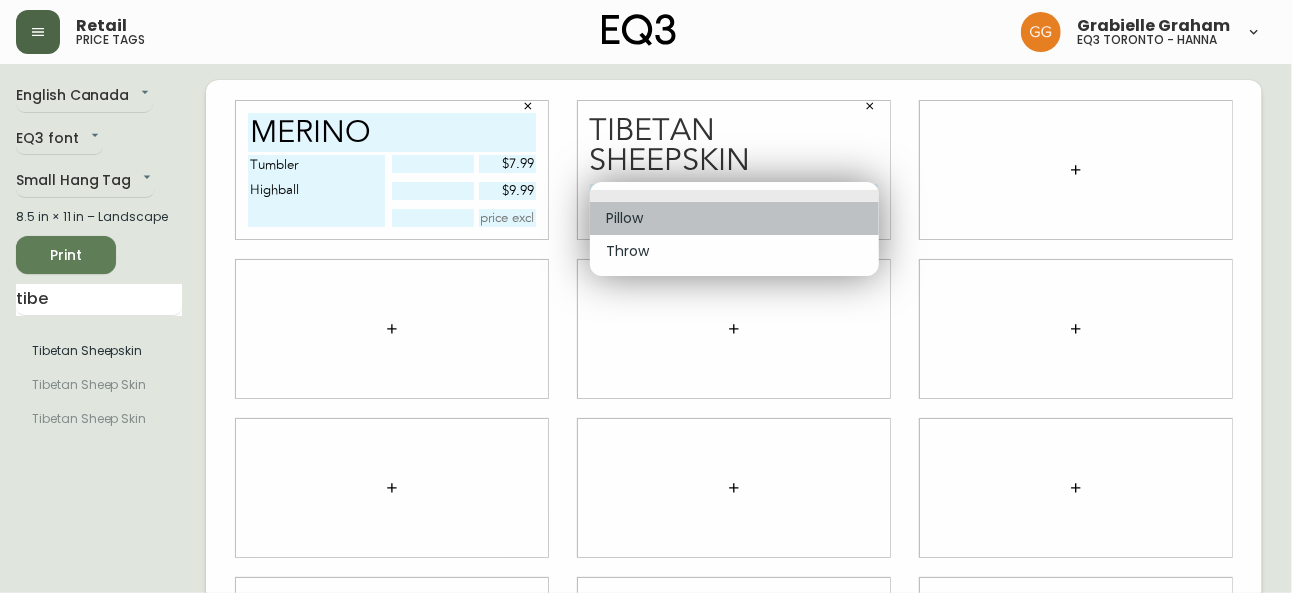 click on "Pillow" at bounding box center [734, 218] 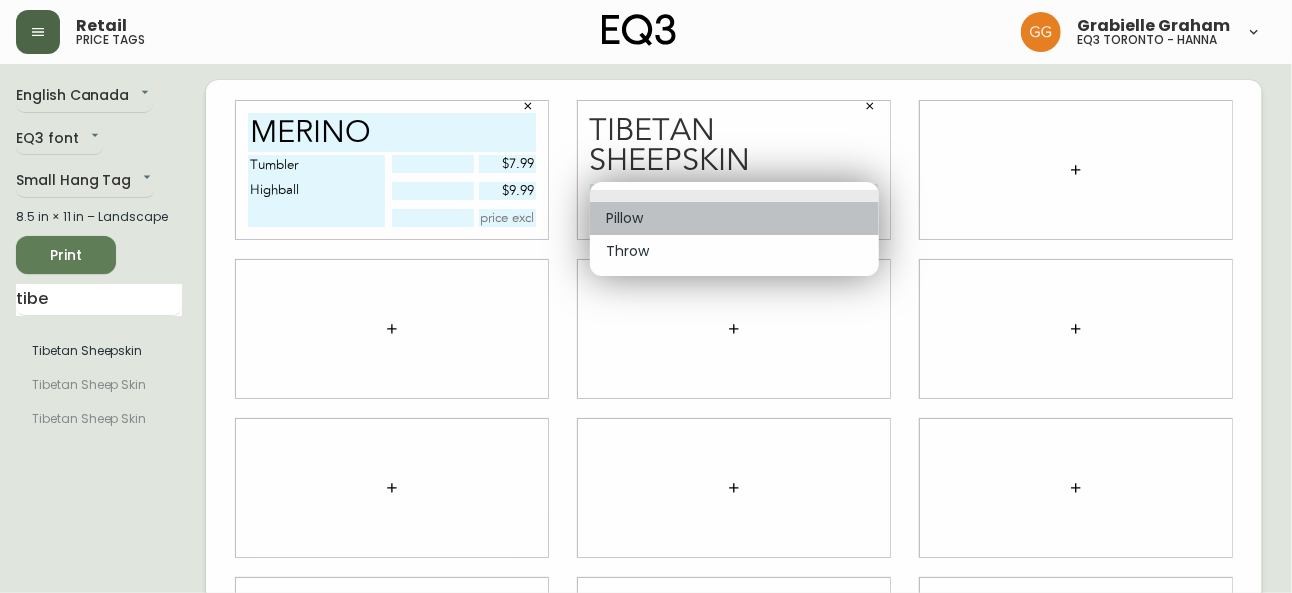 type on "0" 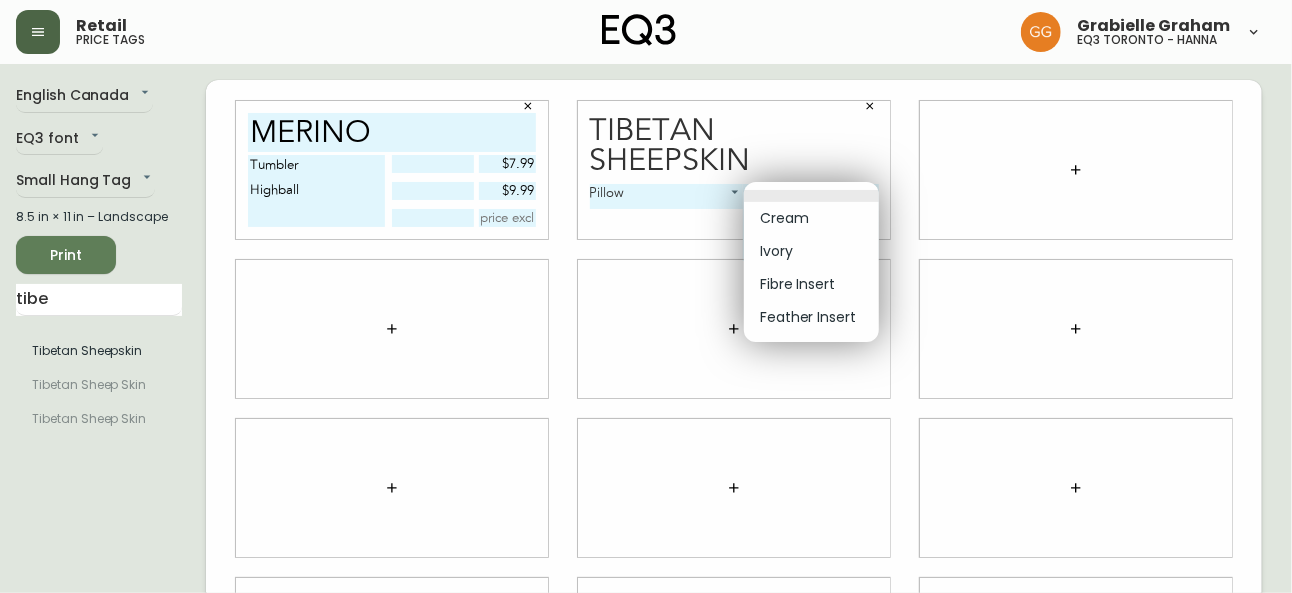 click on "Retail price tags [FIRST] [LAST] eq3 [CITY] - hanna   English Canada en_CA EQ3 font EQ3 Small Hang Tag small 8.5 in × 11 in – Landscape Print tibe Tibetan Sheepskin Tibetan Sheep Skin Tibetan Sheep Skin merino Tumbler
Highball $7.99 $9.99 Tibetan Sheepskin Pillow 0 ​ ​ ​
Cream Ivory Fibre Insert Feather Insert" at bounding box center [646, 448] 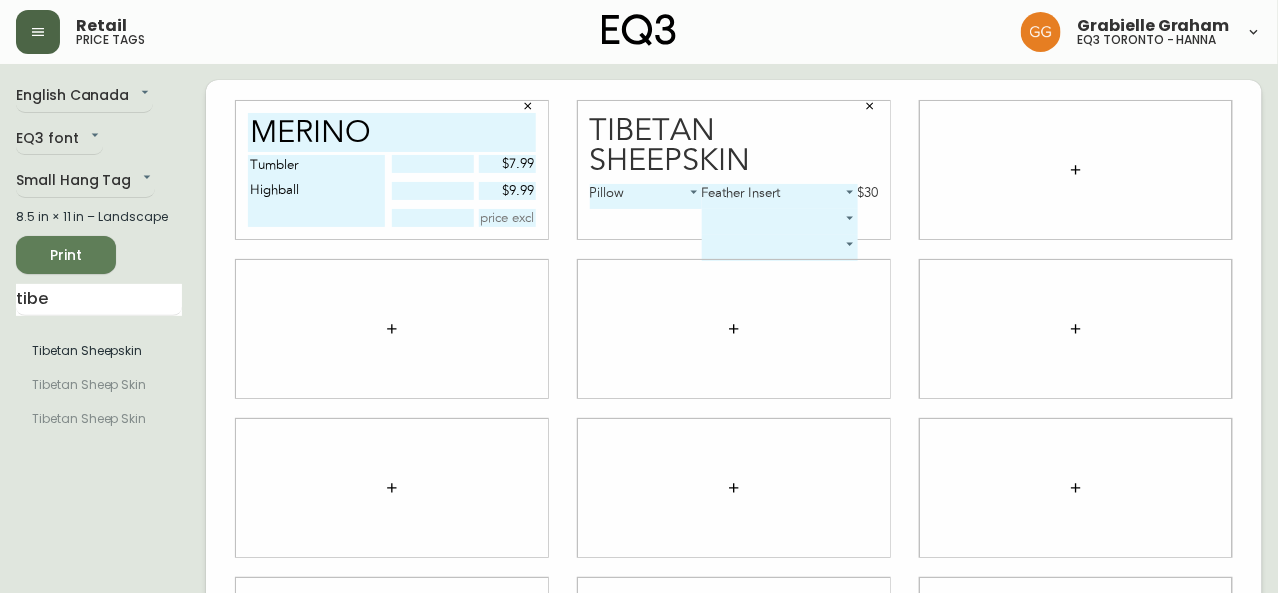 click on "Retail price tags [FIRST] [LAST] eq3 [CITY] - hanna   English Canada en_CA EQ3 font EQ3 Small Hang Tag small 8.5 in × 11 in – Landscape Print tibe Tibetan Sheepskin Tibetan Sheep Skin Tibetan Sheep Skin merino Tumbler
Highball $7.99 $9.99 Tibetan Sheepskin Pillow 0 Feather Insert 3   $30 ​ ​" at bounding box center [639, 448] 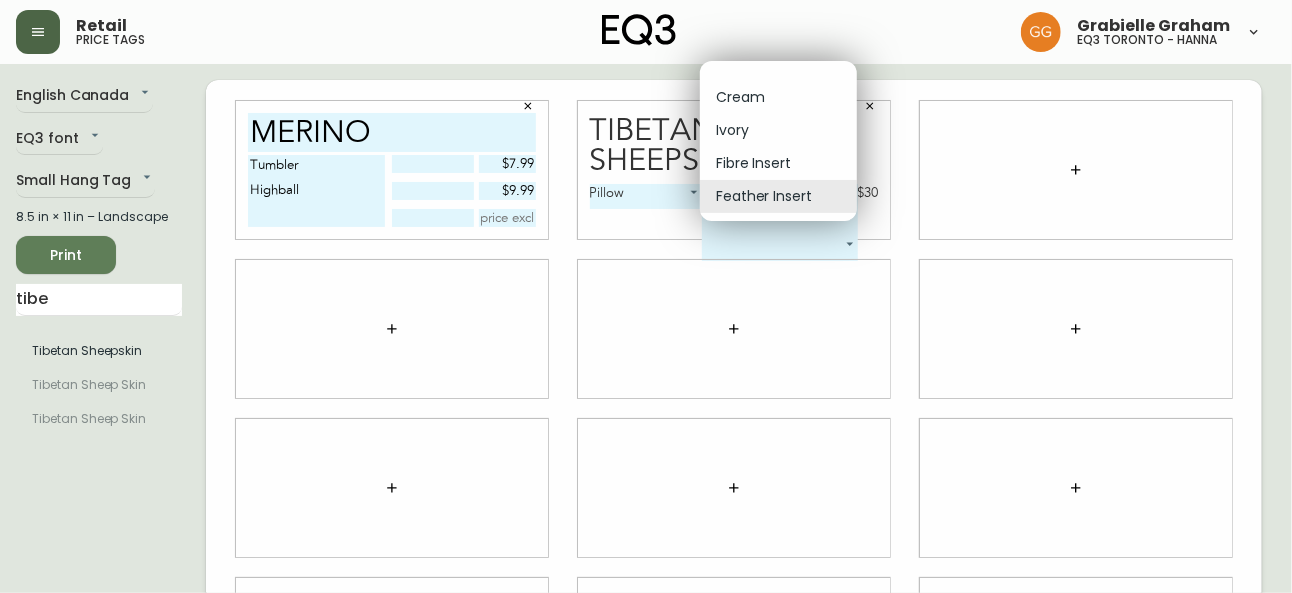 click on "Cream" at bounding box center [778, 97] 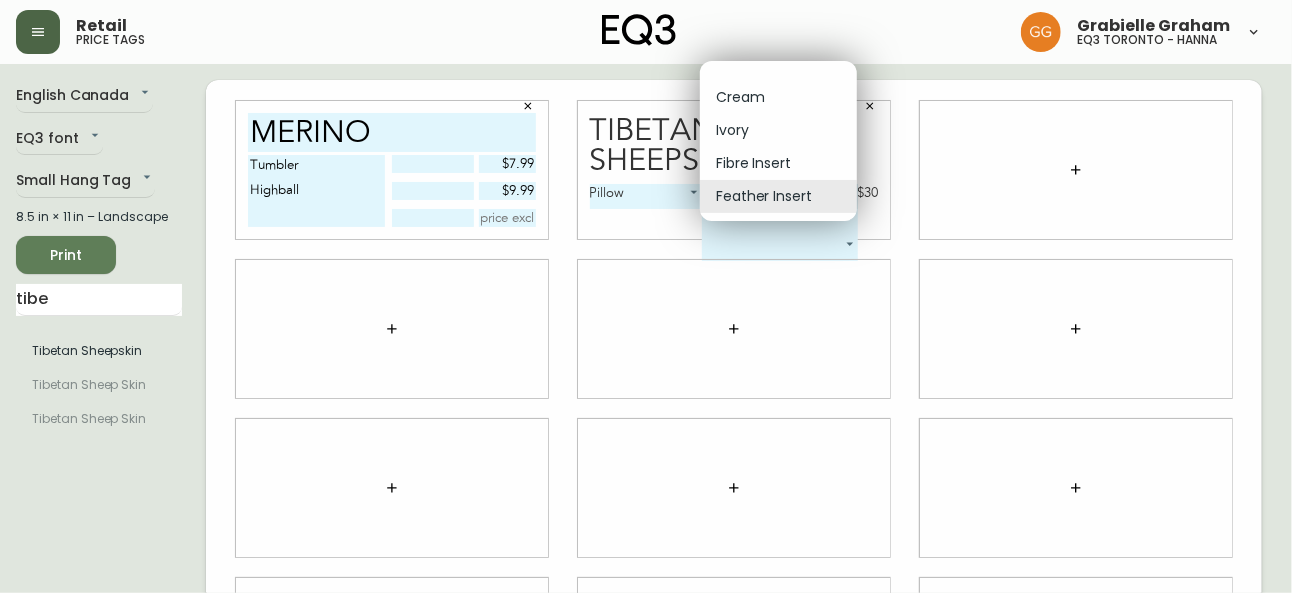 type on "0" 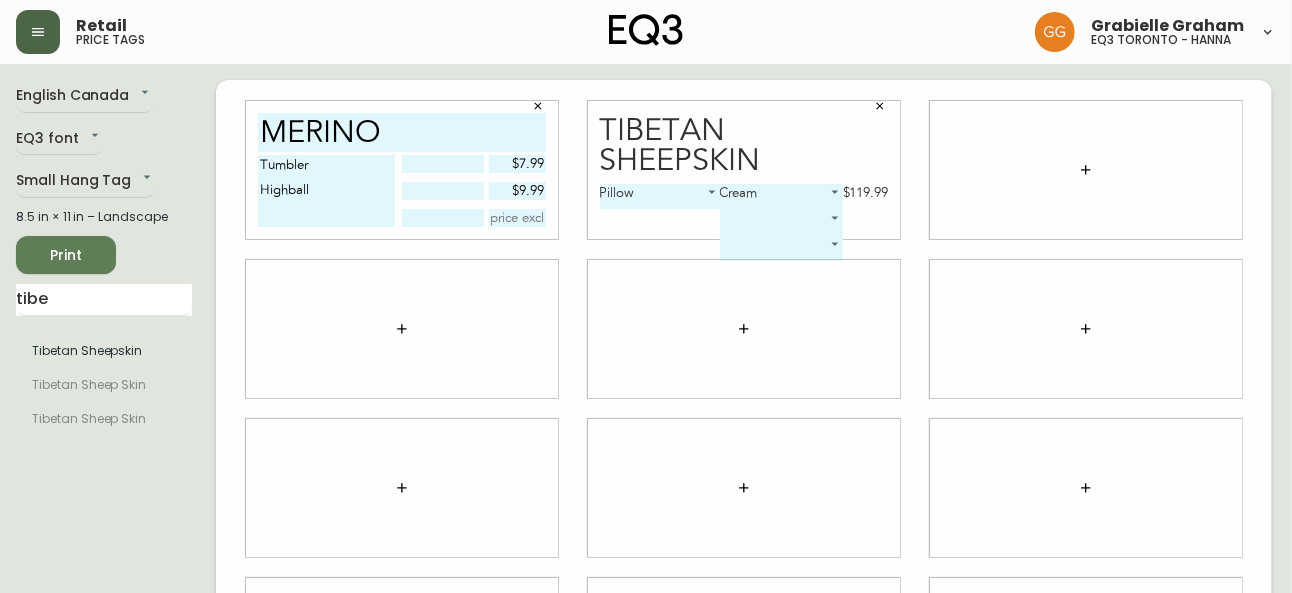click on "Retail price tags Grabielle Graham eq3 toronto - hanna English Canada en_CA EQ3 font EQ3 Small Hang Tag small 8.5 in × 11 in – Landscape Print tibe Tibetan Sheepskin Tibetan Sheep Skin Tibetan Sheep Skin merino Tumbler Highball $7.99 $9.99 Tibetan Sheepskin Pillow 0 Cream 0 $119.99" at bounding box center (646, 448) 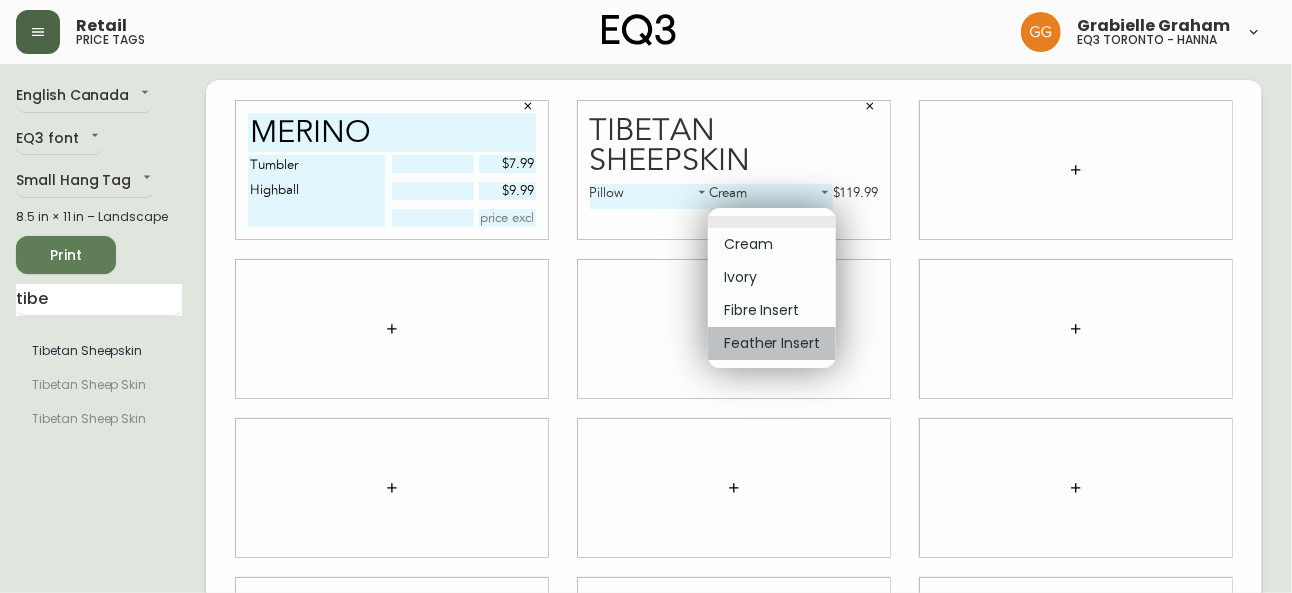 click on "Feather Insert" at bounding box center [772, 343] 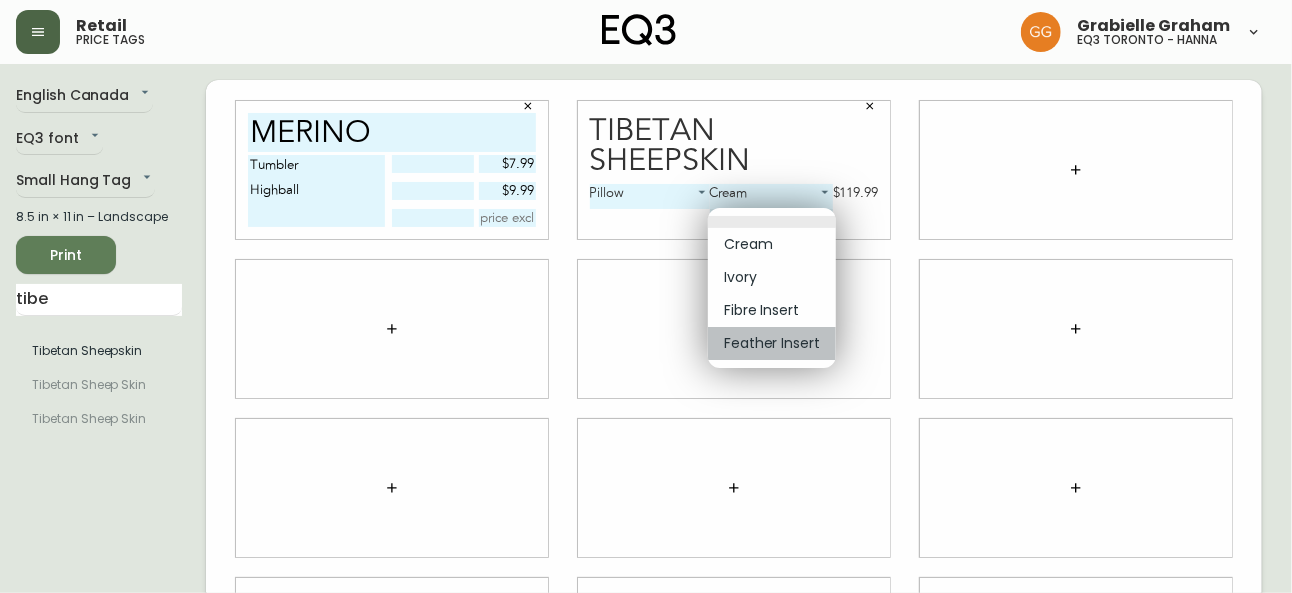 type on "3" 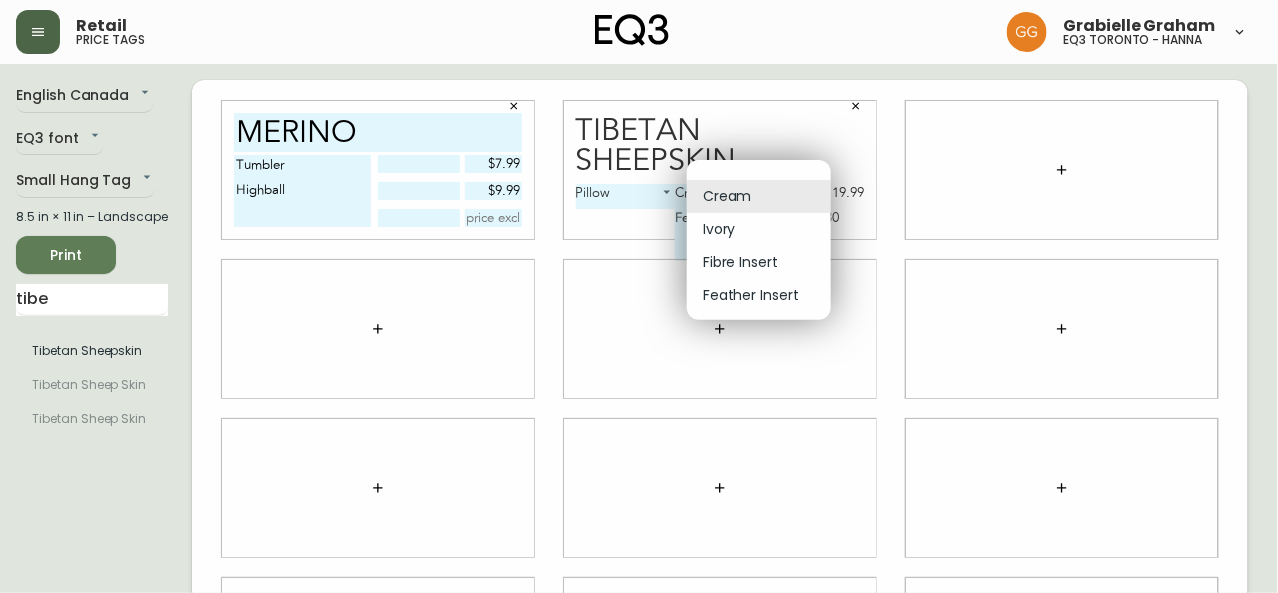 click on "Retail price tags [FIRST] [LAST] eq3 [CITY] - hanna   English Canada en_CA EQ3 font EQ3 Small Hang Tag small 8.5 in × 11 in – Landscape Print tibe Tibetan Sheepskin Tibetan Sheep Skin Tibetan Sheep Skin merino Tumbler
Highball $7.99 $9.99 Tibetan Sheepskin Pillow 0 Cream 0   $119.99 Feather Insert 3   $30 ​
Cream Ivory Fibre Insert Feather Insert" at bounding box center (639, 448) 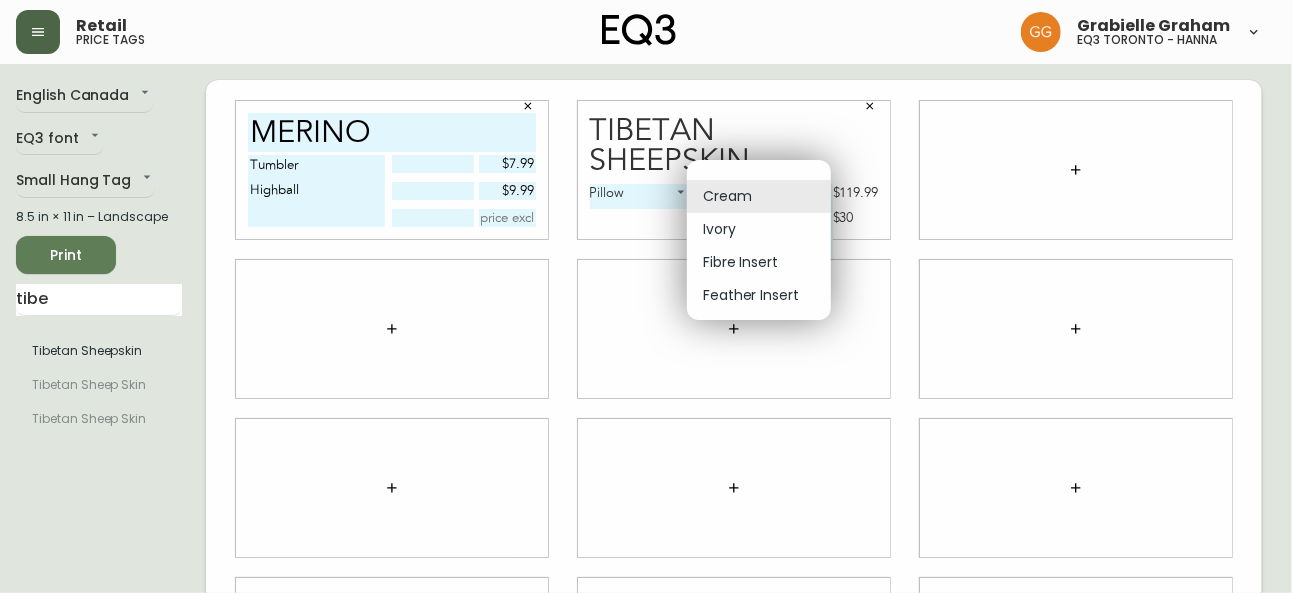 click on "Ivory" at bounding box center [759, 229] 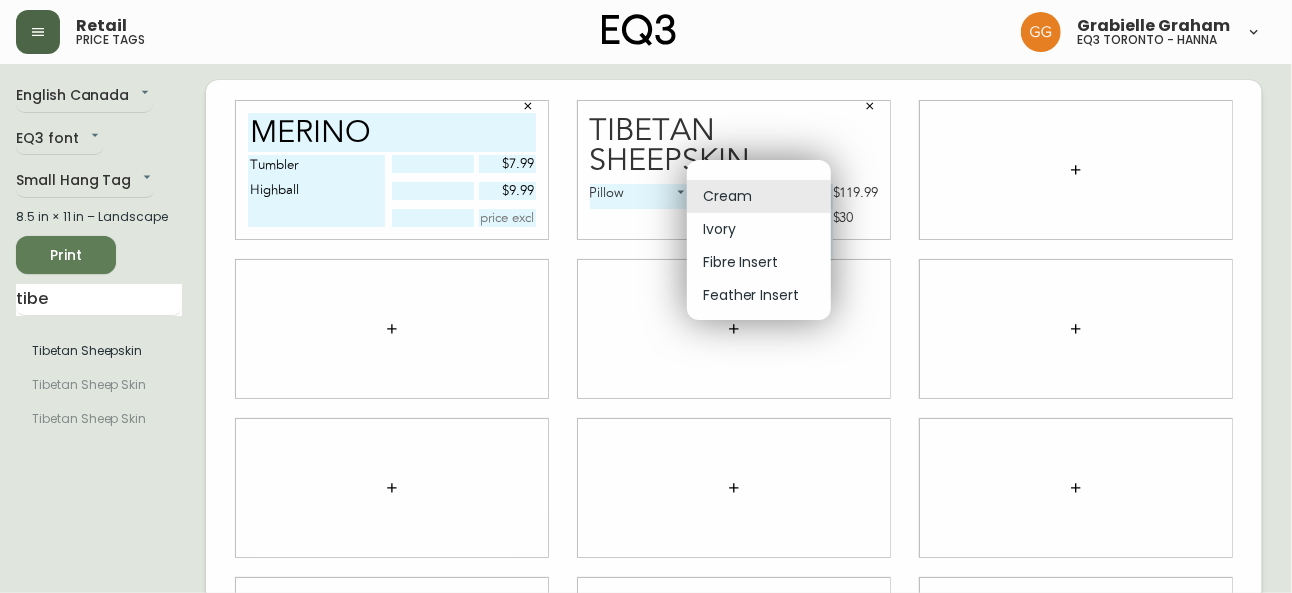 type on "1" 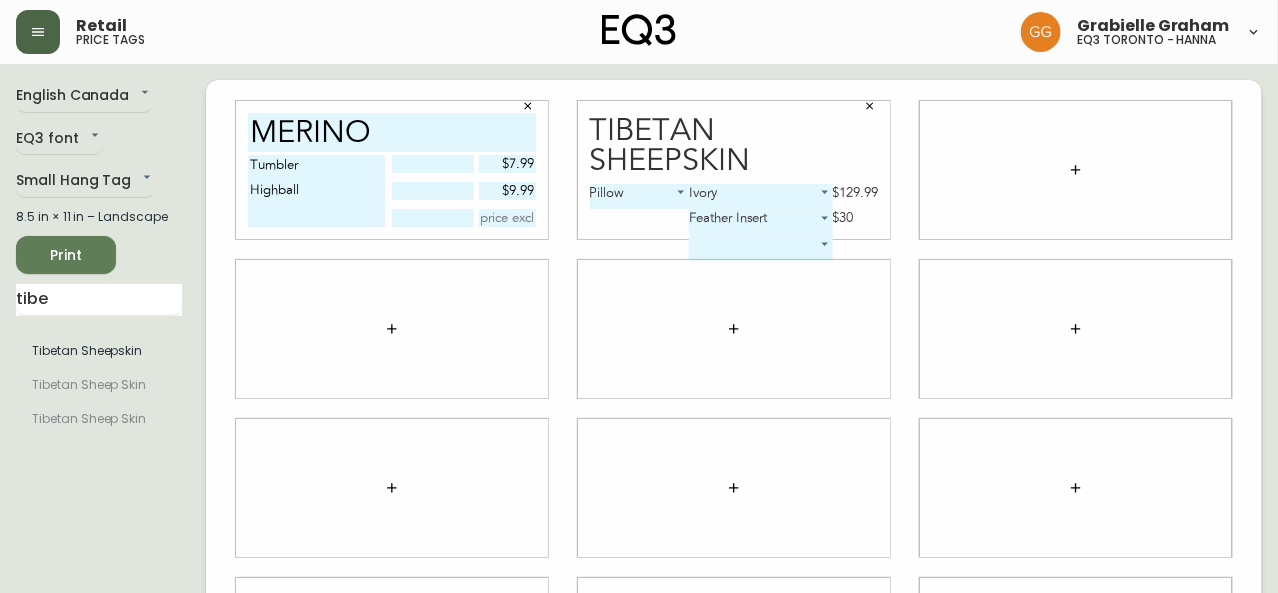 click on "Ivory 1   $129.99 Feather Insert 3   $30 ​" at bounding box center [783, 222] 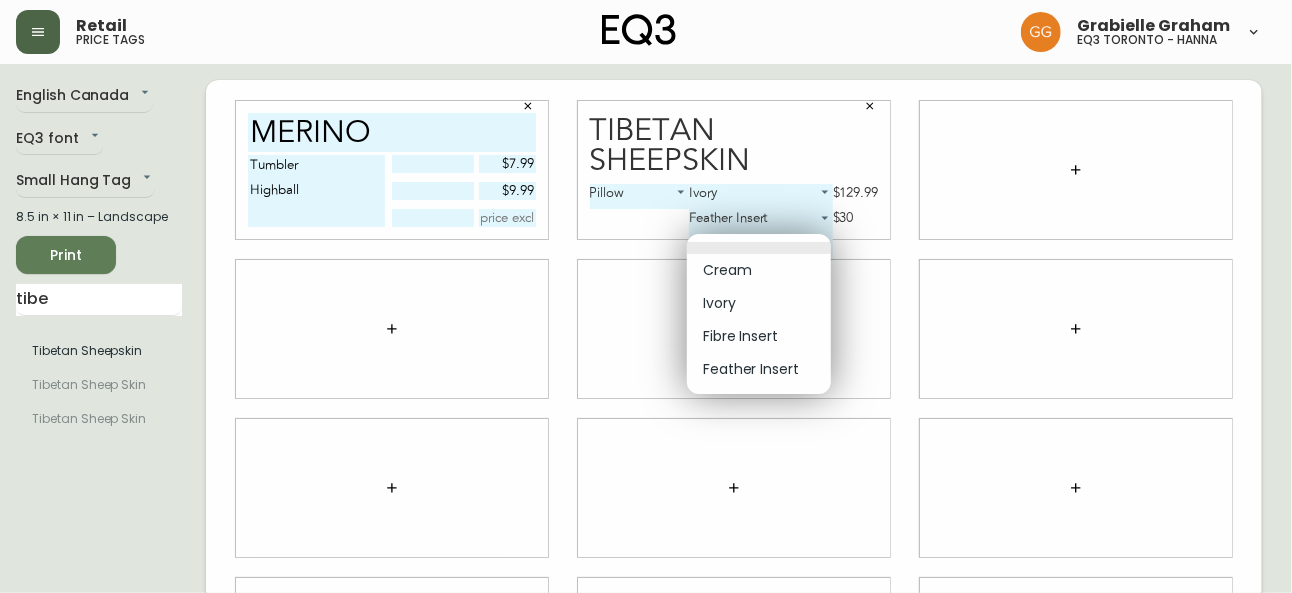 click at bounding box center (646, 296) 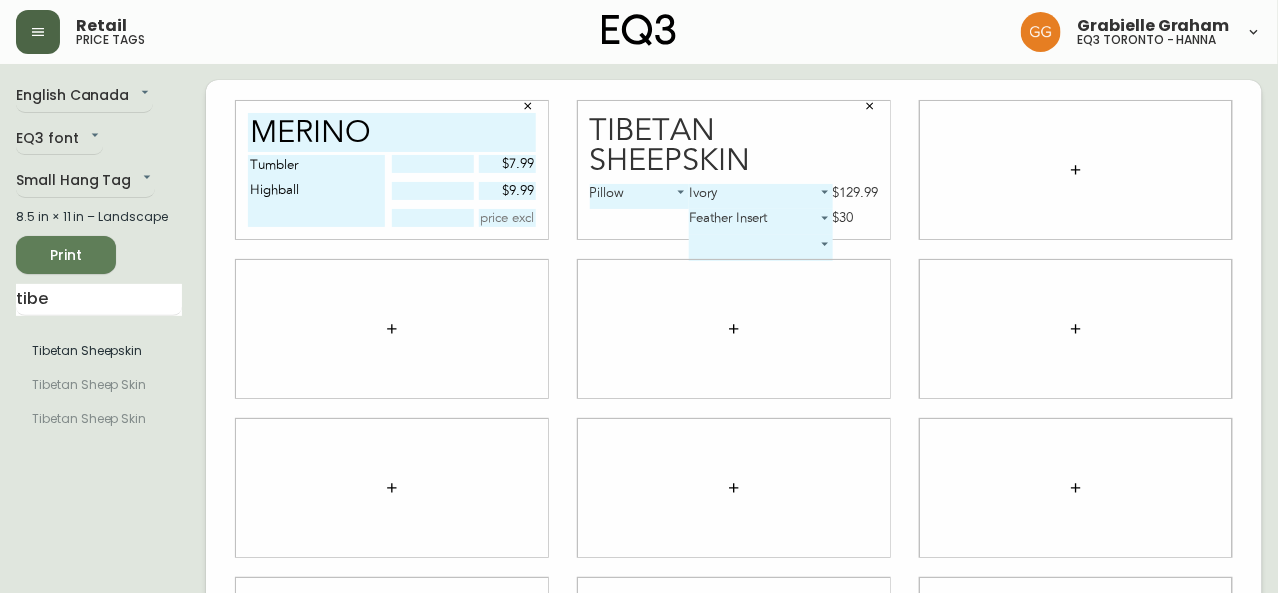 click on "Ivory 1   $129.99 Feather Insert 3   $30 ​" at bounding box center (783, 222) 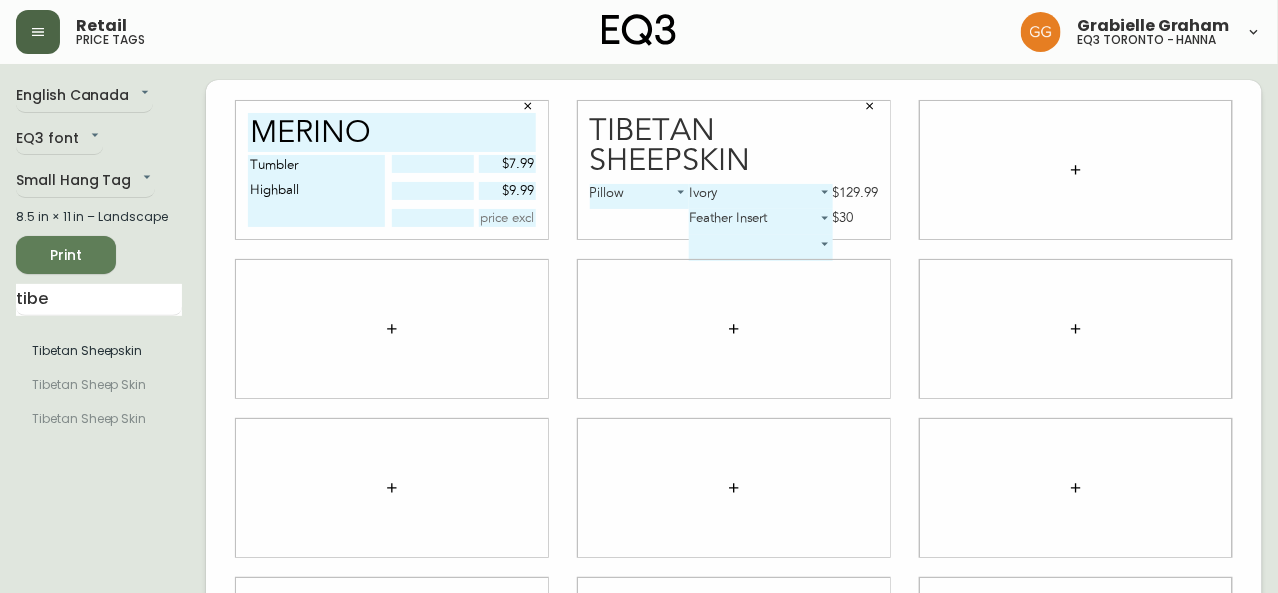 click on "Retail price tags Grabielle Graham eq3 toronto - hanna English Canada en_CA EQ3 font EQ3 Small Hang Tag small 8.5 in × 11 in – Landscape Print tibe Tibetan Sheepskin Tibetan Sheep Skin Tibetan Sheep Skin merino Tumbler Highball $7.99 $9.99 Tibetan Sheepskin Pillow 0 Ivory 1 $129.99 Feather Insert 3 $30" at bounding box center [639, 448] 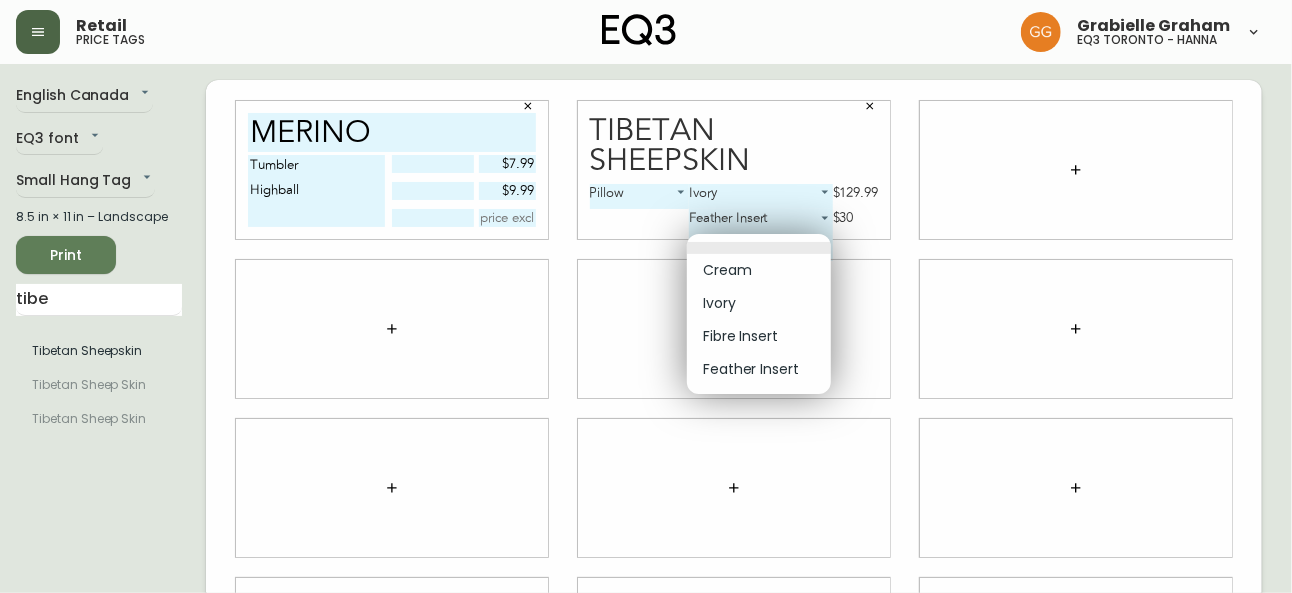 click at bounding box center [646, 296] 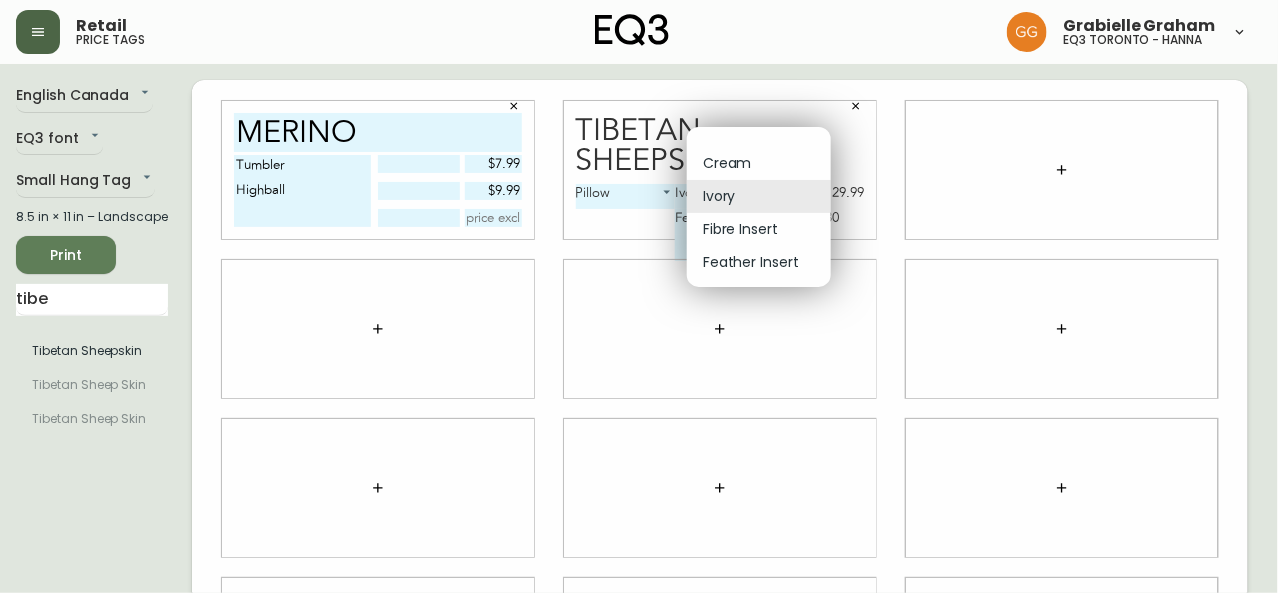 click on "Retail price tags [FIRST] [LAST] eq3 [CITY] - hanna   English Canada en_CA EQ3 font EQ3 Small Hang Tag small 8.5 in × 11 in – Landscape Print tibe Tibetan Sheepskin Tibetan Sheep Skin Tibetan Sheep Skin merino Tumbler
Highball $7.99 $9.99 Tibetan Sheepskin Pillow 0 Ivory 1   $129.99 Feather Insert 3   $30 ​
Cream Ivory Fibre Insert Feather Insert" at bounding box center [639, 448] 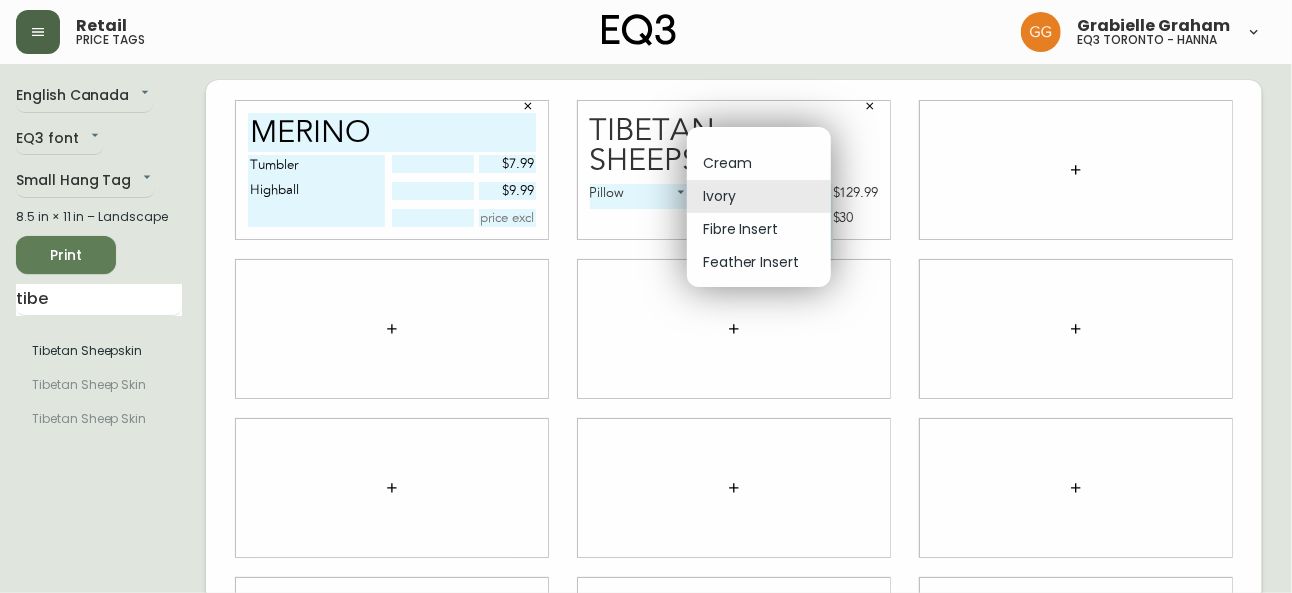 click at bounding box center (646, 296) 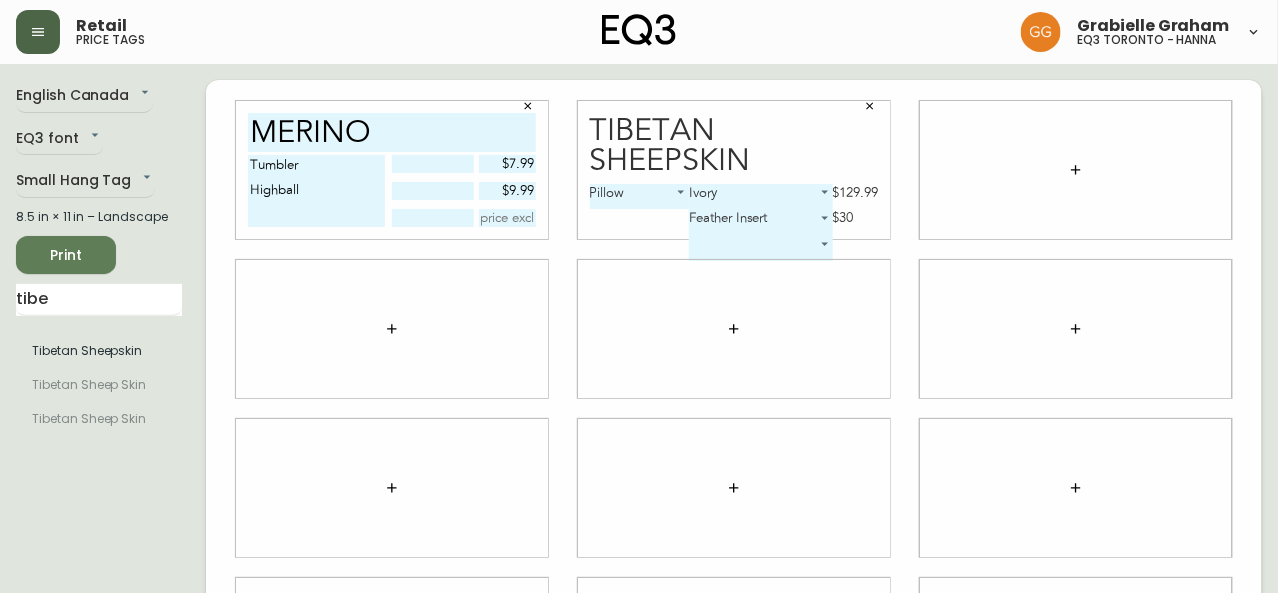 click on "Retail price tags Grabielle Graham eq3 toronto - hanna English Canada en_CA EQ3 font EQ3 Small Hang Tag small 8.5 in × 11 in – Landscape Print tibe Tibetan Sheepskin Tibetan Sheep Skin Tibetan Sheep Skin merino Tumbler Highball $7.99 $9.99 Tibetan Sheepskin Pillow 0 Ivory 1 $129.99 Feather Insert 3 $30" at bounding box center [639, 448] 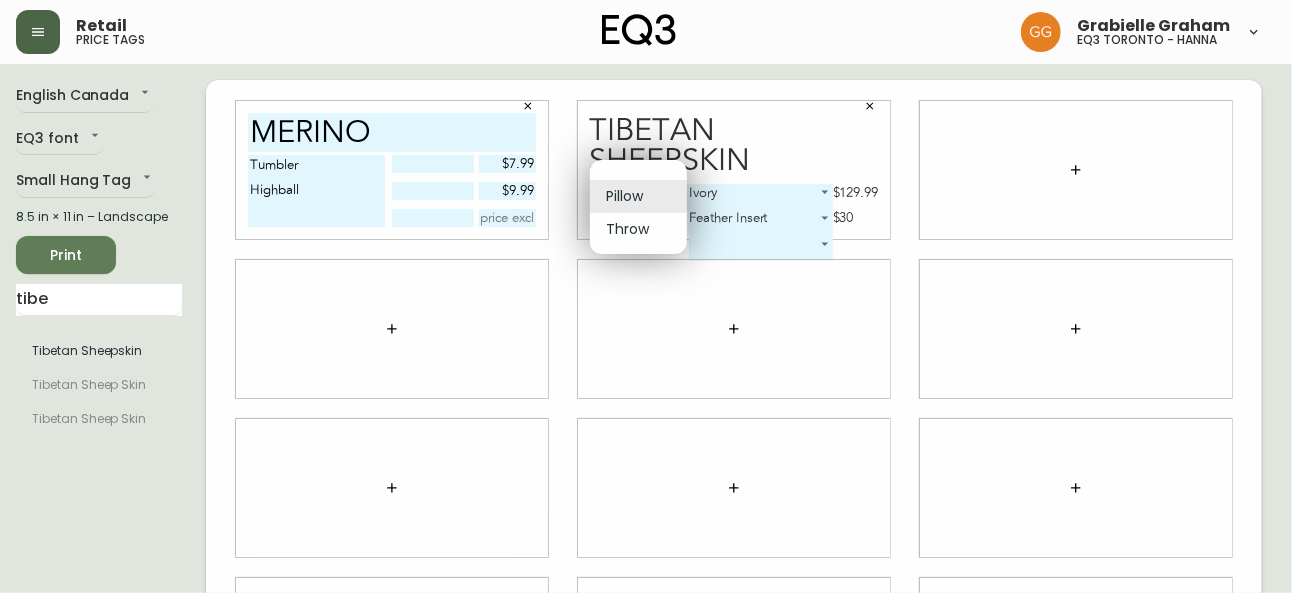 click on "Pillow" at bounding box center (638, 196) 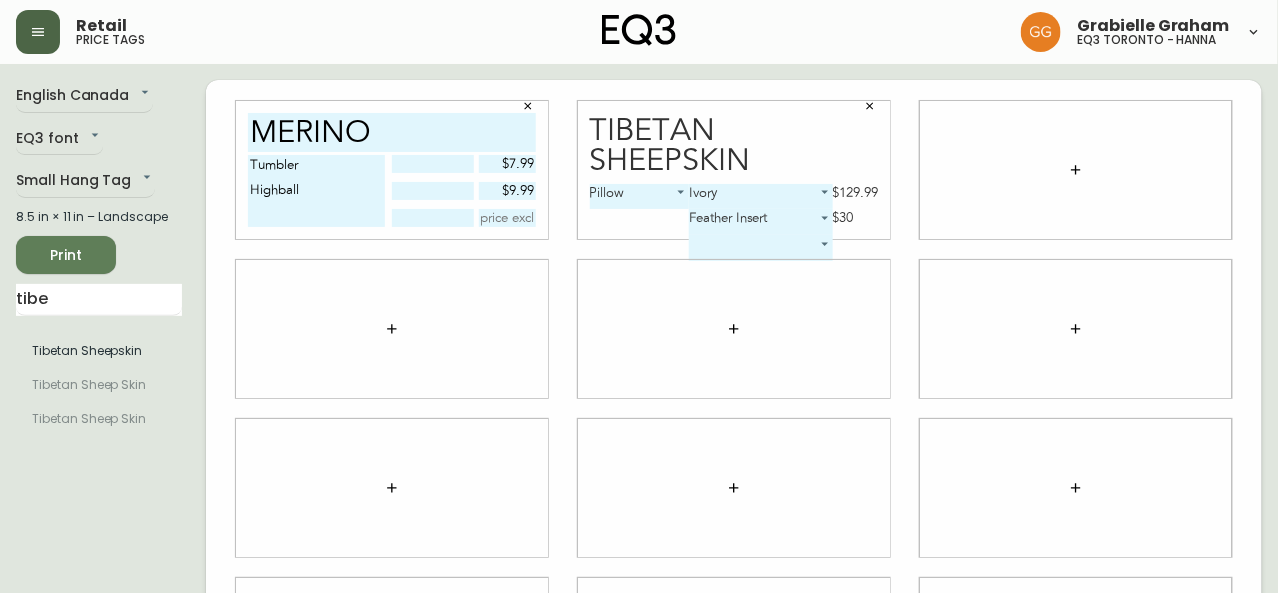 click on "Retail price tags Grabielle Graham eq3 toronto - hanna English Canada en_CA EQ3 font EQ3 Small Hang Tag small 8.5 in × 11 in – Landscape Print tibe Tibetan Sheepskin Tibetan Sheep Skin Tibetan Sheep Skin merino Tumbler Highball $7.99 $9.99 Tibetan Sheepskin Pillow 0 Ivory 1 $129.99 Feather Insert 3 $30" at bounding box center [639, 448] 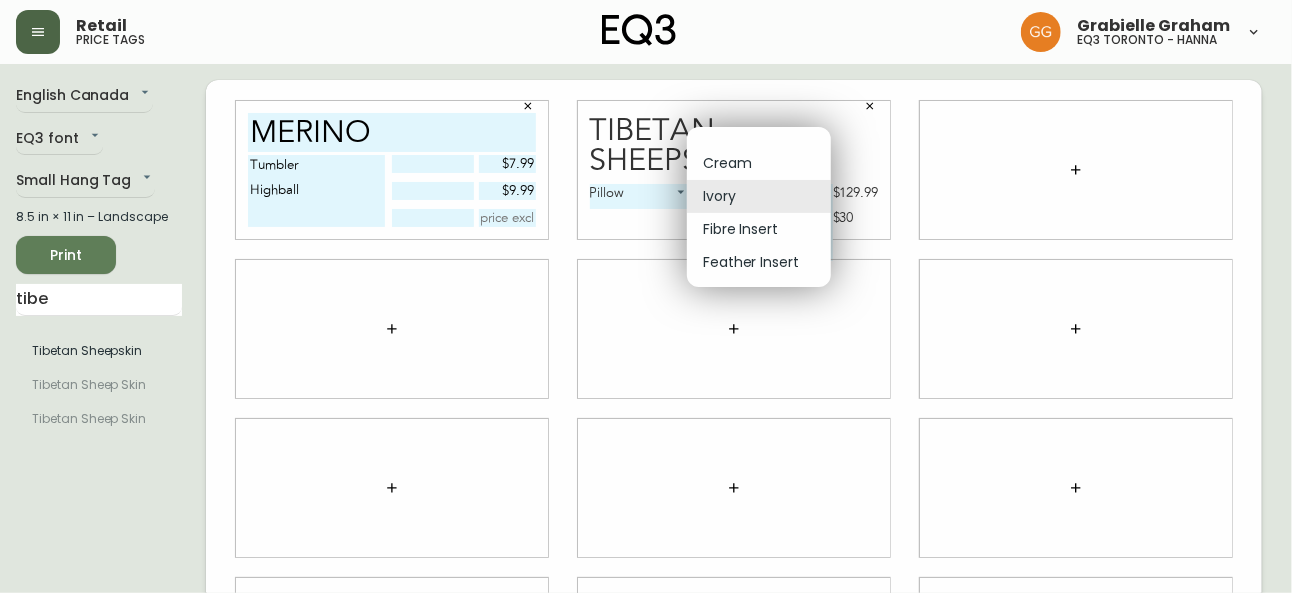 click at bounding box center (646, 296) 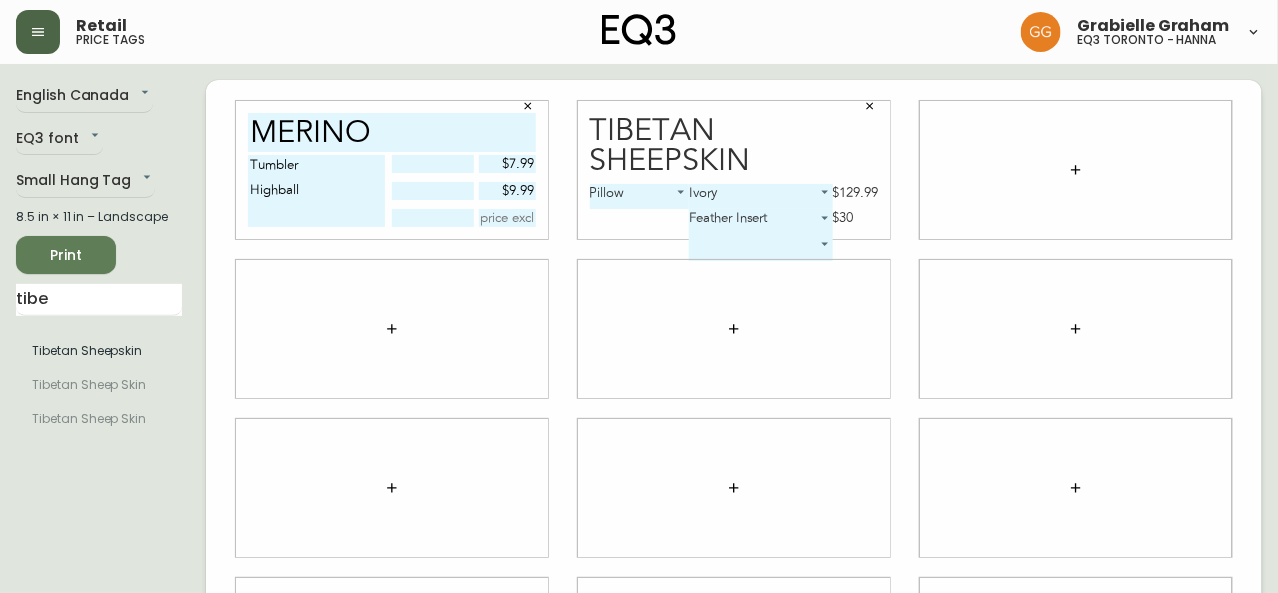 click 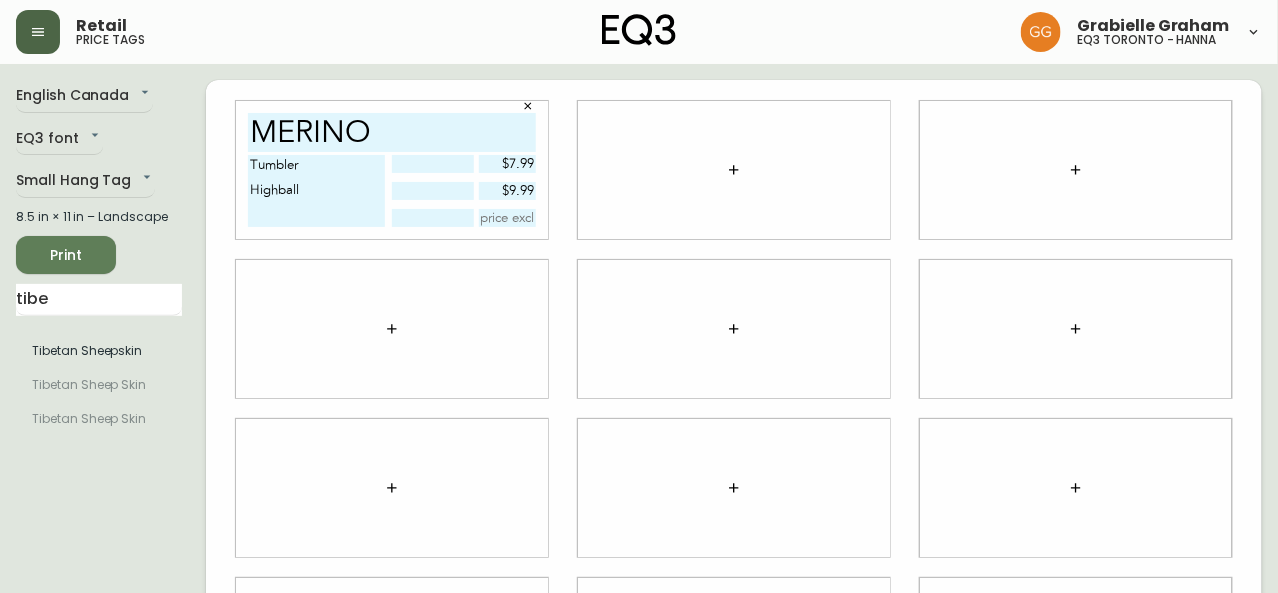 click at bounding box center (734, 170) 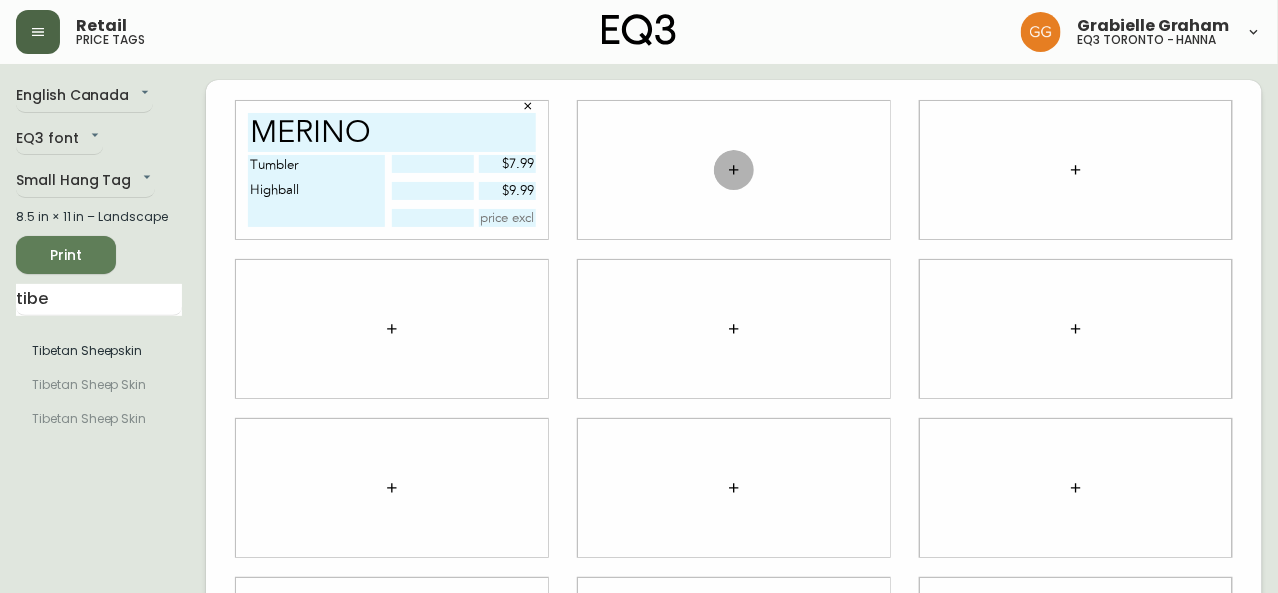 click 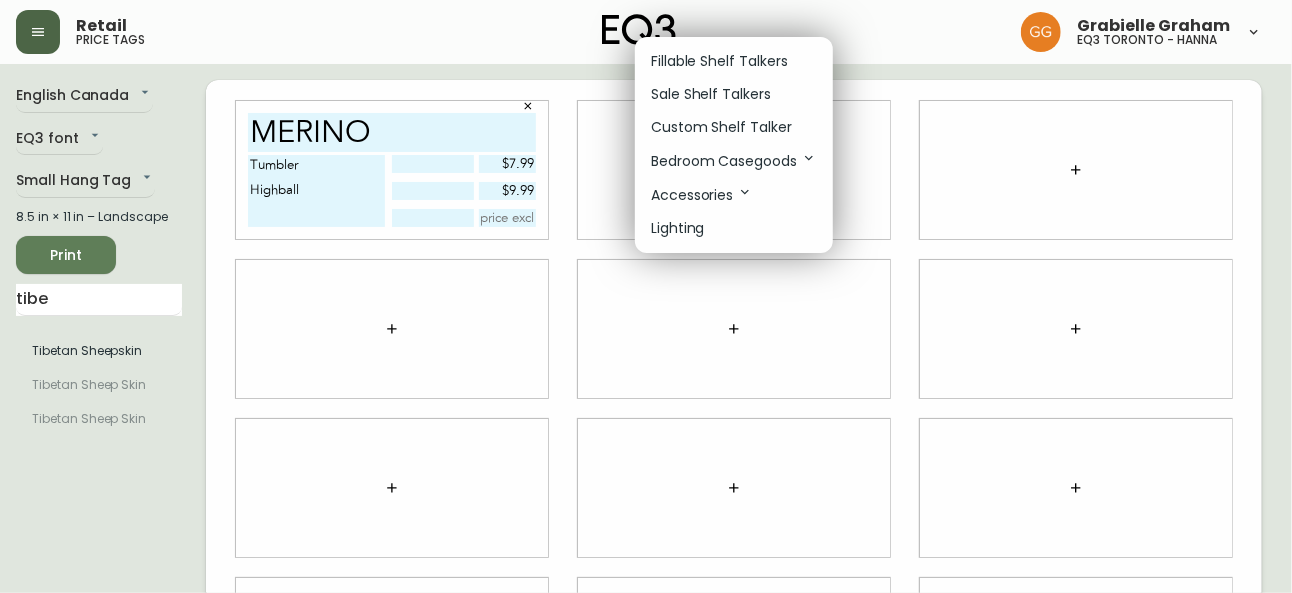 click on "Fillable Shelf Talkers" at bounding box center (719, 61) 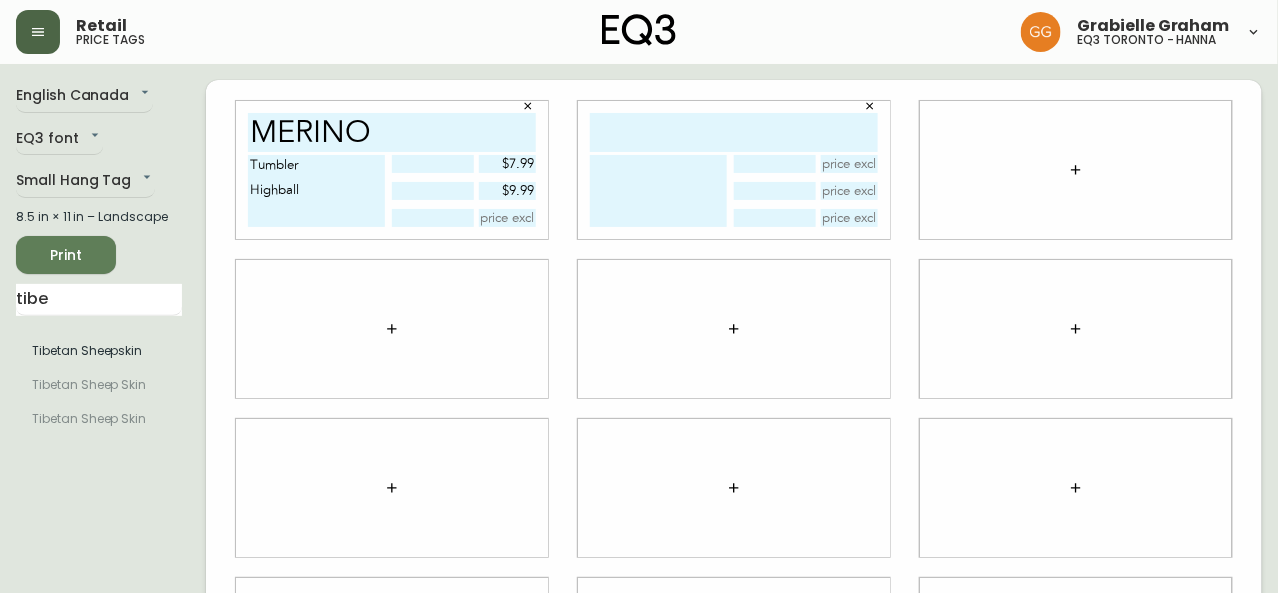 click at bounding box center (734, 132) 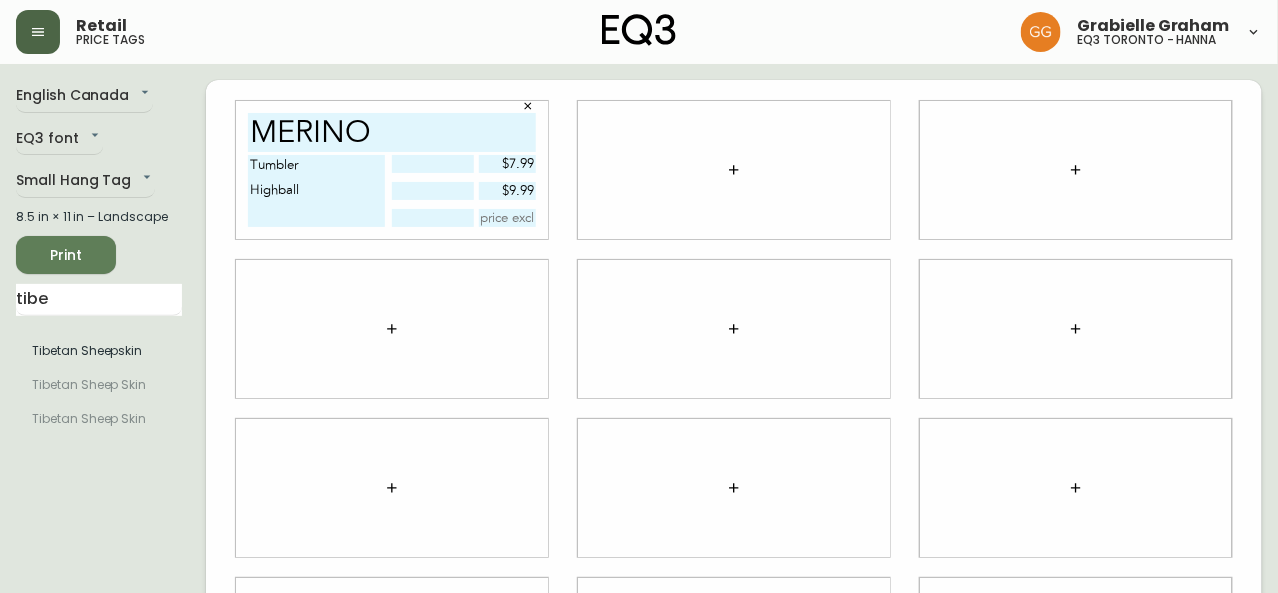 click at bounding box center [734, 170] 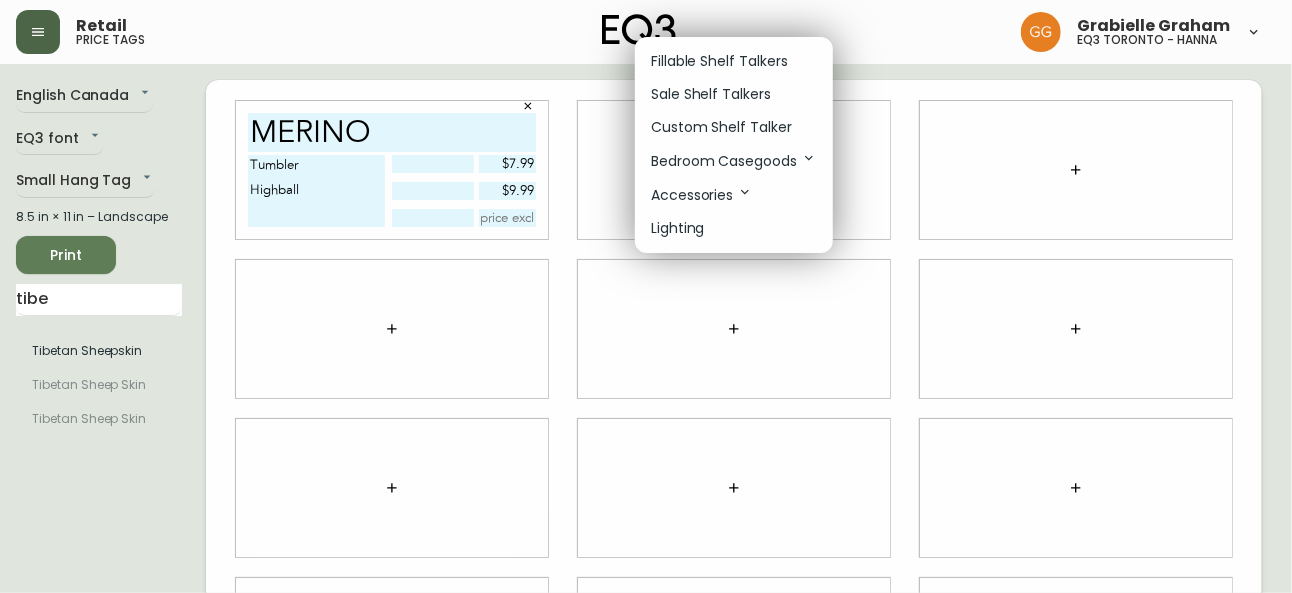 click at bounding box center (646, 296) 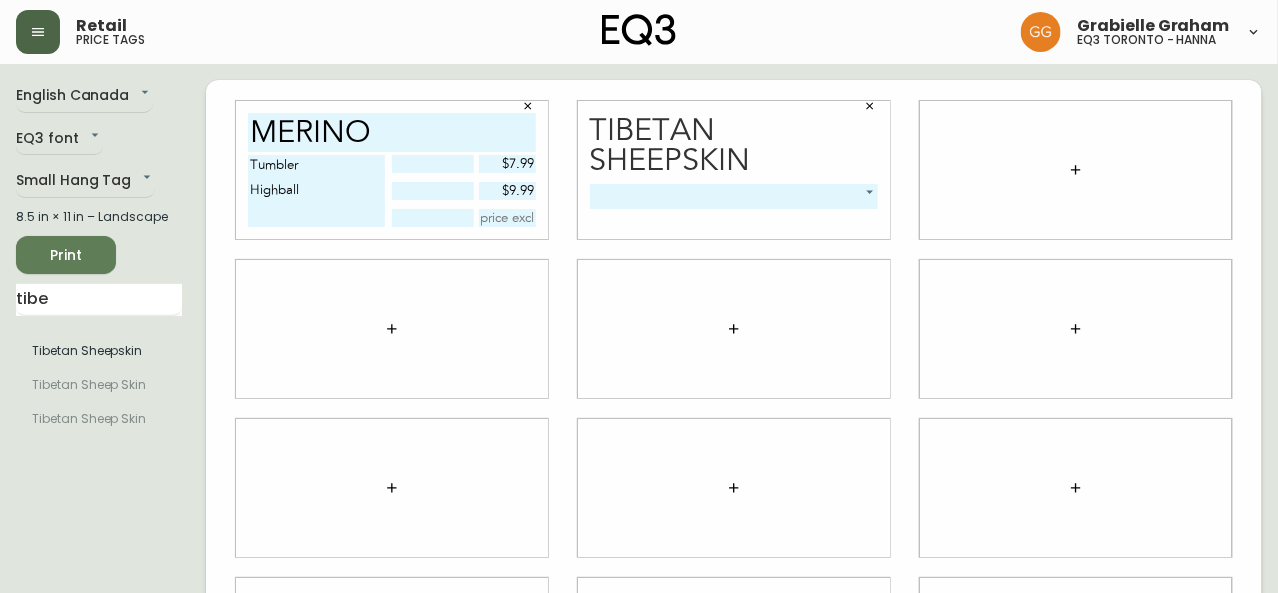 click on "Retail price tags Grabielle Graham eq3 toronto - hanna English Canada en_CA EQ3 font EQ3 Small Hang Tag small 8.5 in × 11 in – Landscape Print tibe Tibetan Sheepskin Tibetan Sheep Skin Tibetan Sheep Skin merino Tumbler Highball $7.99 $9.99 Tibetan Sheepskin -1" at bounding box center (639, 448) 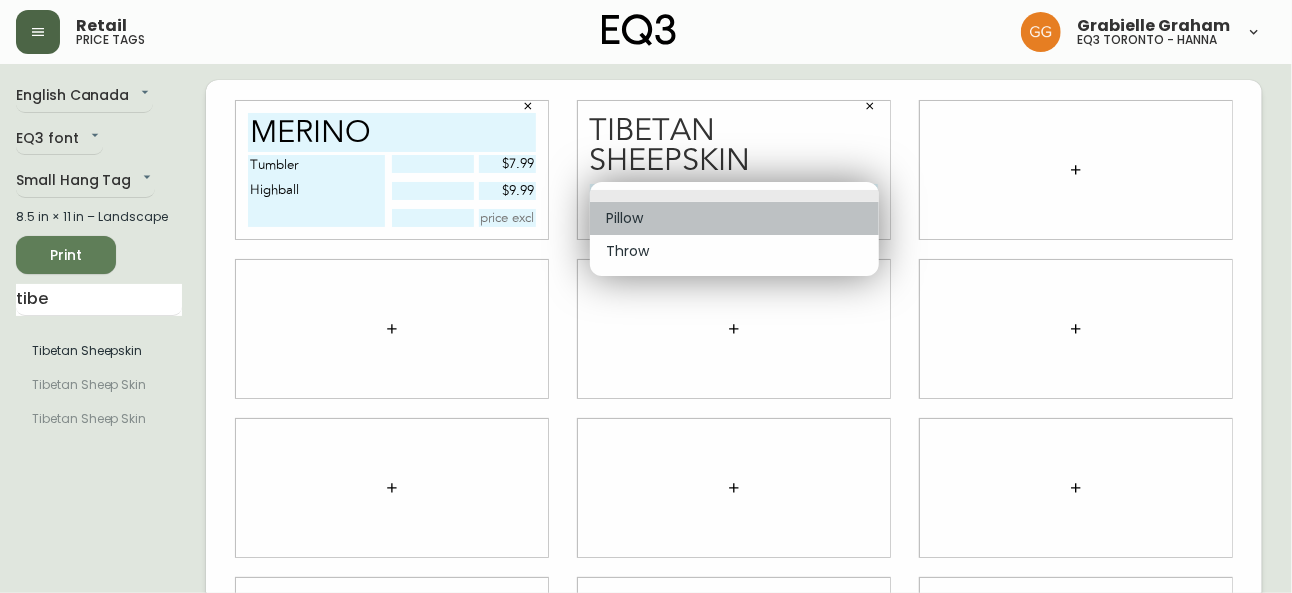 drag, startPoint x: 642, startPoint y: 215, endPoint x: 656, endPoint y: 204, distance: 17.804493 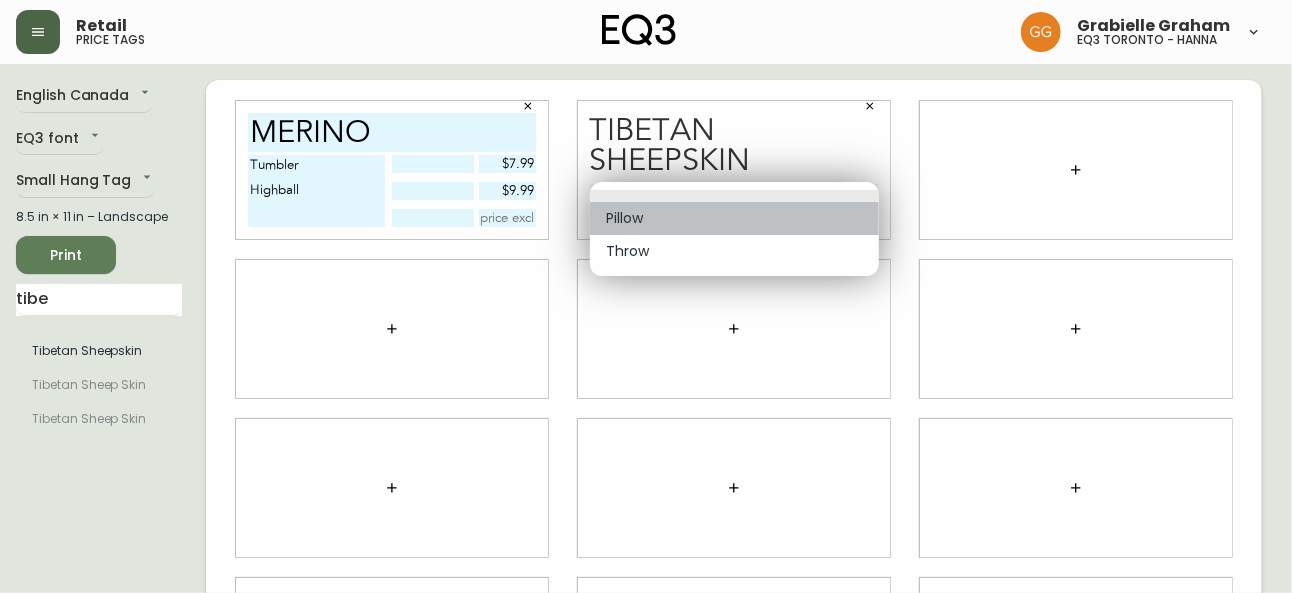 click on "Pillow" at bounding box center (734, 218) 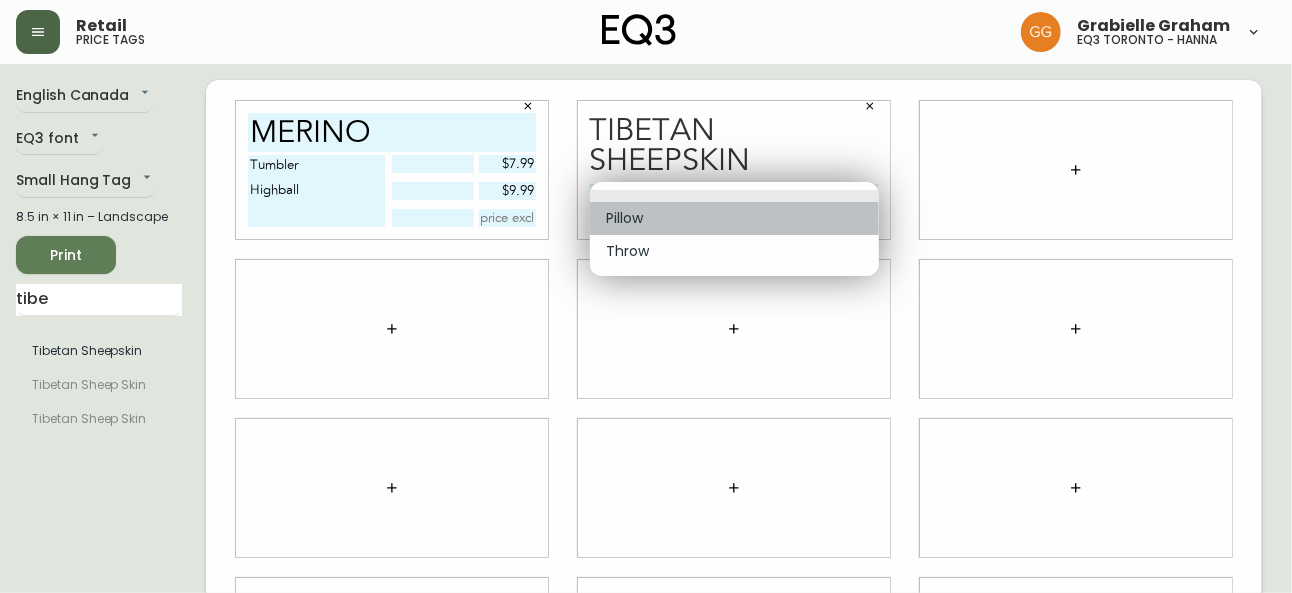 type on "0" 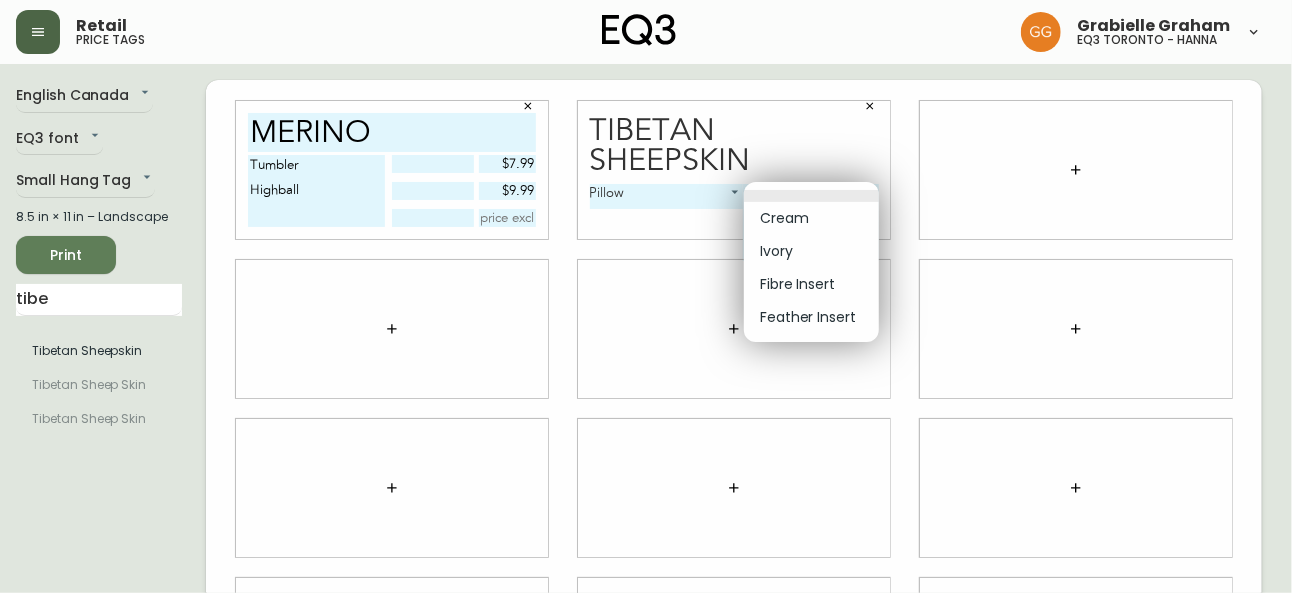 click on "Retail price tags [FIRST] [LAST] eq3 [CITY] - hanna   English Canada en_CA EQ3 font EQ3 Small Hang Tag small 8.5 in × 11 in – Landscape Print tibe Tibetan Sheepskin Tibetan Sheep Skin Tibetan Sheep Skin merino Tumbler
Highball $7.99 $9.99 Tibetan Sheepskin Pillow 0 ​ ​ ​
Cream Ivory Fibre Insert Feather Insert" at bounding box center (646, 448) 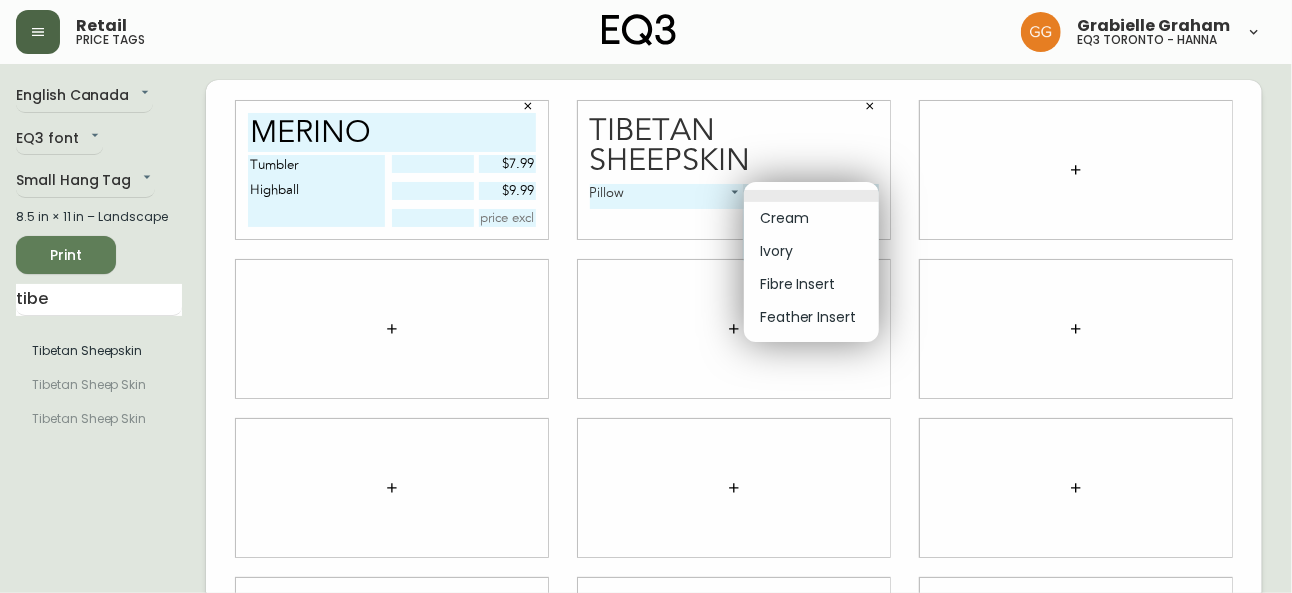type on "1" 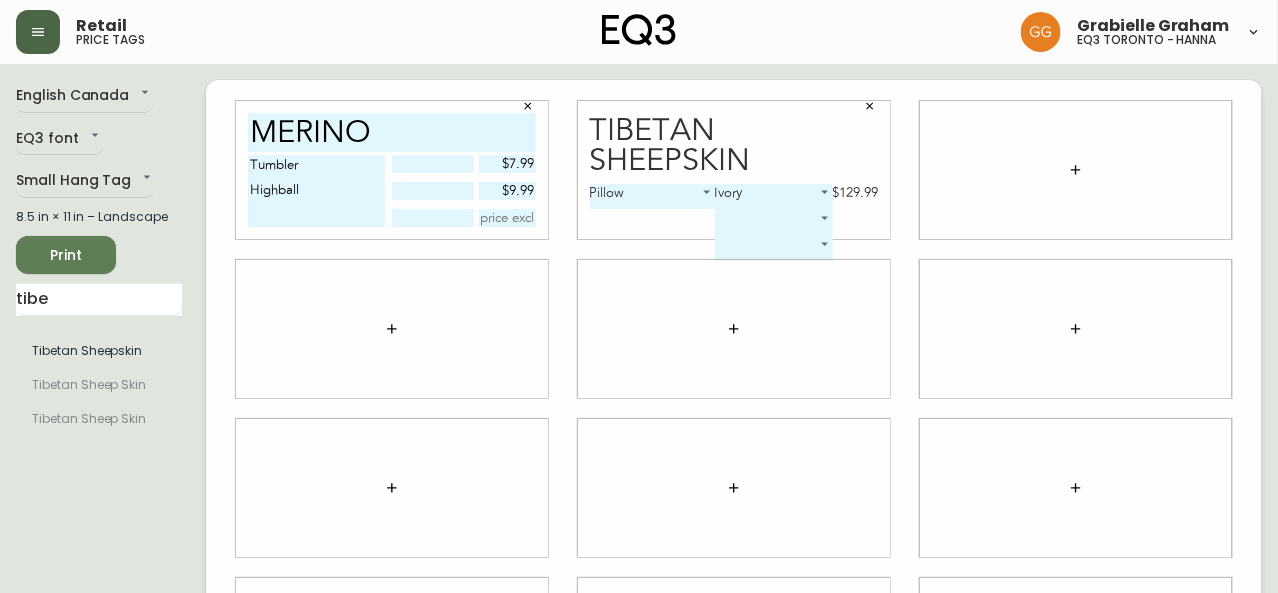 click on "Retail price tags Grabielle Graham eq3 toronto - hanna English Canada en_CA EQ3 font EQ3 Small Hang Tag small 8.5 in × 11 in – Landscape Print tibe Tibetan Sheepskin Tibetan Sheep Skin Tibetan Sheep Skin merino Tumbler Highball $7.99 $9.99 Tibetan Sheepskin Pillow 0 Ivory 1 $129.99" at bounding box center [639, 448] 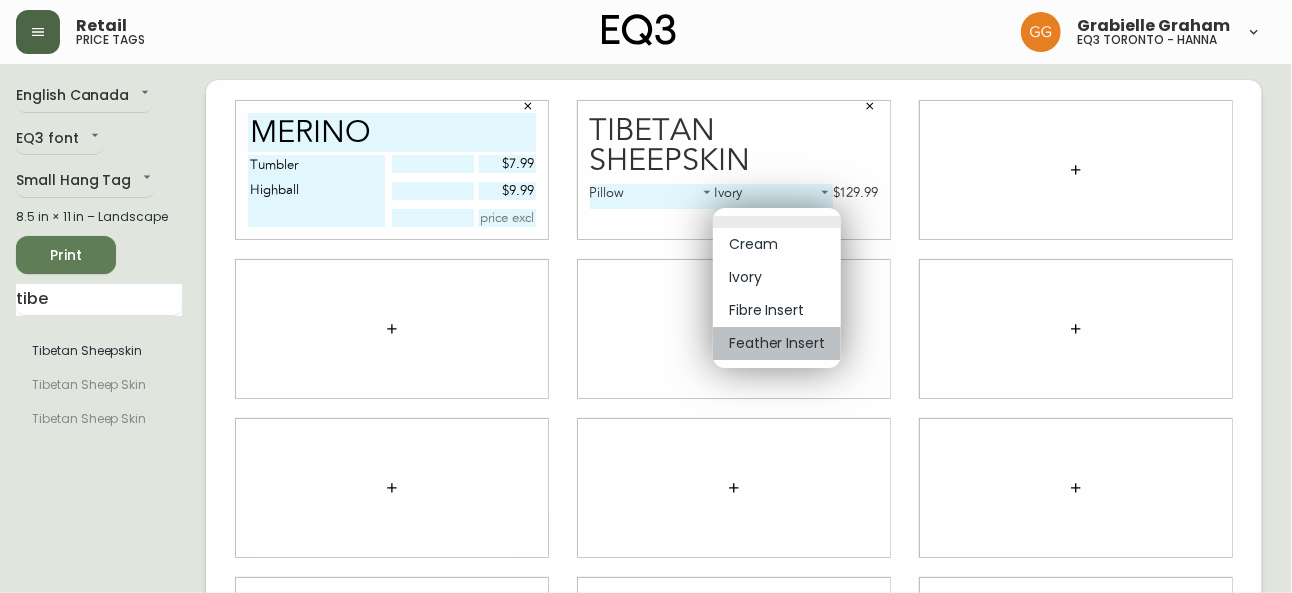 click on "Feather Insert" at bounding box center (777, 343) 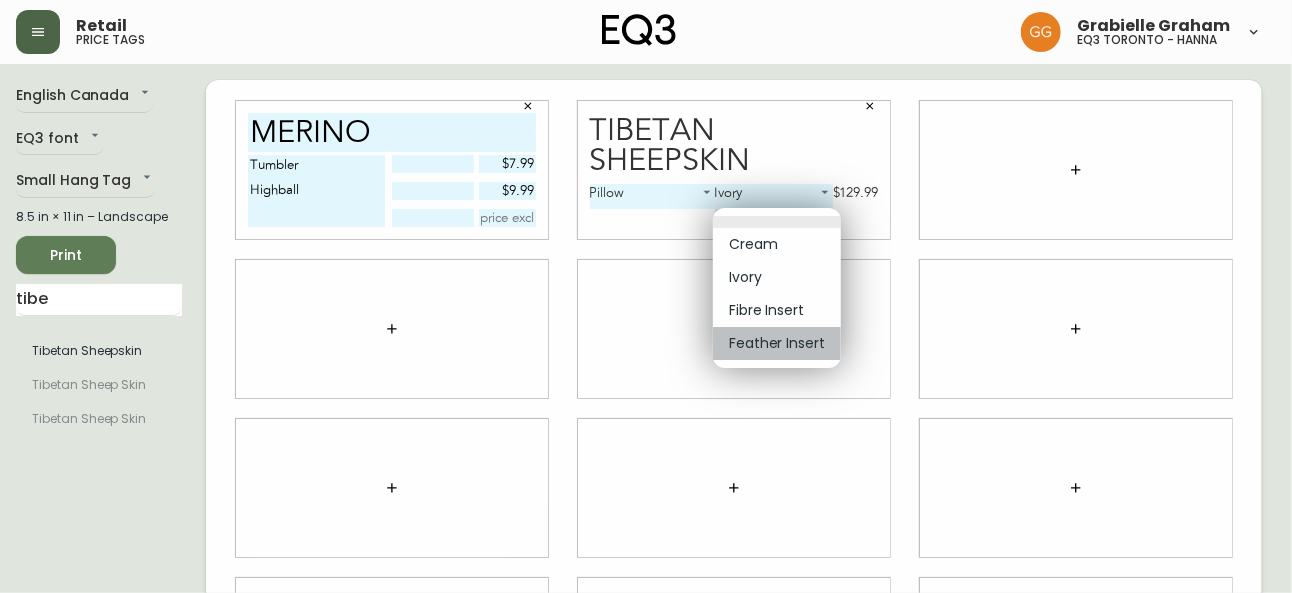type on "3" 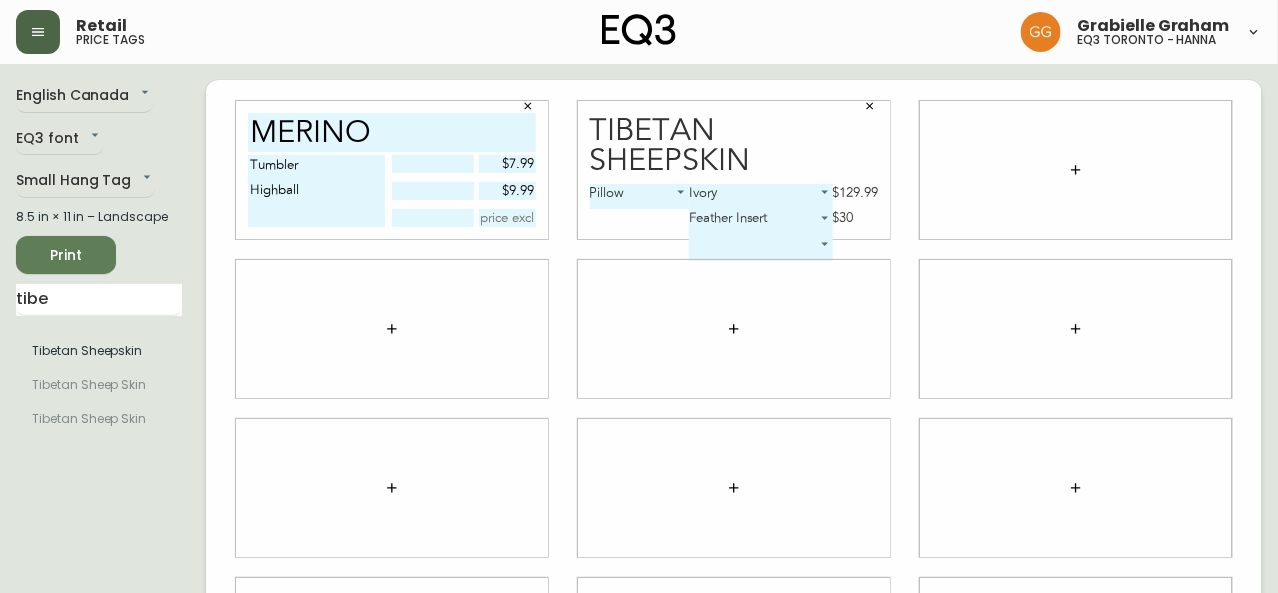 click at bounding box center [1076, 170] 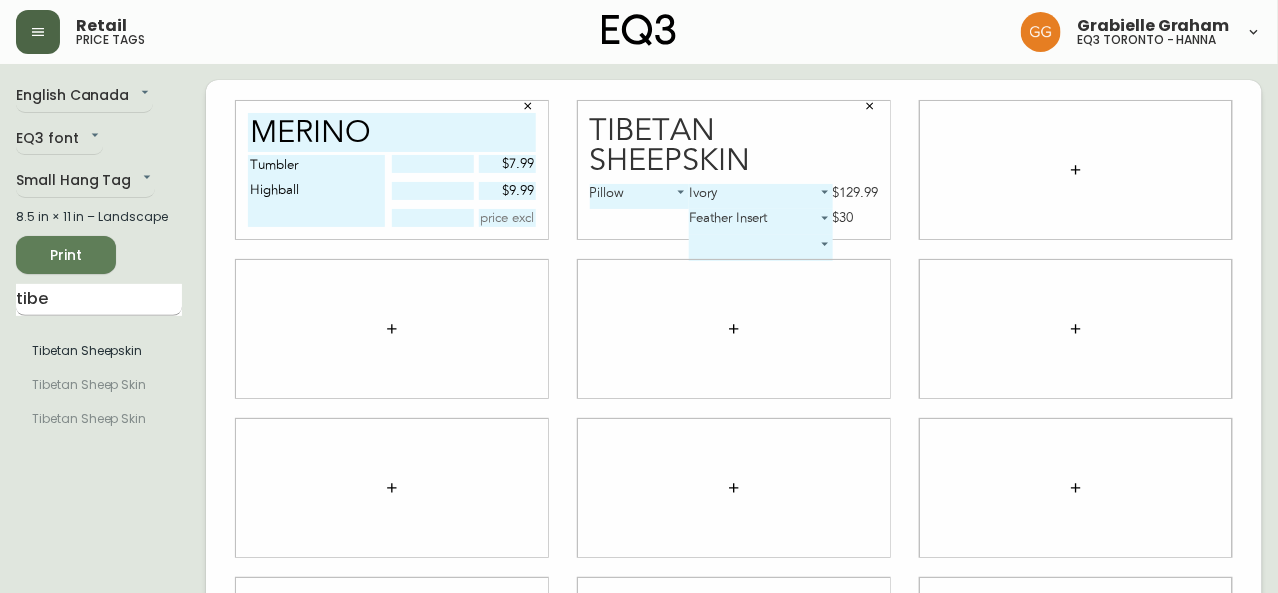 click on "tibe" at bounding box center [99, 300] 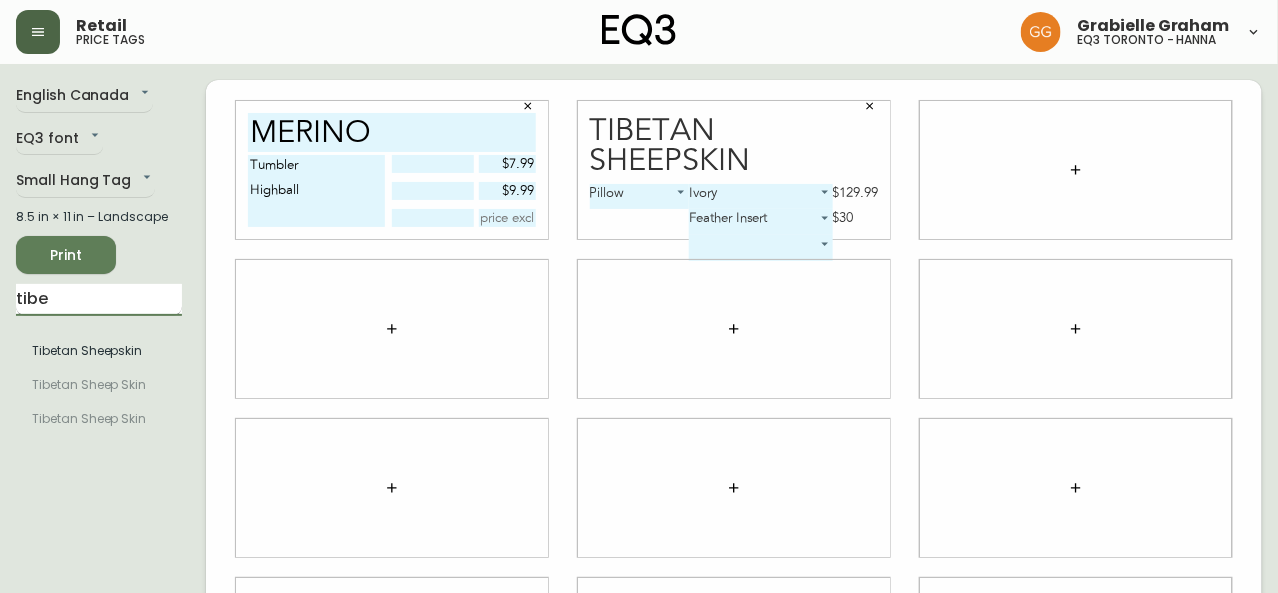 click on "tibe" at bounding box center [99, 300] 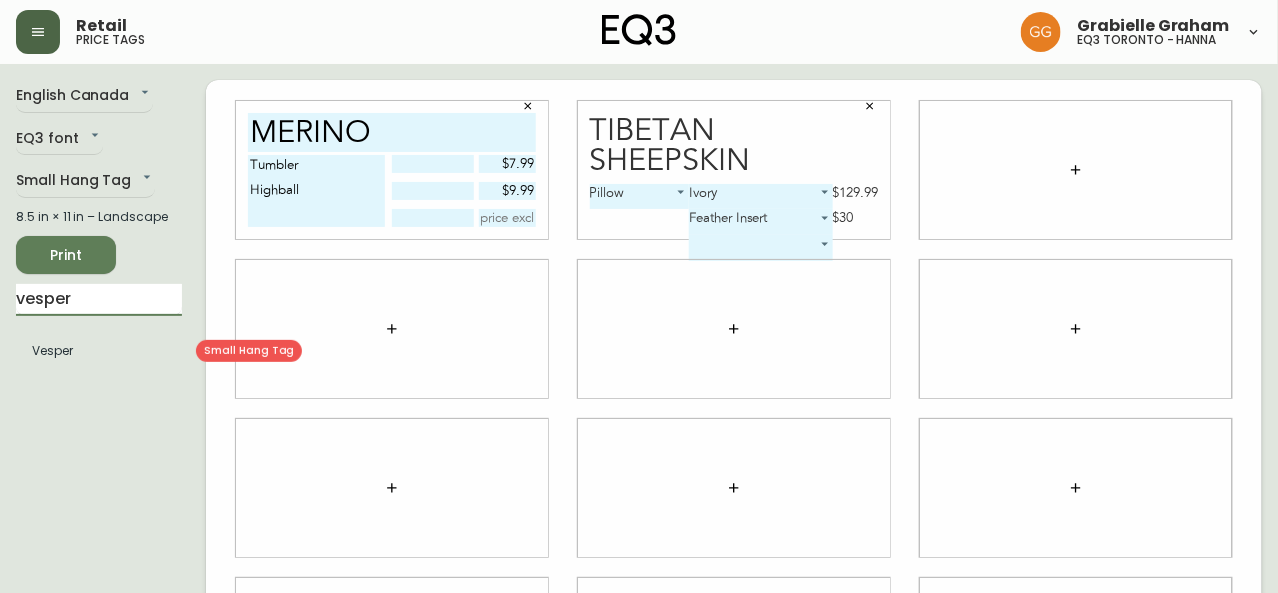 type on "vesper" 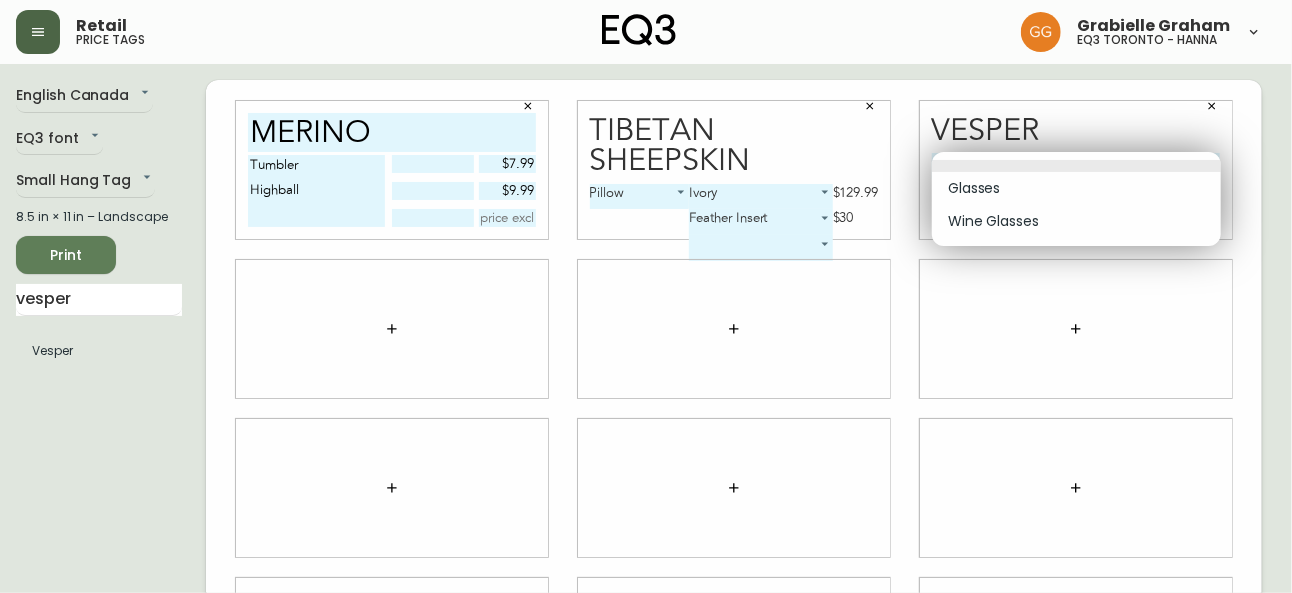 click on "Retail price tags [FIRST] [LAST] eq3 [CITY] - hanna   English Canada en_CA EQ3 font EQ3 Small Hang Tag small 8.5 in × 11 in – Landscape Print vesper Vesper merino Tumbler
Highball $7.99 $9.99 Tibetan Sheepskin Pillow 0 Ivory 1   $129.99 Feather Insert 3   $30 ​ Vesper ​ -1
Glasses Wine Glasses" at bounding box center [646, 448] 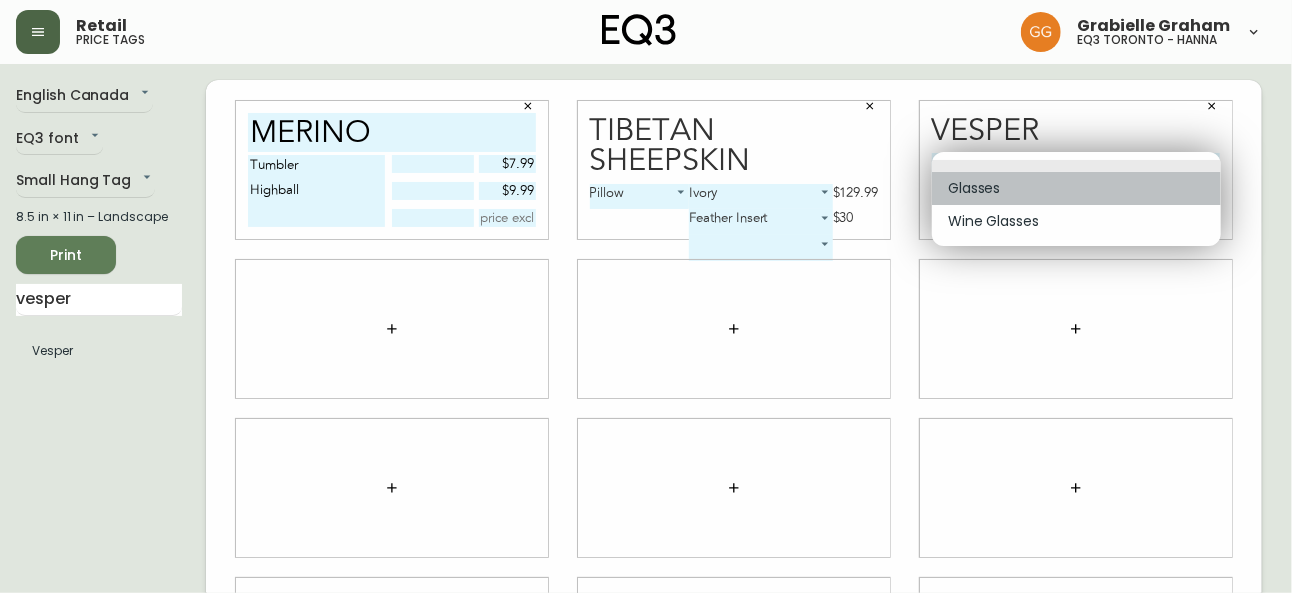 click on "Glasses" at bounding box center [1076, 188] 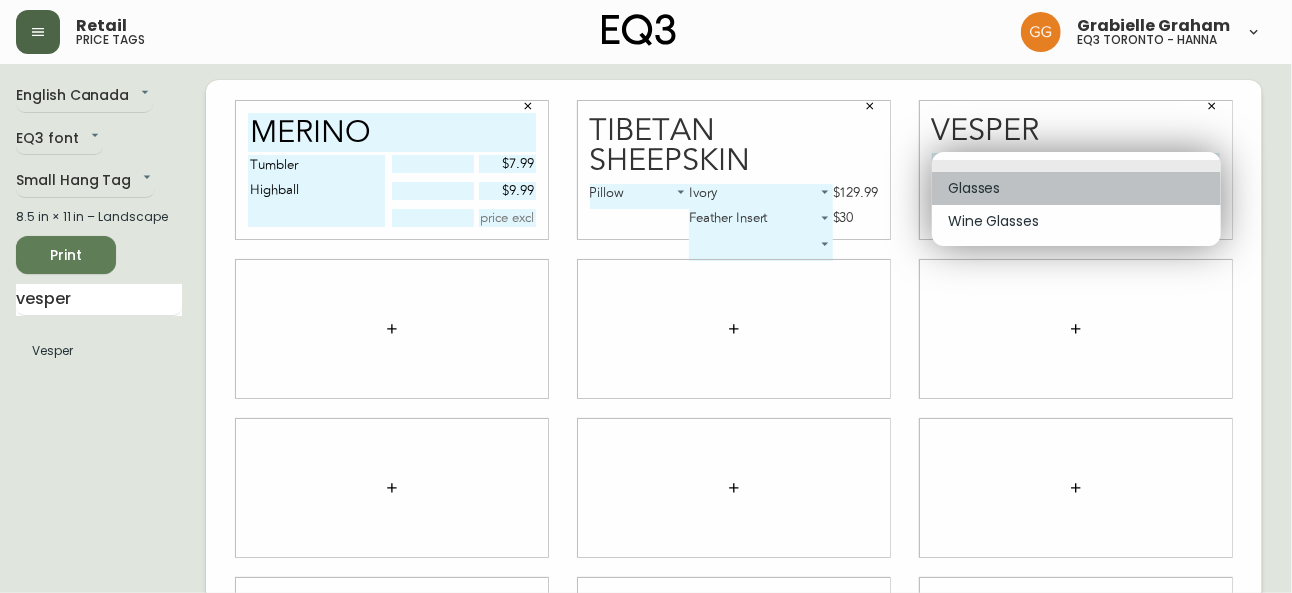 type on "0" 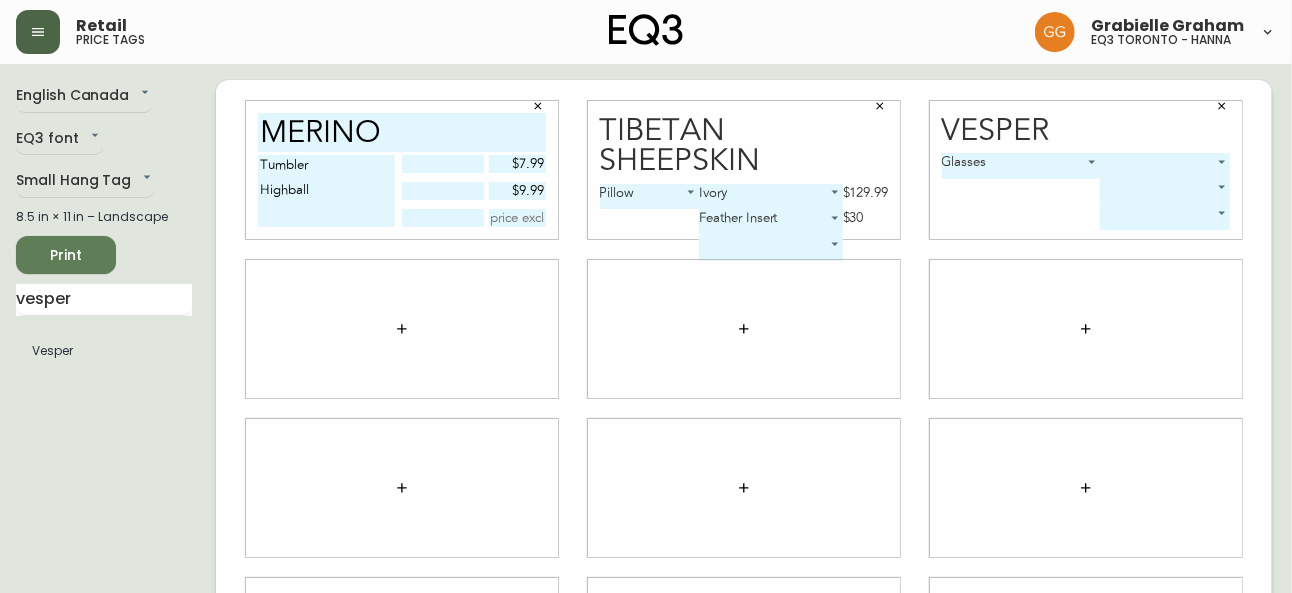 click on "Retail price tags Grabielle Graham eq3 toronto - hanna English Canada en_CA EQ3 font EQ3 Small Hang Tag small 8.5 in × 11 in – Landscape Print vesper Vesper merino Tumbler Highball $7.99 $9.99 Tibetan Sheepskin Pillow 0 Ivory 1 $129.99 Feather Insert 3 $30 Vesper Glasses 0" at bounding box center (646, 448) 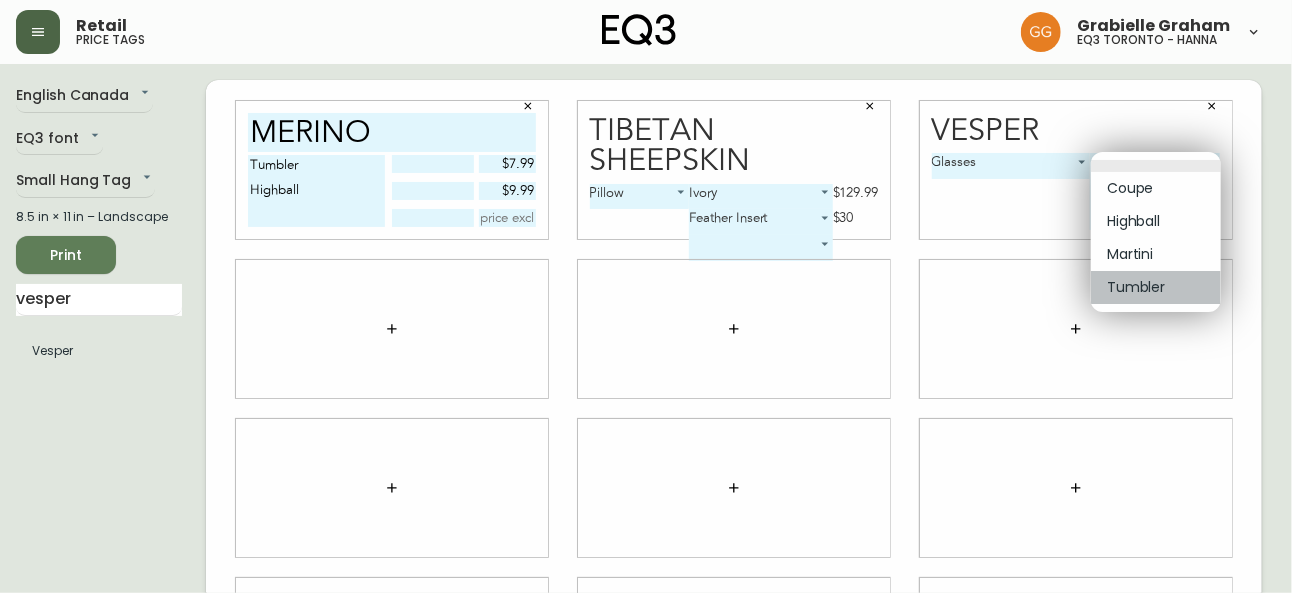 drag, startPoint x: 1144, startPoint y: 284, endPoint x: 1148, endPoint y: 216, distance: 68.117546 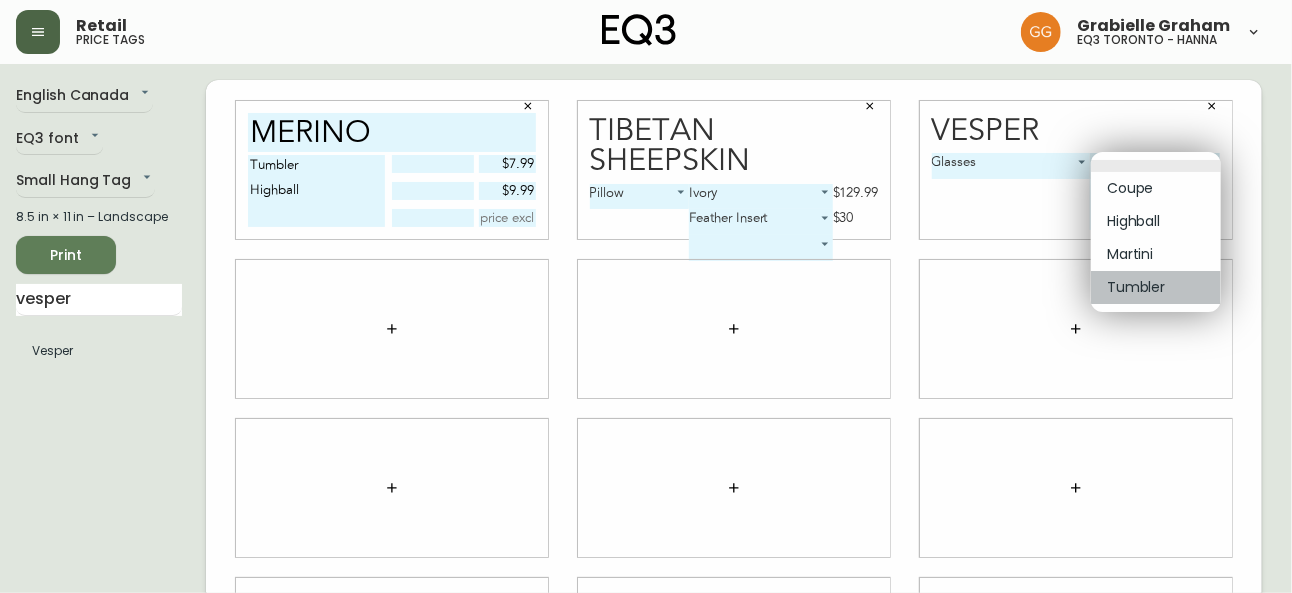 type on "3" 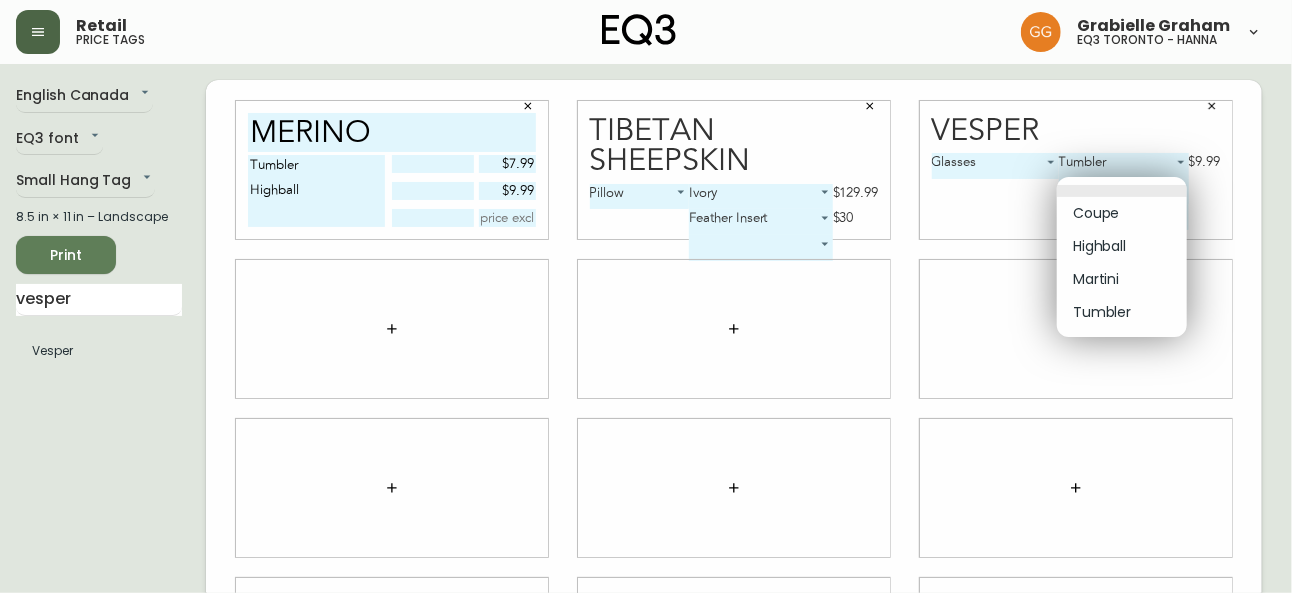 click on "Retail price tags Grabielle Graham eq3 toronto - hanna English Canada en_CA EQ3 font EQ3 Small Hang Tag small 8.5 in × 11 in – Landscape Print vesper Vesper merino Tumbler Highball $7.99 $9.99 Tibetan Sheepskin Pillow 0 Ivory 1 $129.99 Feather Insert 3 $30 Vesper Glasses 0 Tumbler 3 $9.99 Coupe Highball Martini Tumbler" at bounding box center [646, 448] 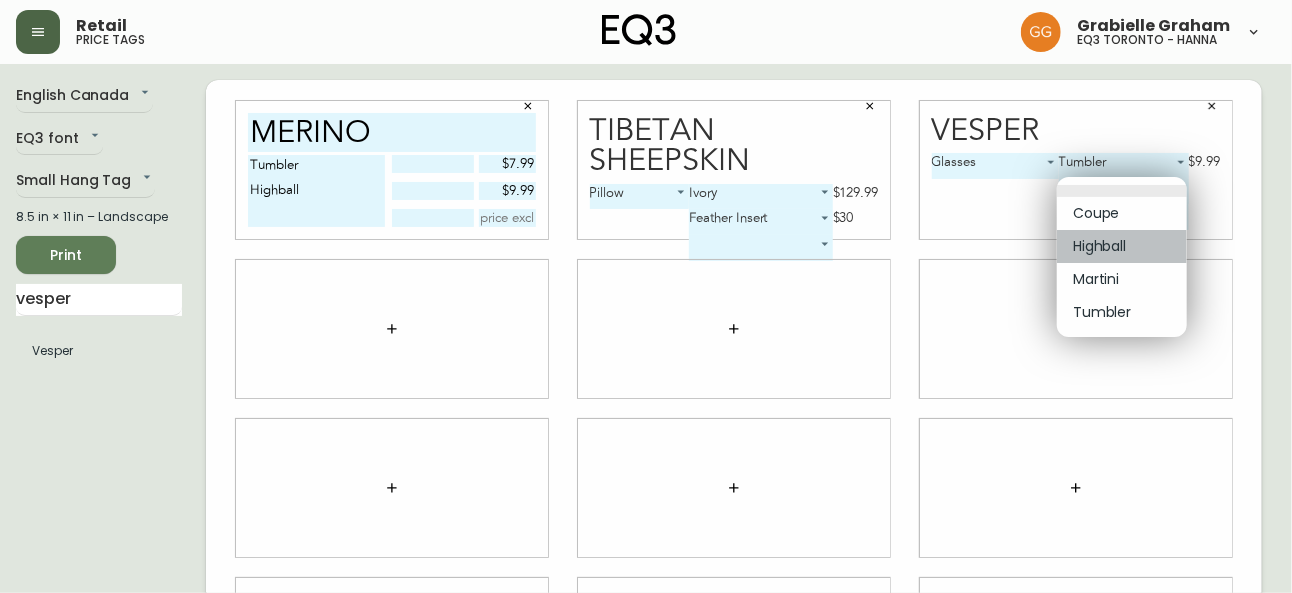 click on "Highball" at bounding box center (1122, 246) 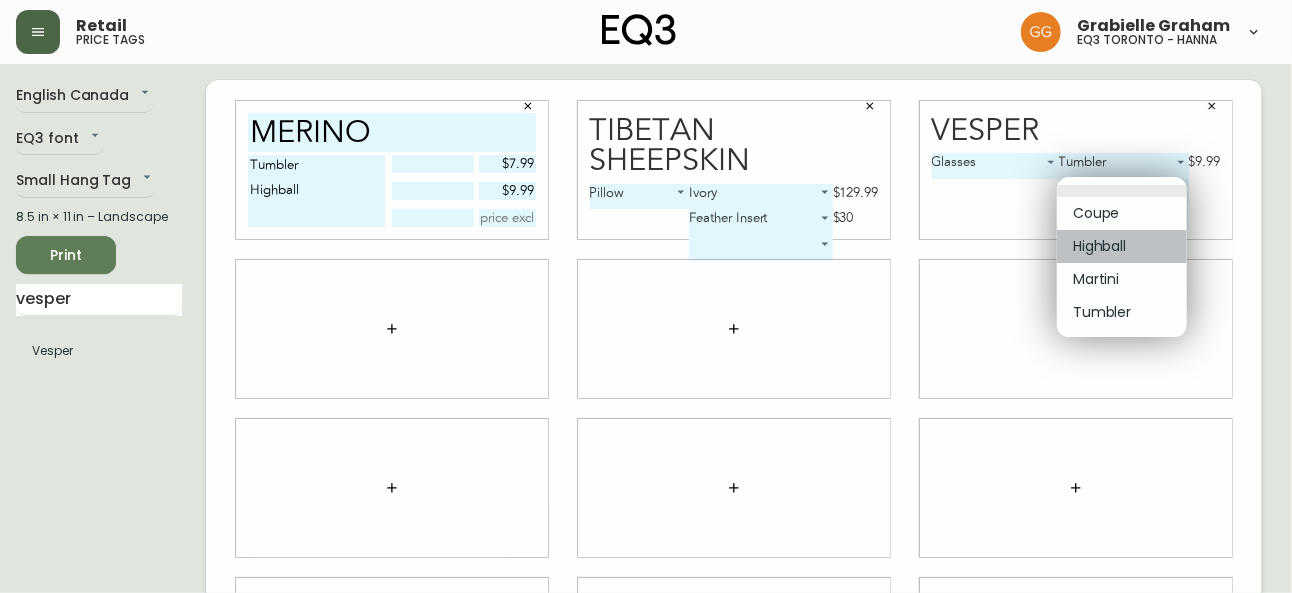 type on "1" 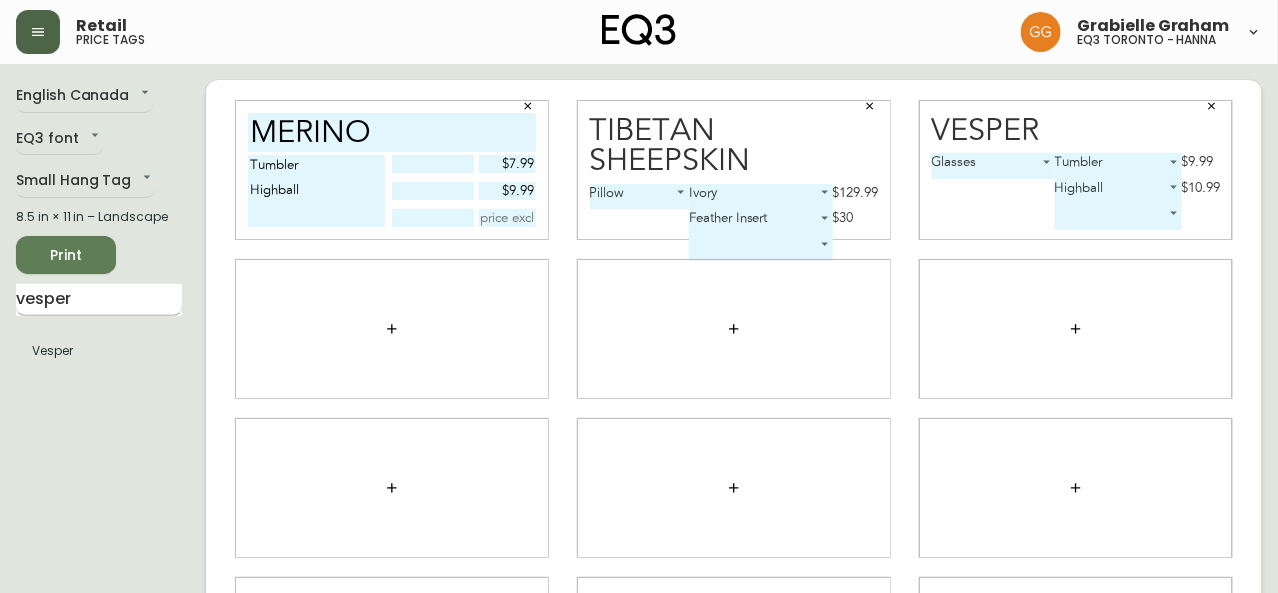 click on "vesper" at bounding box center [99, 300] 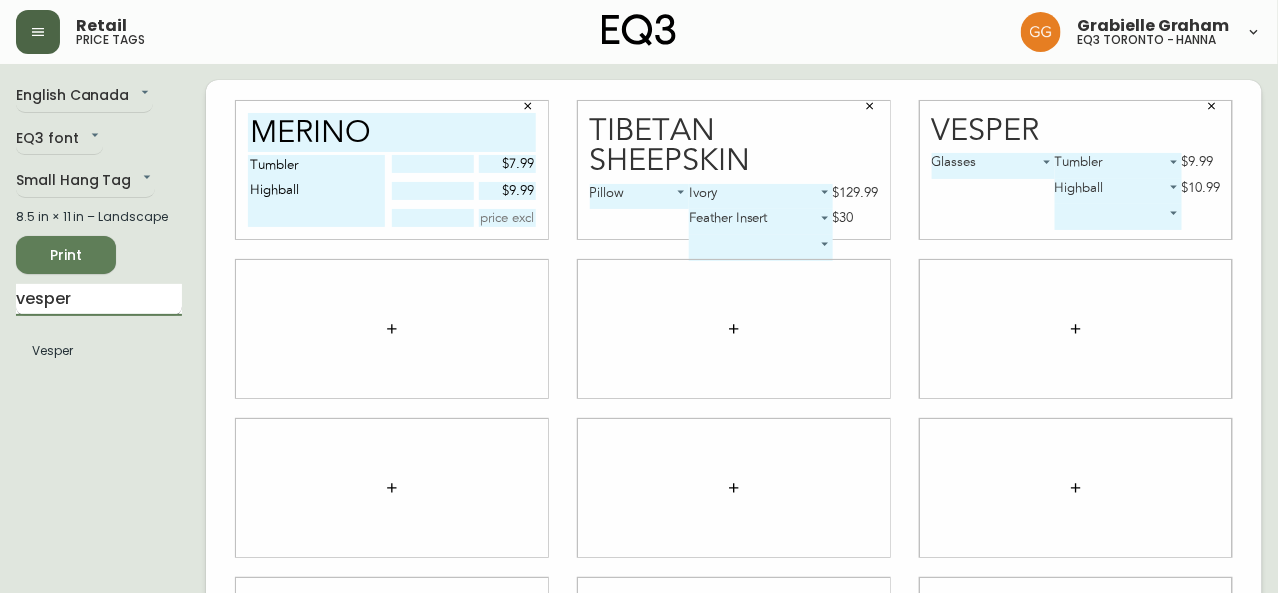 click on "vesper" at bounding box center (99, 300) 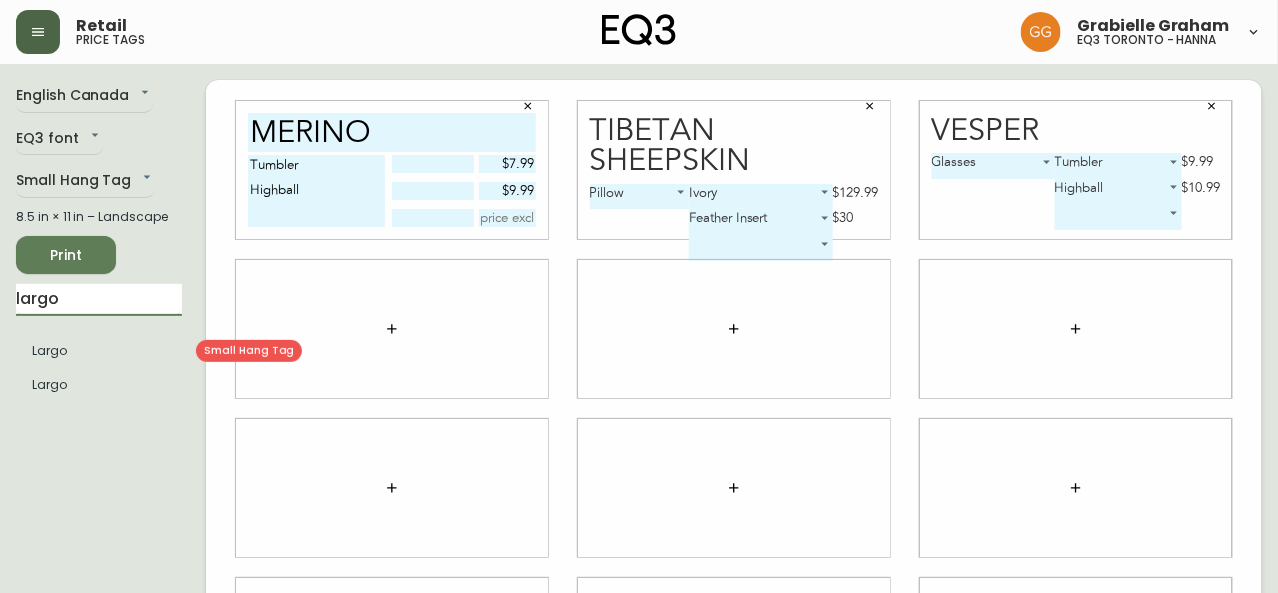 type on "largo" 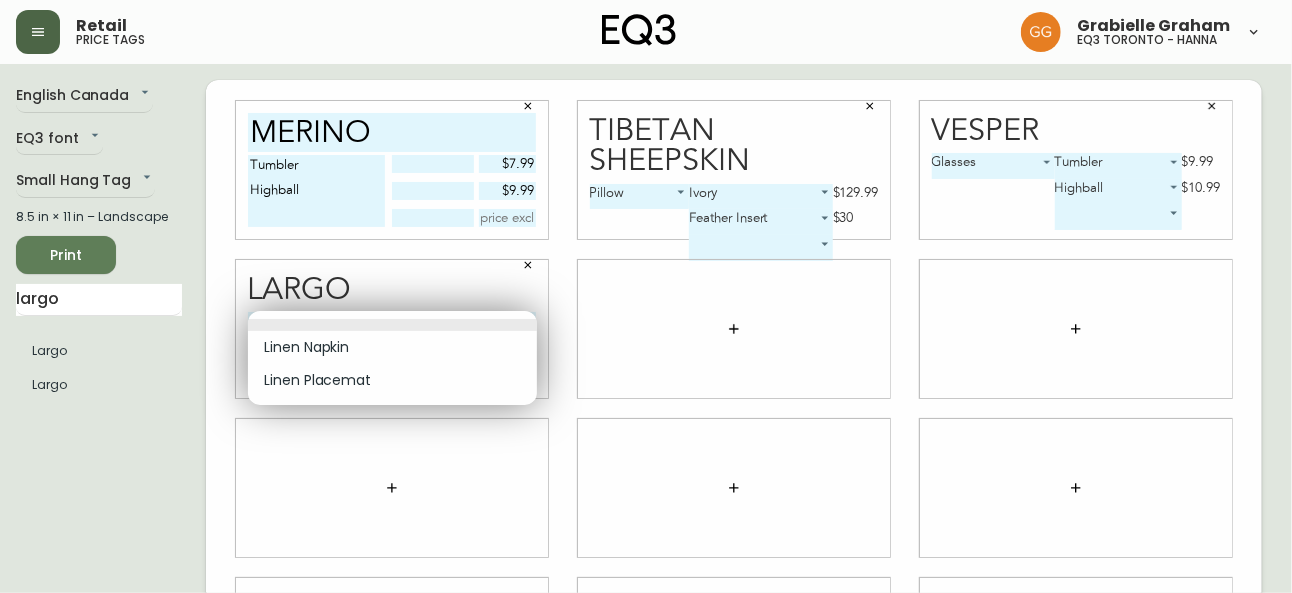 click on "Retail price tags Grabielle Graham eq3 toronto - hanna English Canada en_CA EQ3 font EQ3 Small Hang Tag small 8.5 in × 11 in – Landscape Print largo Largo Largo merino Tumbler Highball $7.99 $9.99 Tibetan Sheepskin Pillow 0 Ivory 1 $129.99 Feather Insert 3 $30 Vesper Glasses 0 Tumbler 3 $9.99 Highball 1 $10.99 Largo Linen Napkin Linen Placemat" at bounding box center [646, 448] 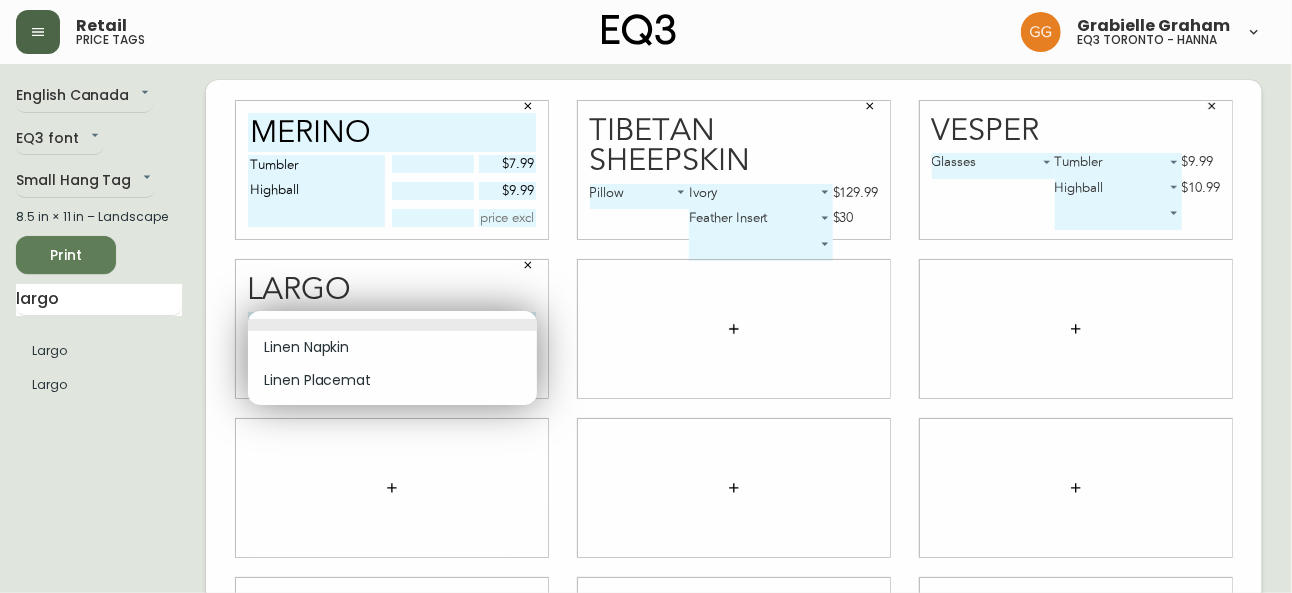 type on "0" 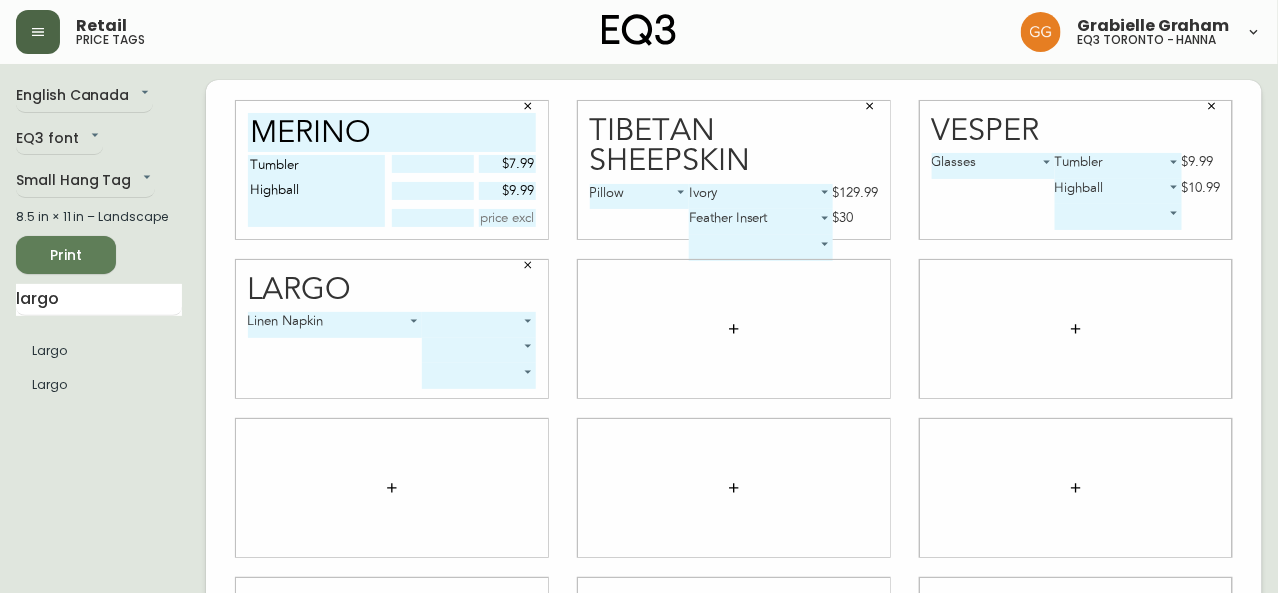 click on "Retail price tags Grabielle Graham eq3 toronto - hanna English Canada en_CA EQ3 font EQ3 Small Hang Tag small 8.5 in × 11 in – Landscape Print largo Largo Largo merino Tumbler Highball $7.99 $9.99 Tibetan Sheepskin Pillow 0 Ivory 1 $129.99 Feather Insert 3 $30 Vesper Glasses 0 Tumbler 3 $9.99 Highball 1 $10.99 Largo Linen Napkin 0" at bounding box center [639, 448] 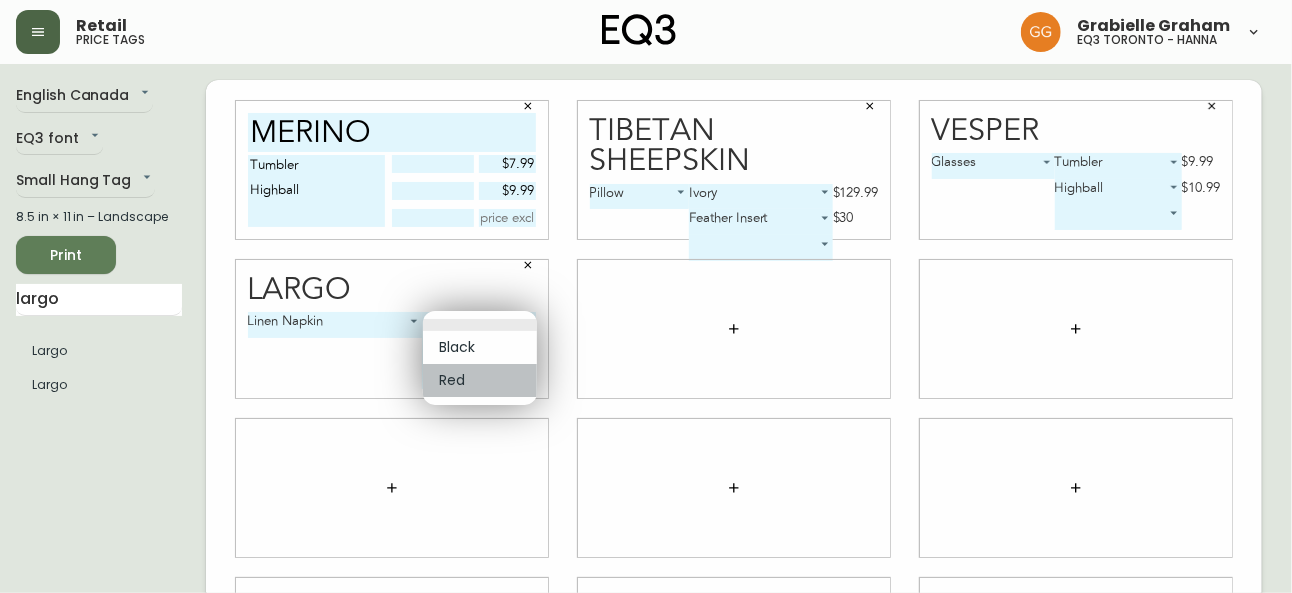 click on "Red" at bounding box center [480, 380] 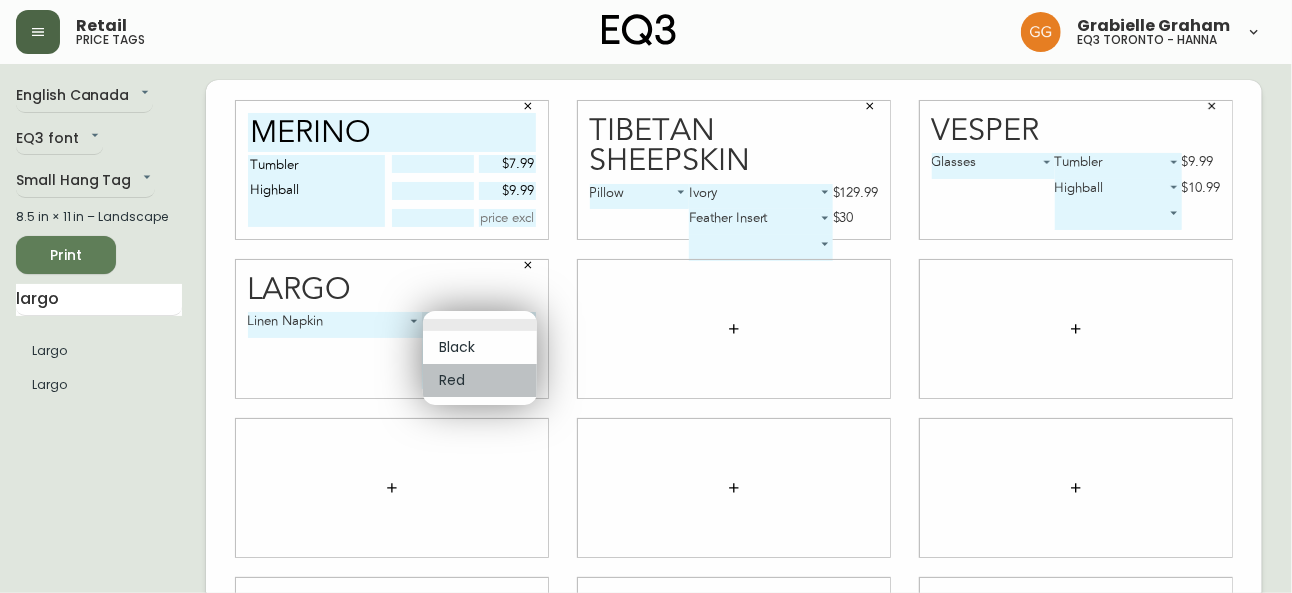 type on "1" 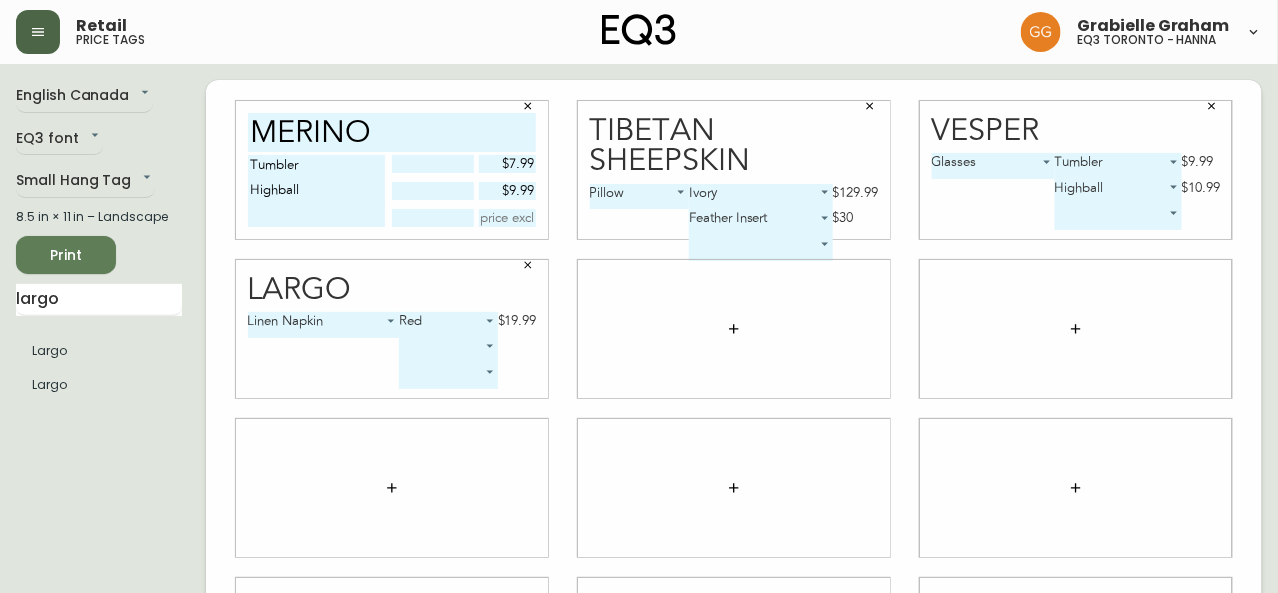 click on "Retail price tags [FIRST] [LAST] eq3 [CITY] - hanna" at bounding box center [639, 32] 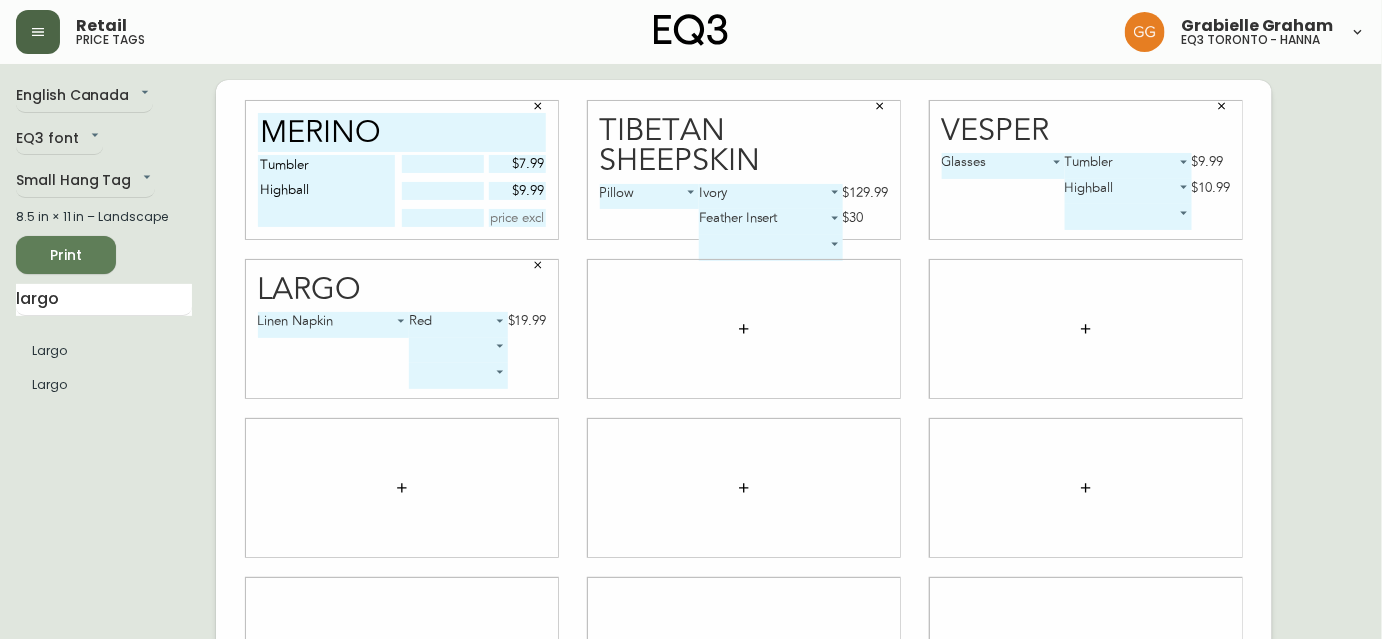 click on "Print" at bounding box center (66, 255) 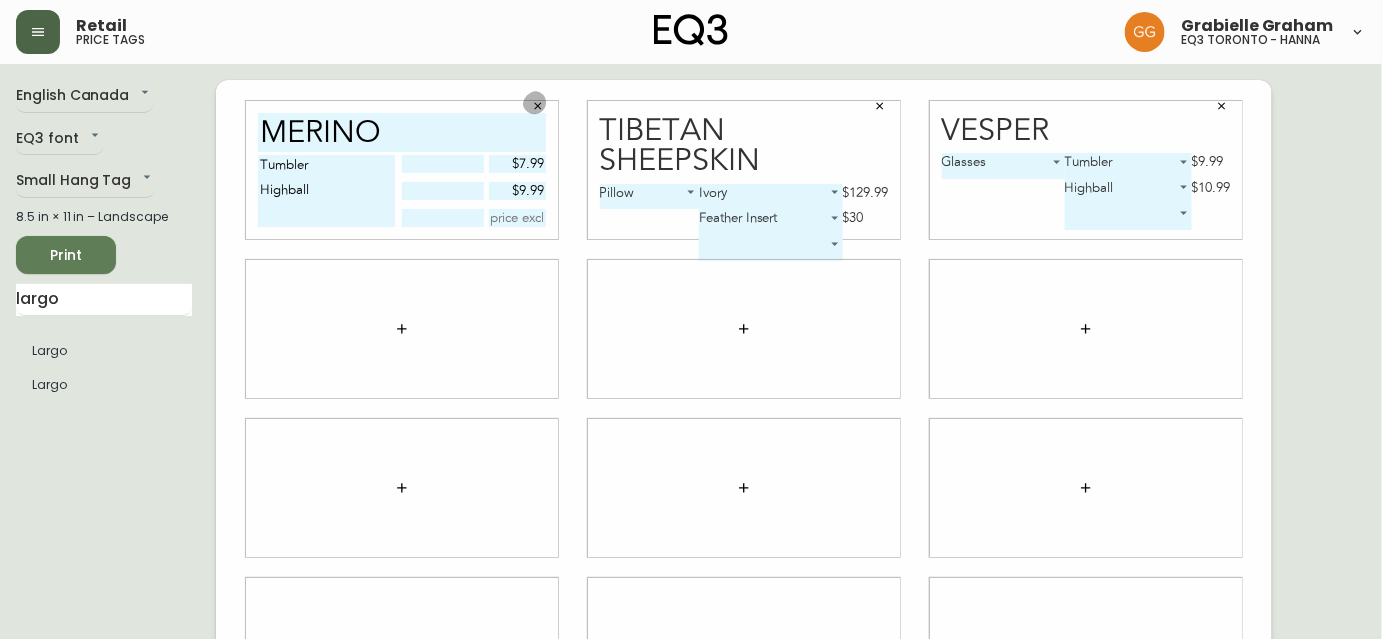 click at bounding box center [538, 106] 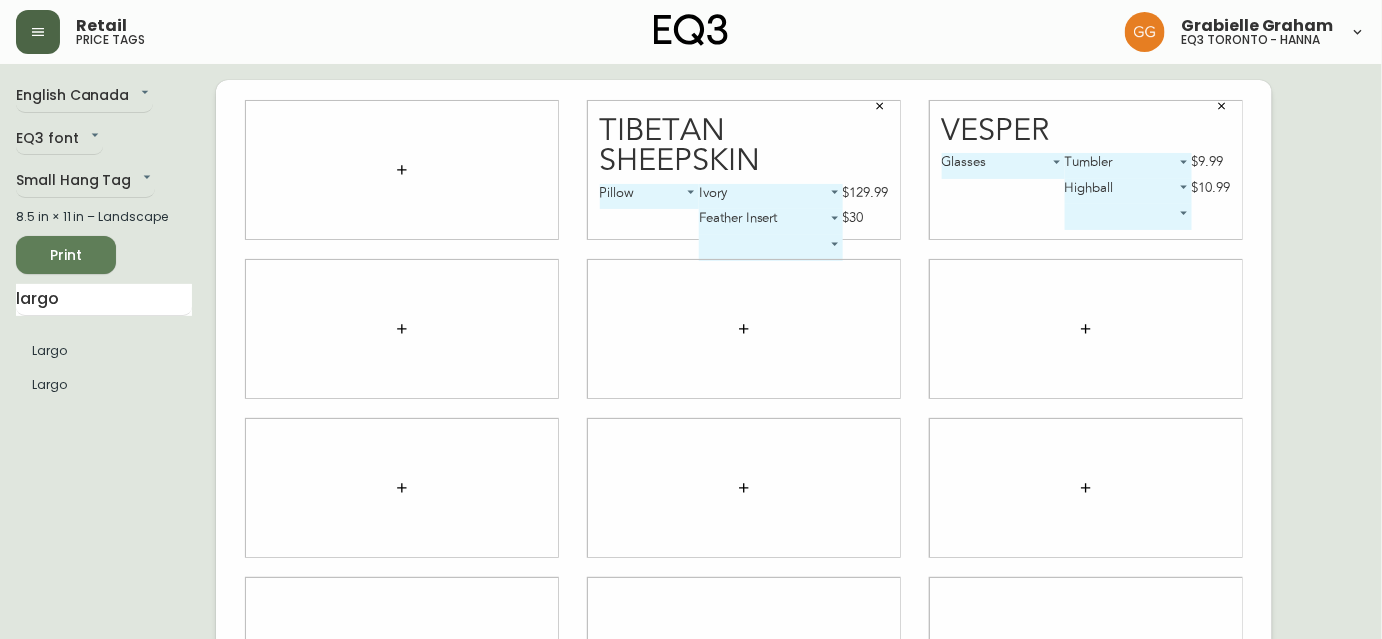 click 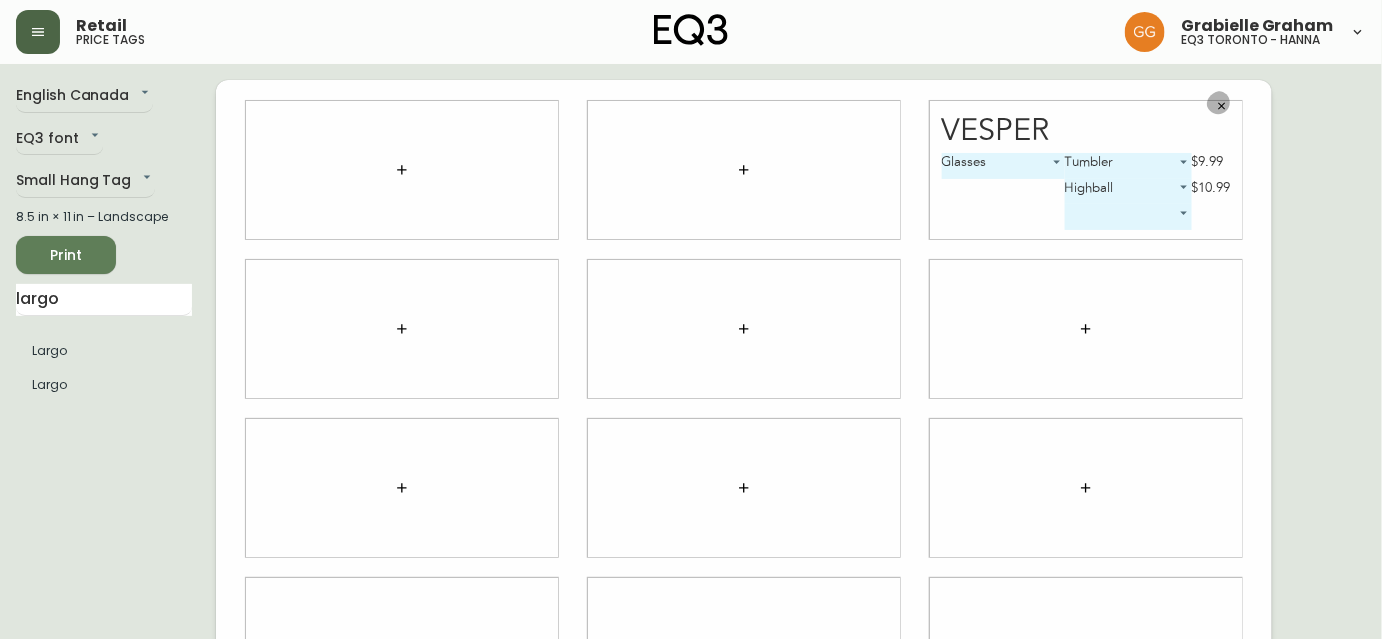 click at bounding box center [1222, 106] 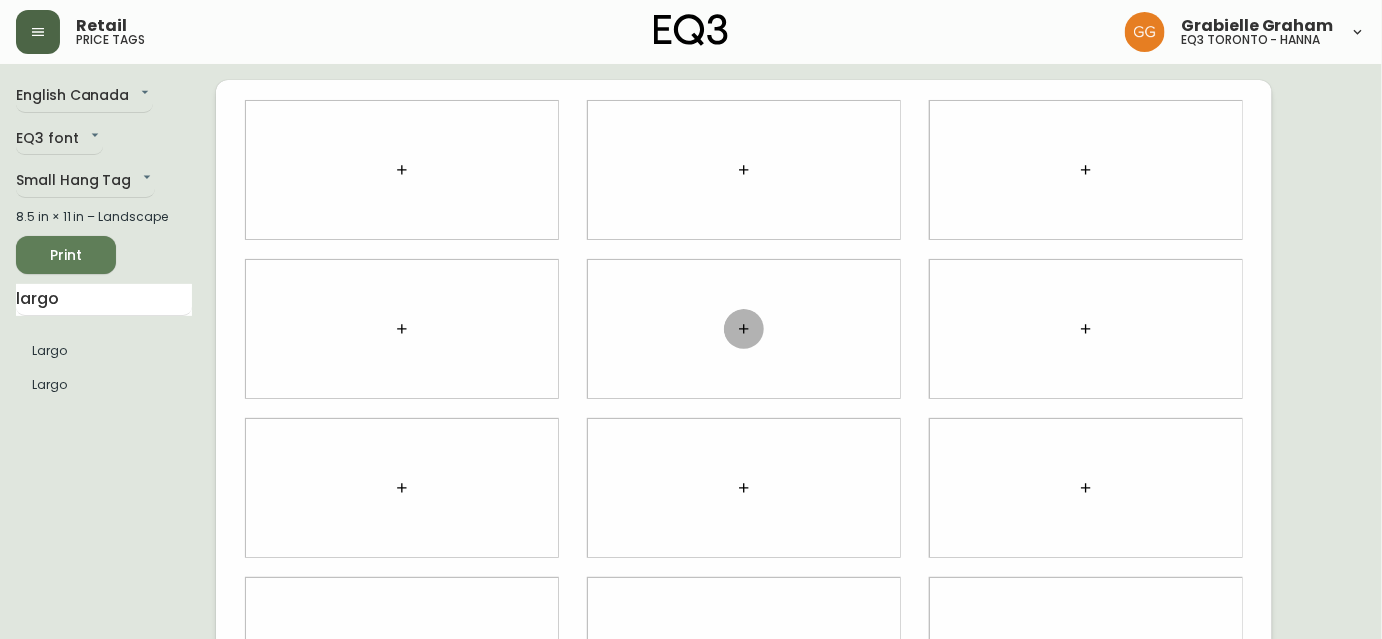 click 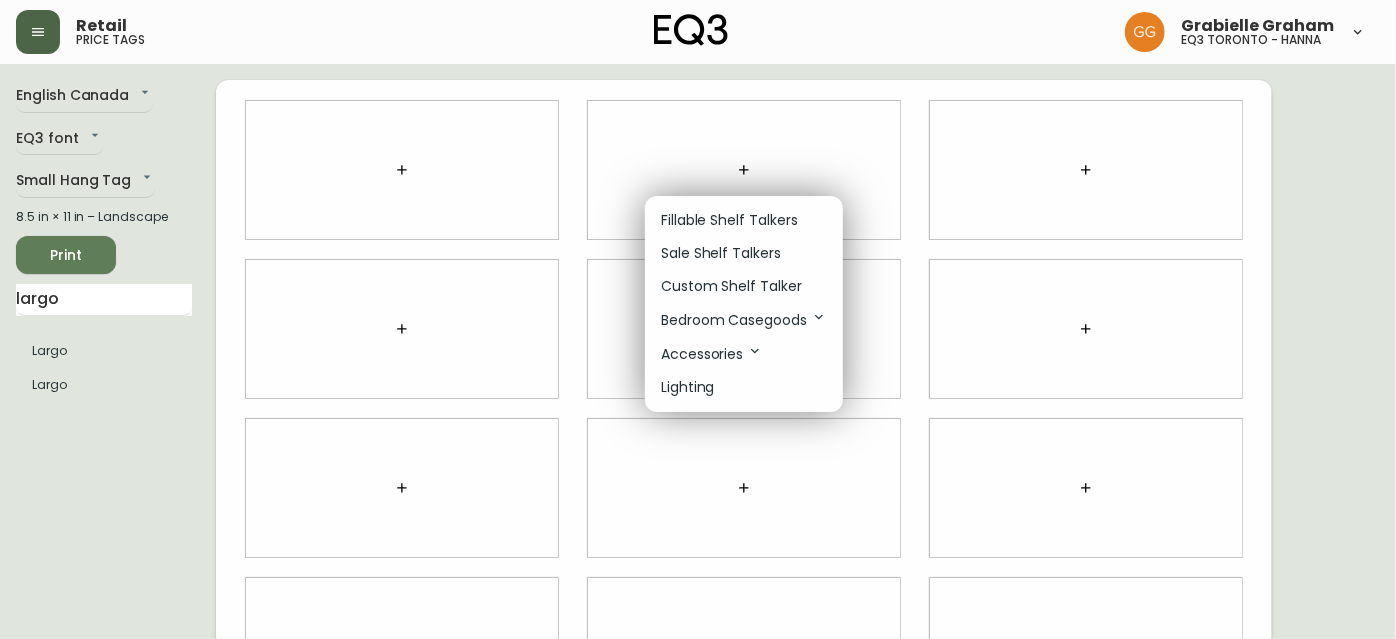 click on "Fillable Shelf Talkers" at bounding box center (729, 220) 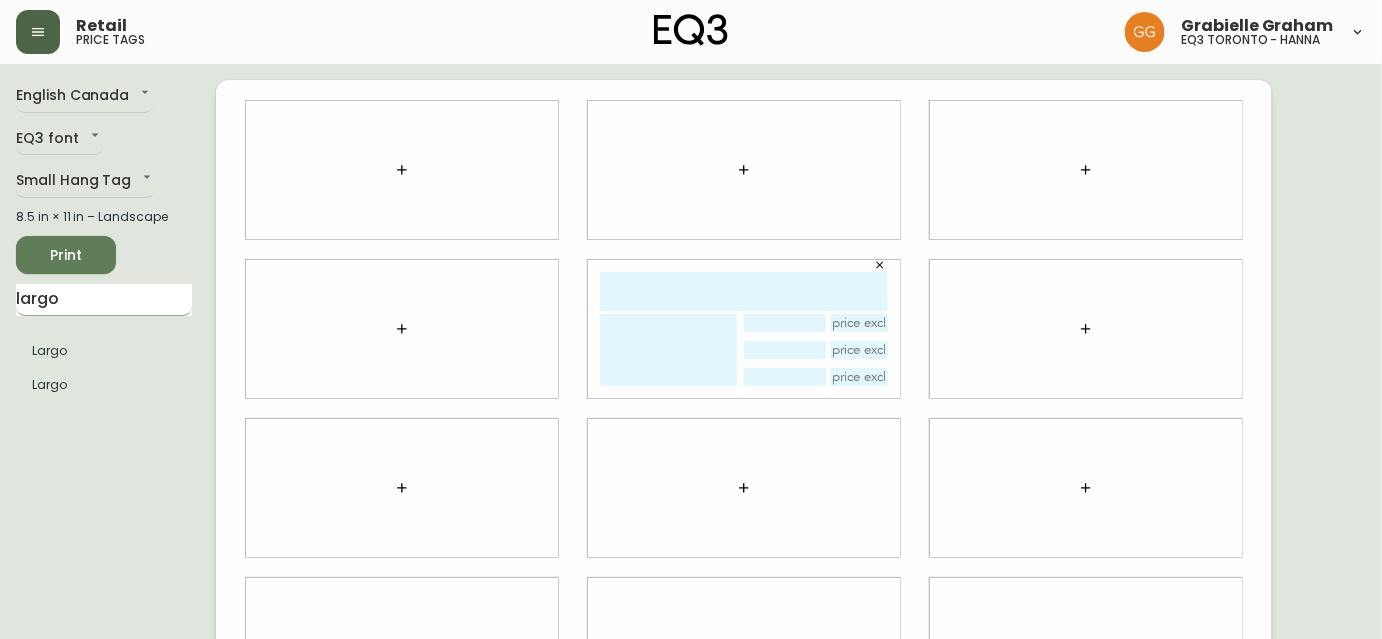 click on "largo" at bounding box center (104, 300) 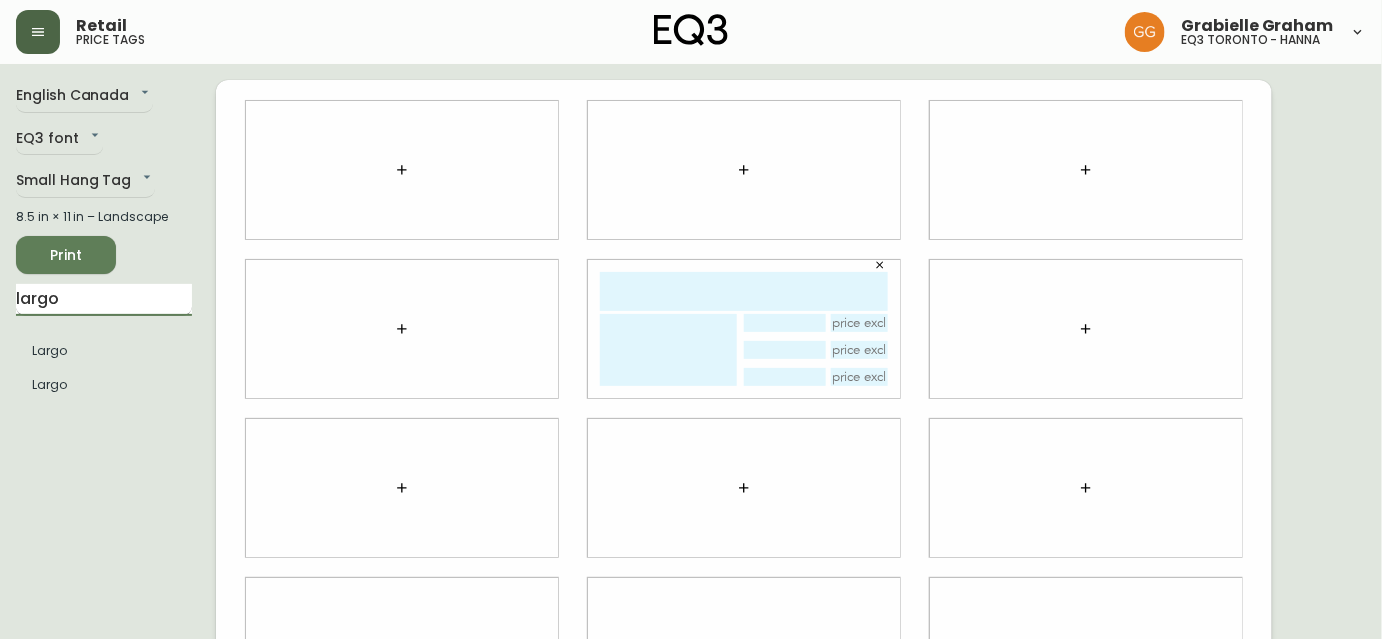 click on "largo" at bounding box center [104, 300] 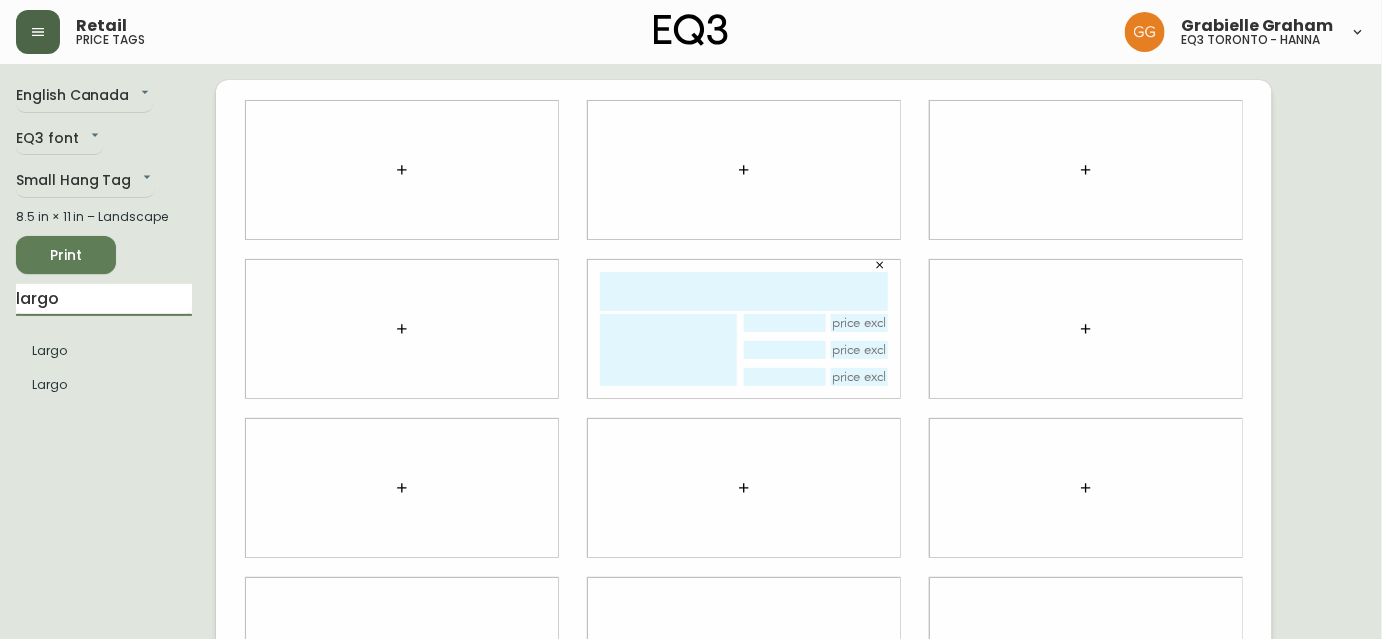 click 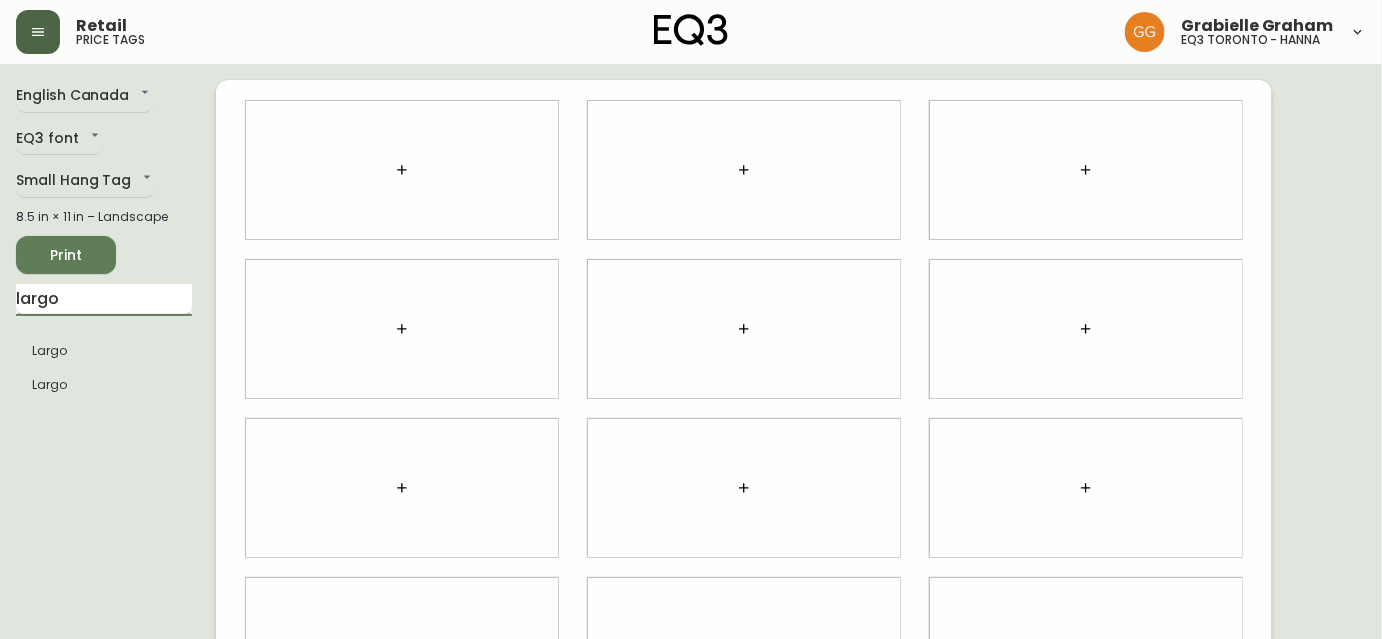 click on "largo" at bounding box center [104, 300] 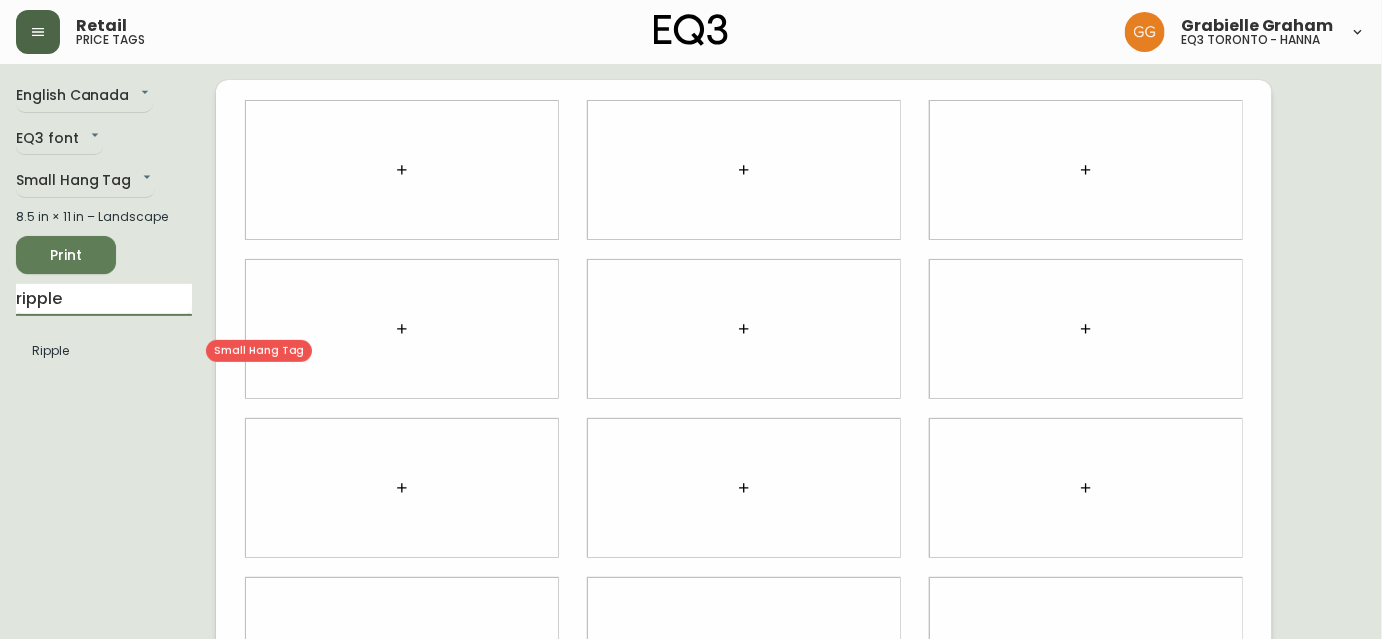 type on "ripple" 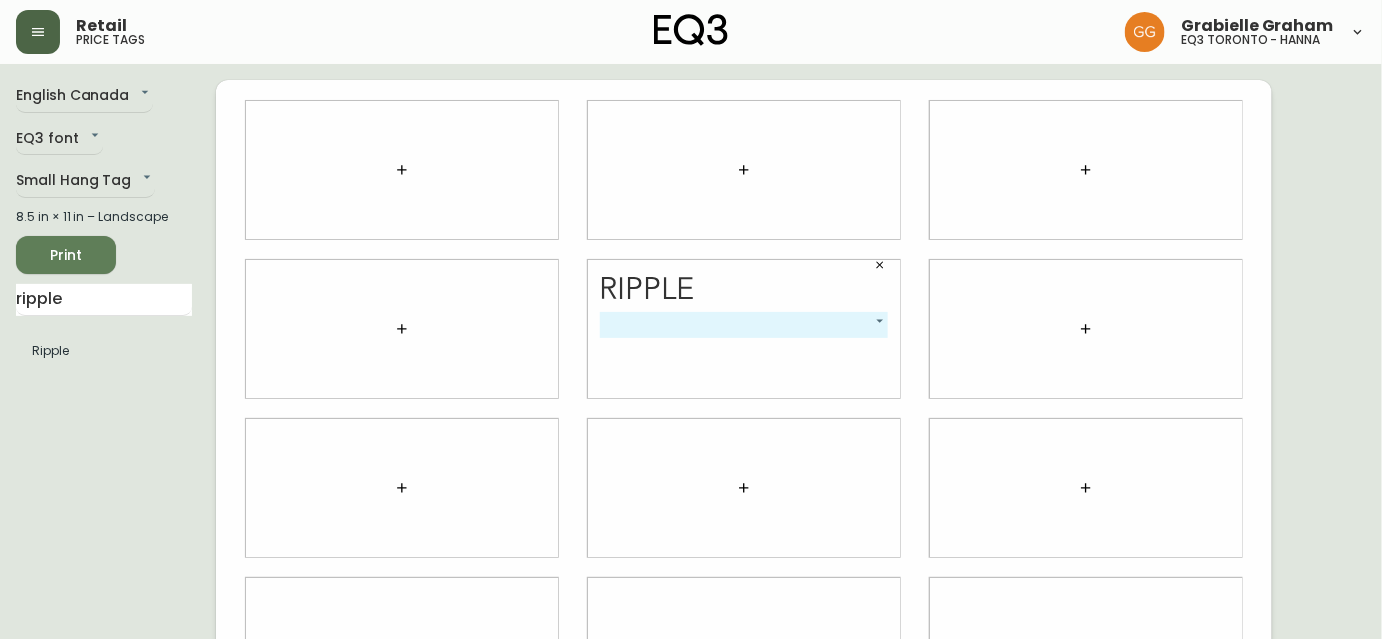 click on "Retail price tags Grabielle Graham eq3 toronto - hanna English Canada en_CA EQ3 font EQ3 Small Hang Tag small 8.5 in × 11 in – Landscape Print ripple Ripple Ripple -1" at bounding box center [691, 448] 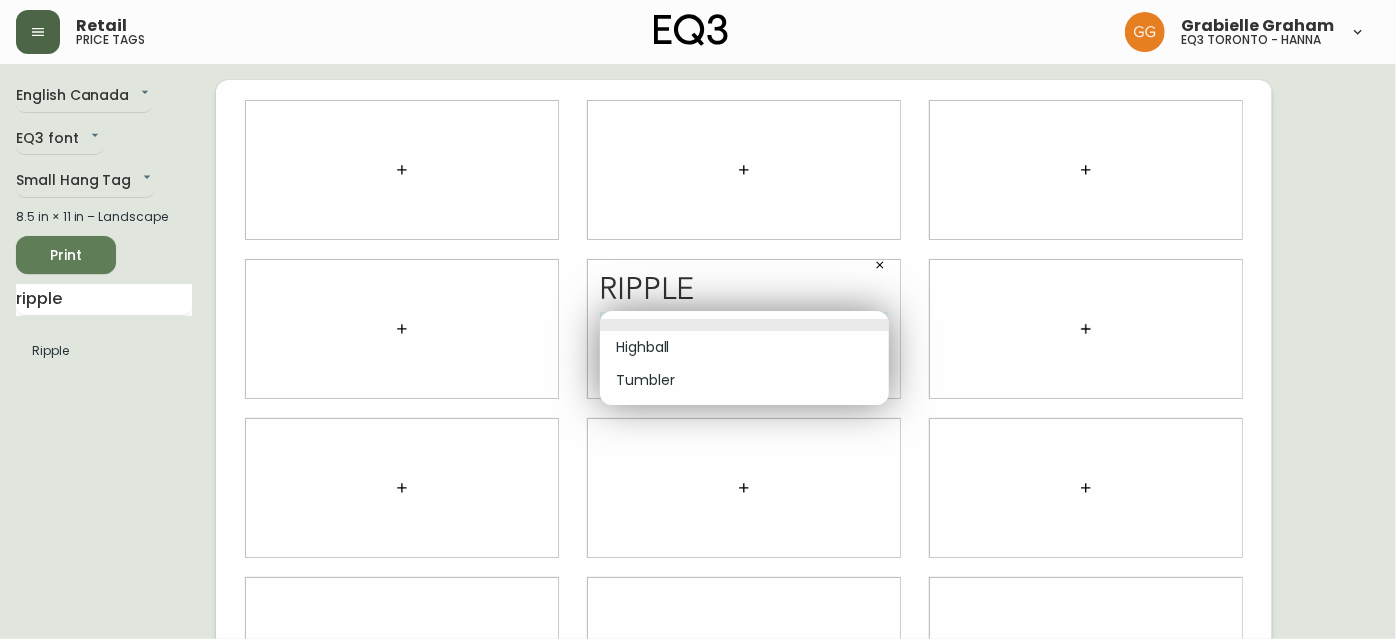 click on "Highball" at bounding box center [744, 347] 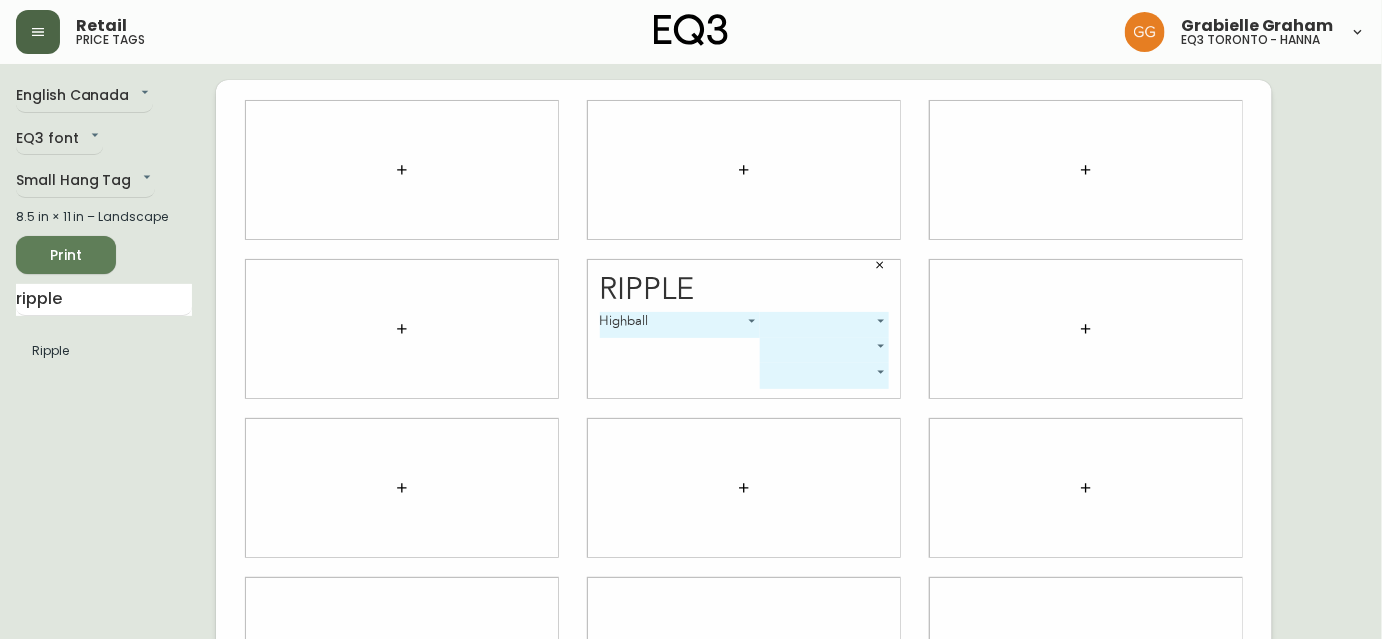 click on "Retail price tags Grabielle Graham eq3 toronto - hanna English Canada en_CA EQ3 font EQ3 Small Hang Tag small 8.5 in × 11 in – Landscape Print ripple Ripple Ripple Highball 0" at bounding box center [691, 448] 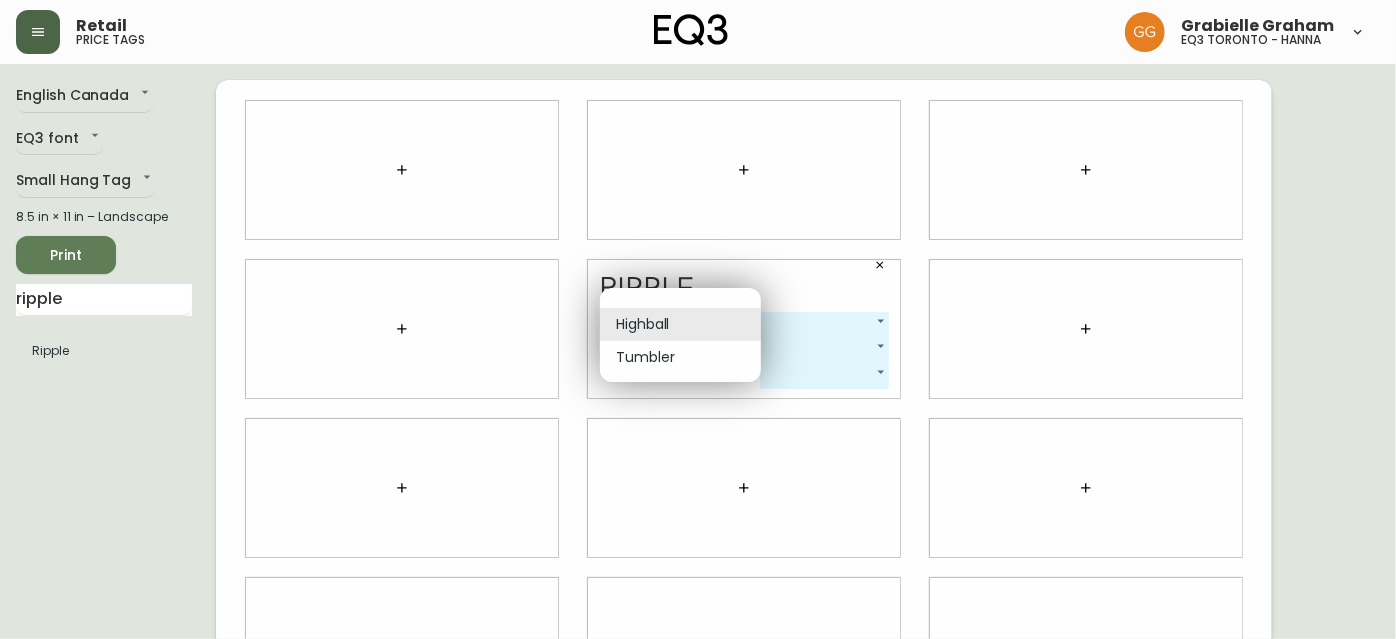 click on "Tumbler" at bounding box center (680, 357) 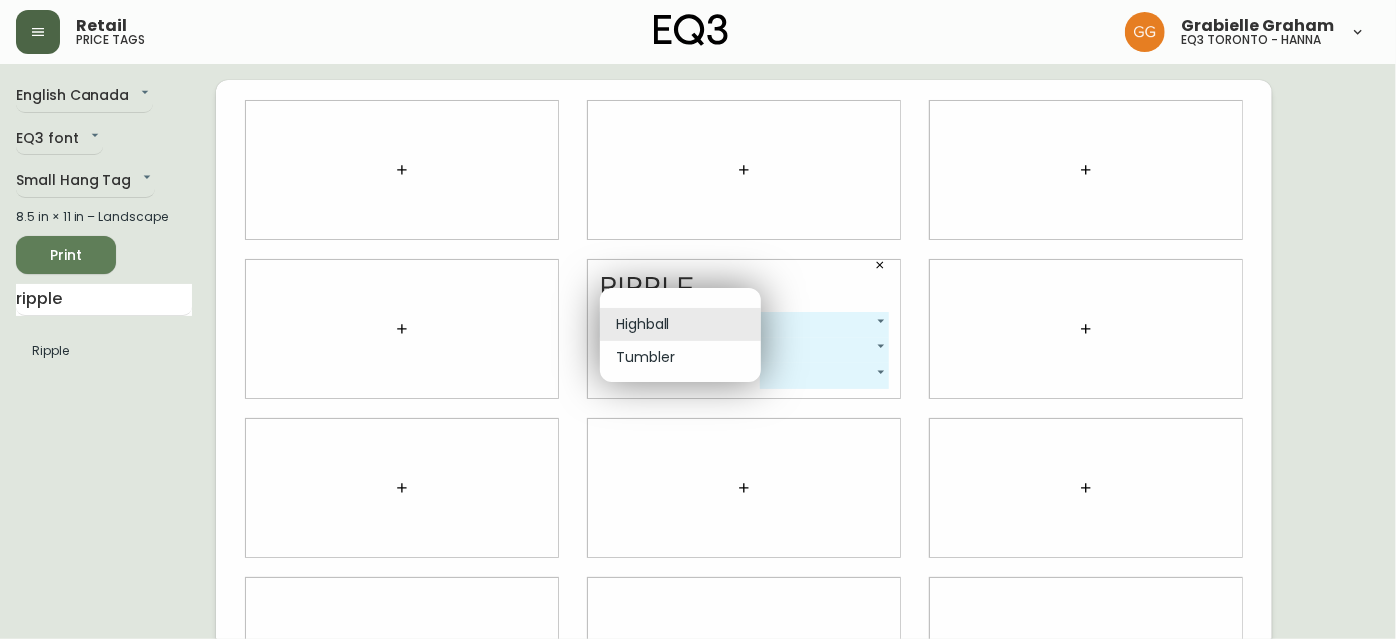 type on "1" 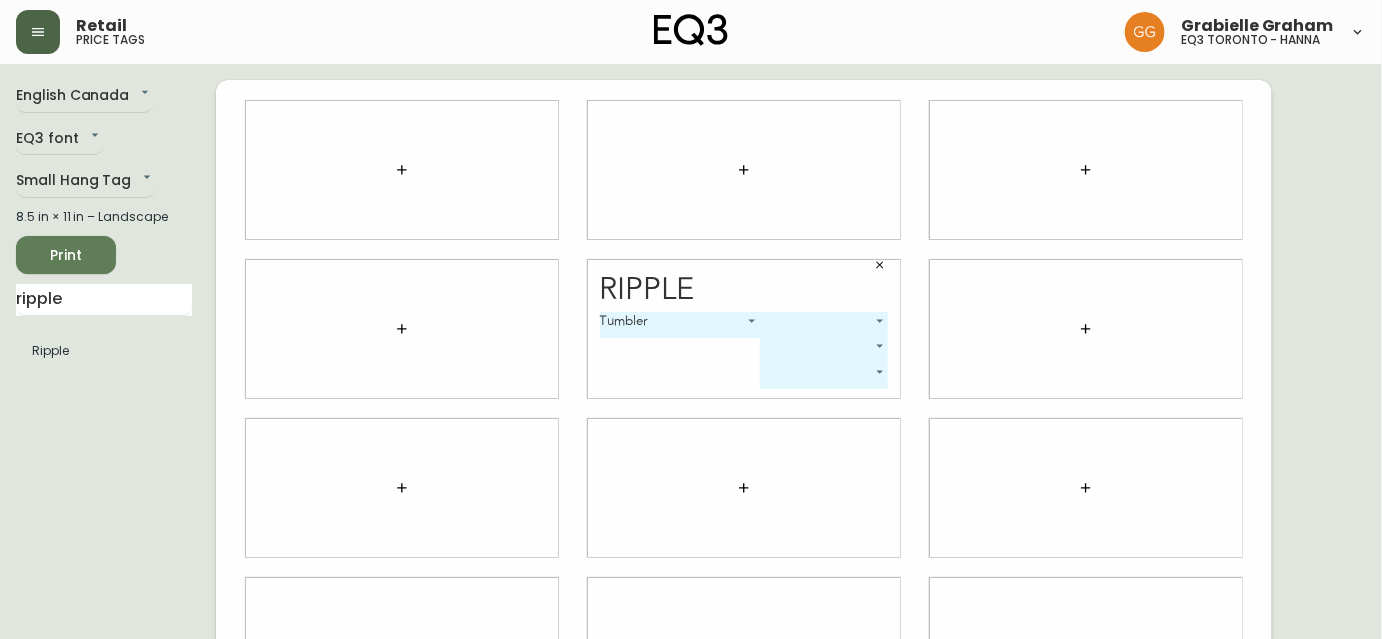 click on "Retail price tags [FIRST] [LAST] eq3 [CITY] - hanna   English Canada en_CA EQ3 font EQ3 Small Hang Tag small 8.5 in × 11 in – Landscape Print ripple Ripple Ripple Tumbler 1 ​ ​ ​" at bounding box center [691, 448] 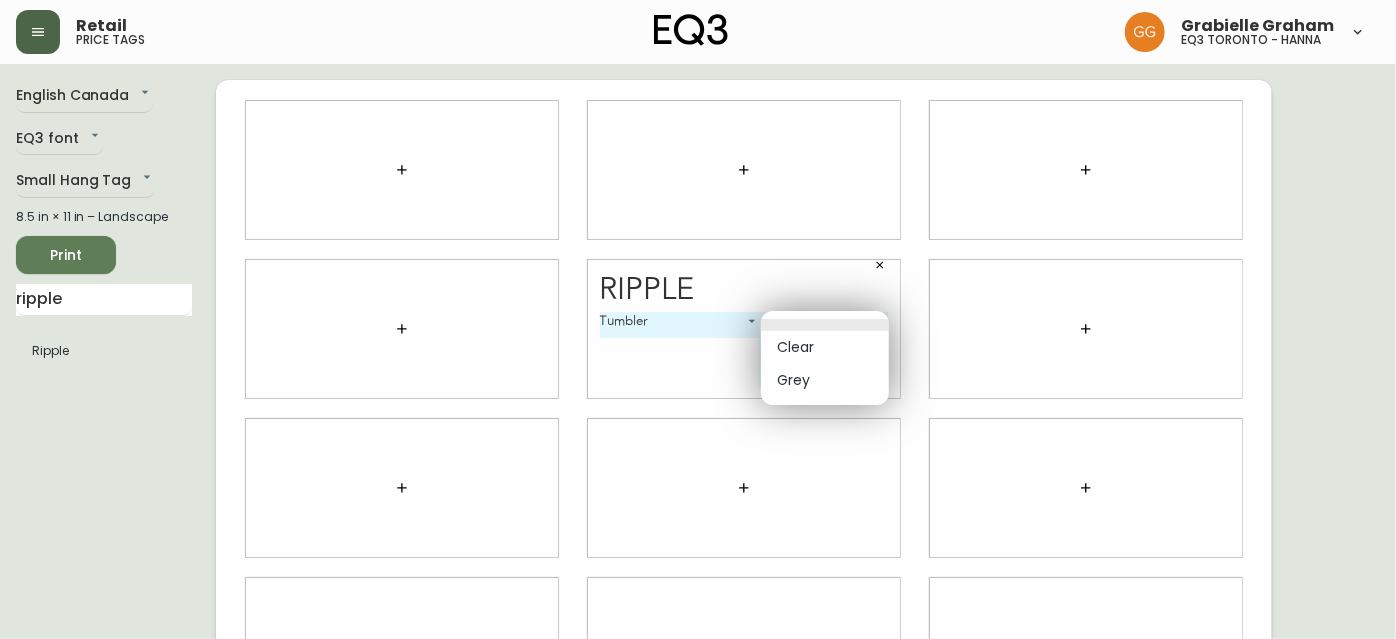 click on "Clear" at bounding box center (825, 347) 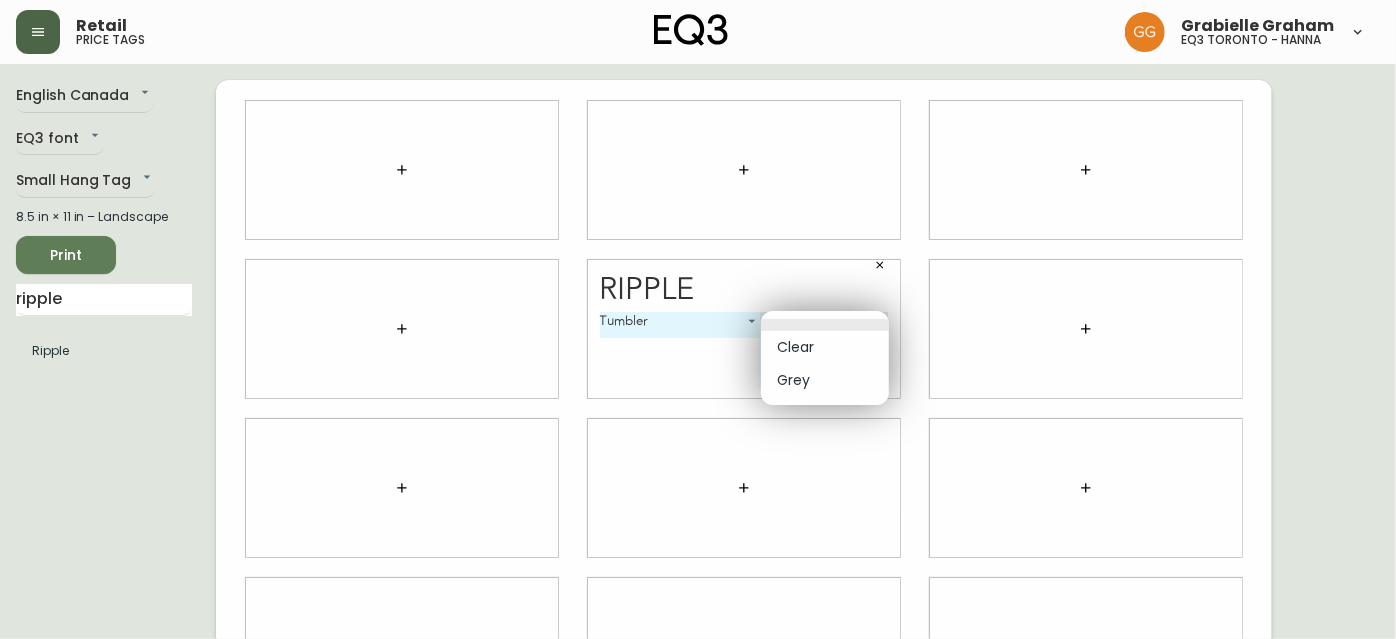 type on "0" 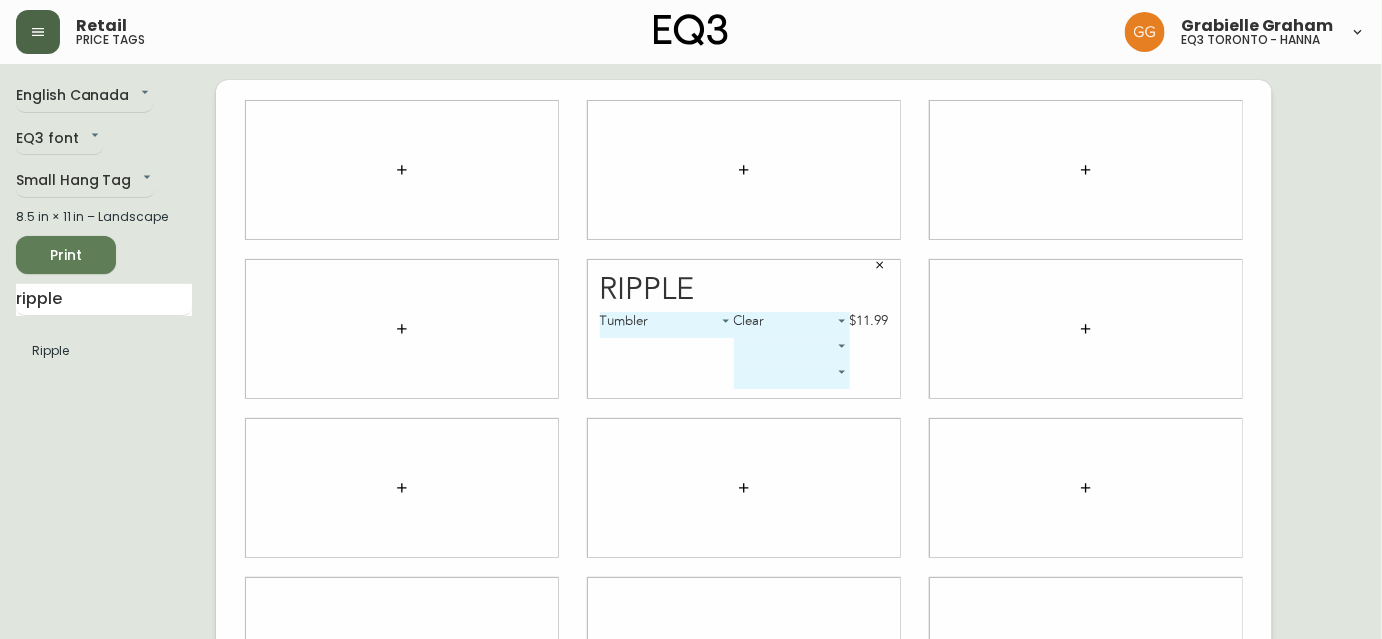 click on "Tumbler 1 Clear 0   $11.99 ​ ​" at bounding box center [744, 355] 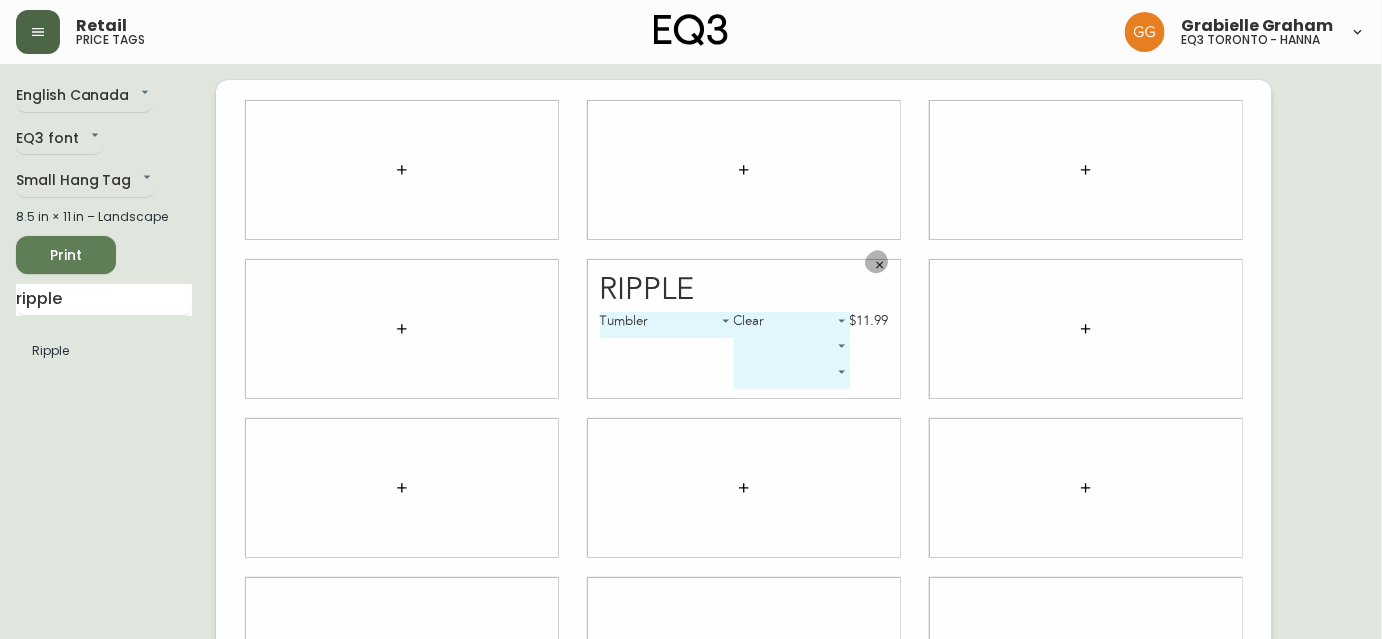 click at bounding box center (880, 265) 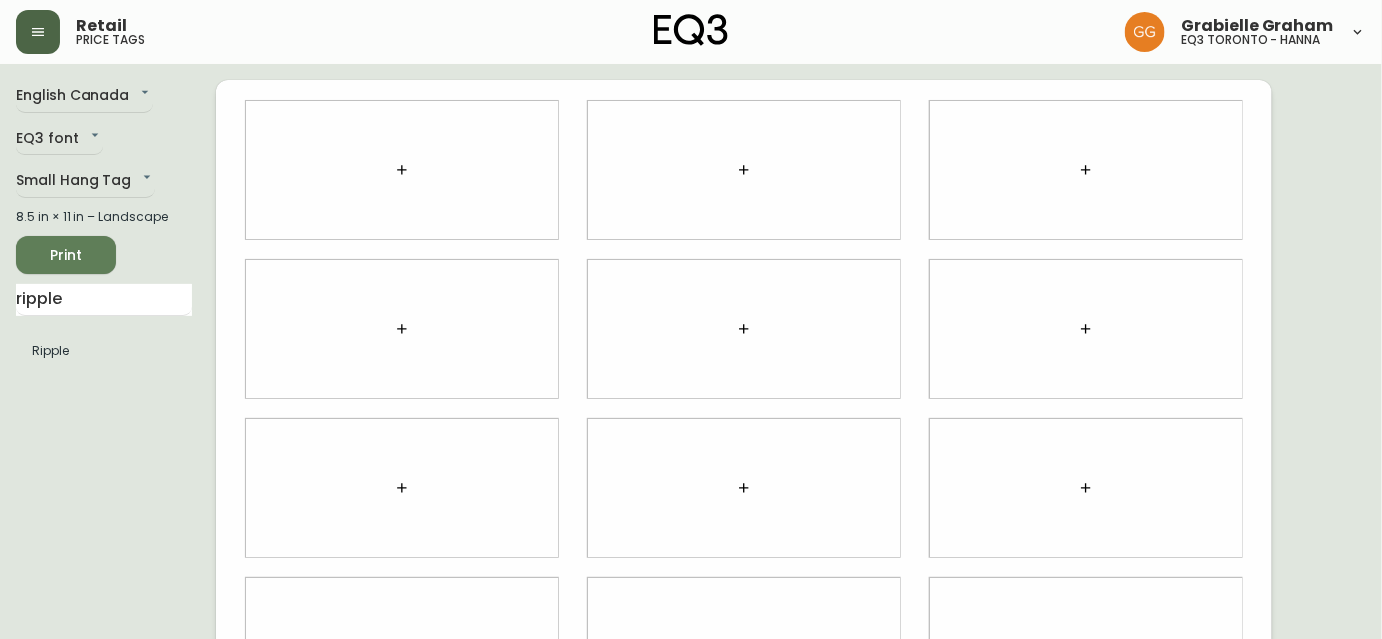 click 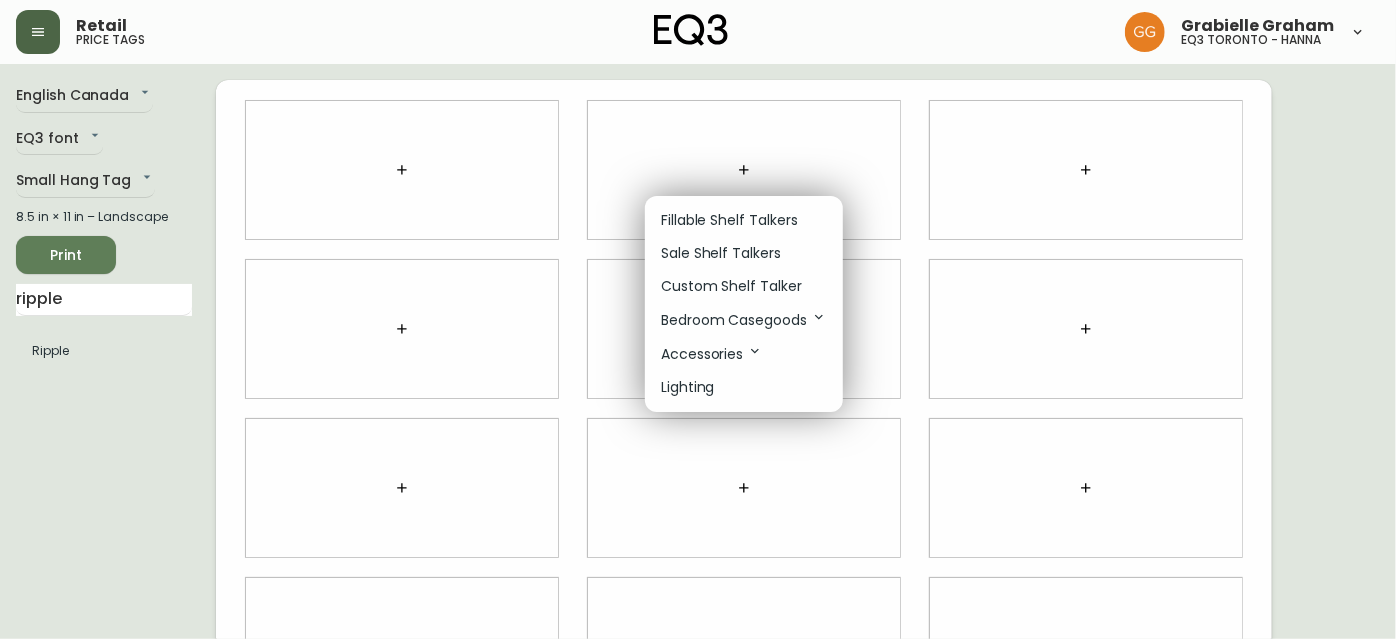 click on "Fillable Shelf Talkers" at bounding box center [729, 220] 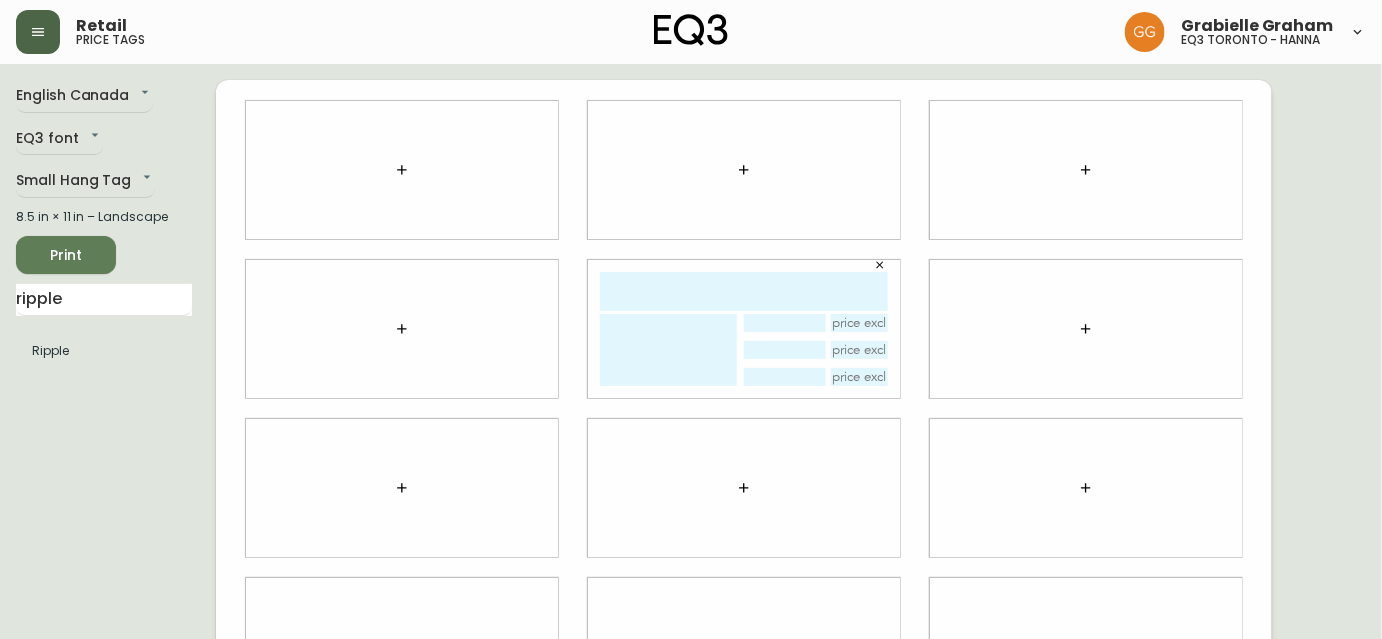 click at bounding box center [744, 291] 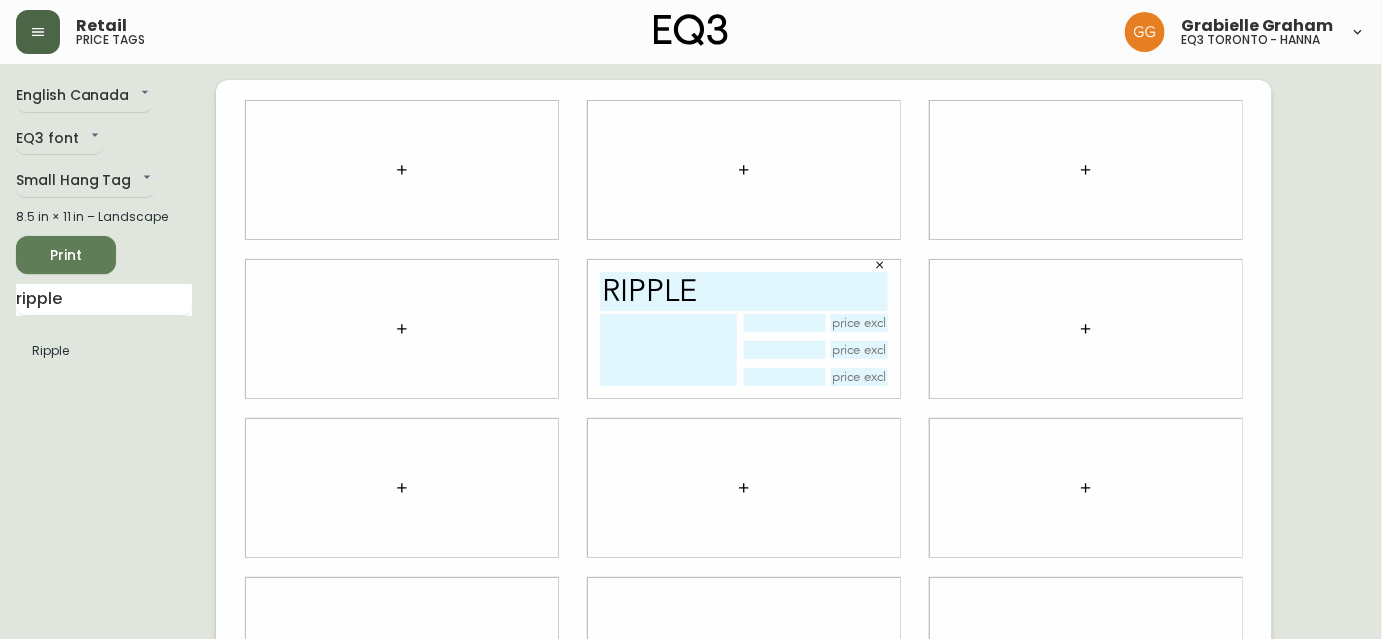 type on "ripple" 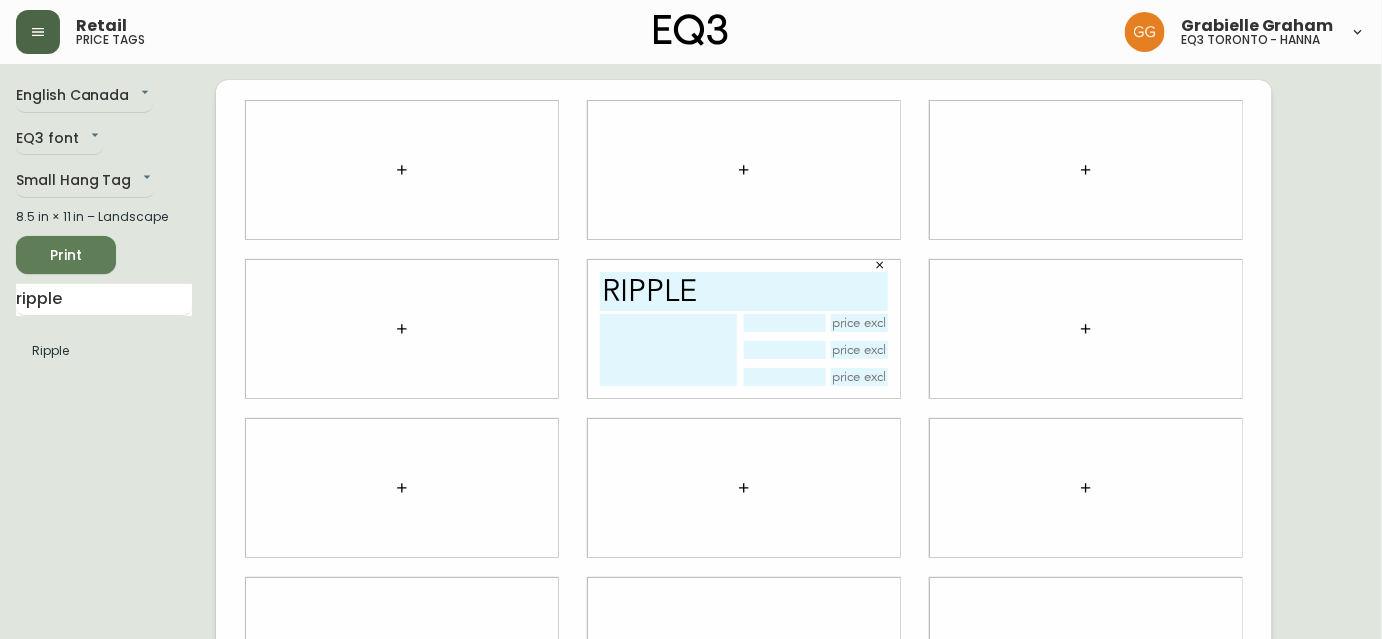click at bounding box center [668, 350] 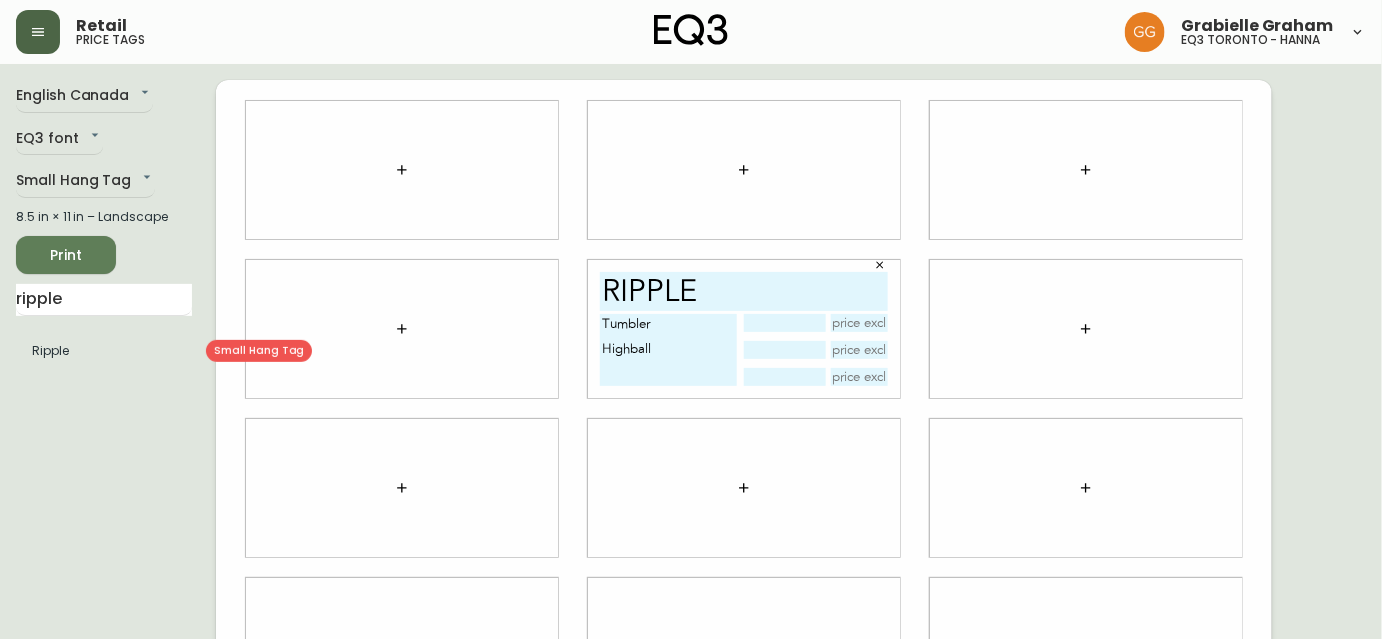 type on "Tumbler
Highball" 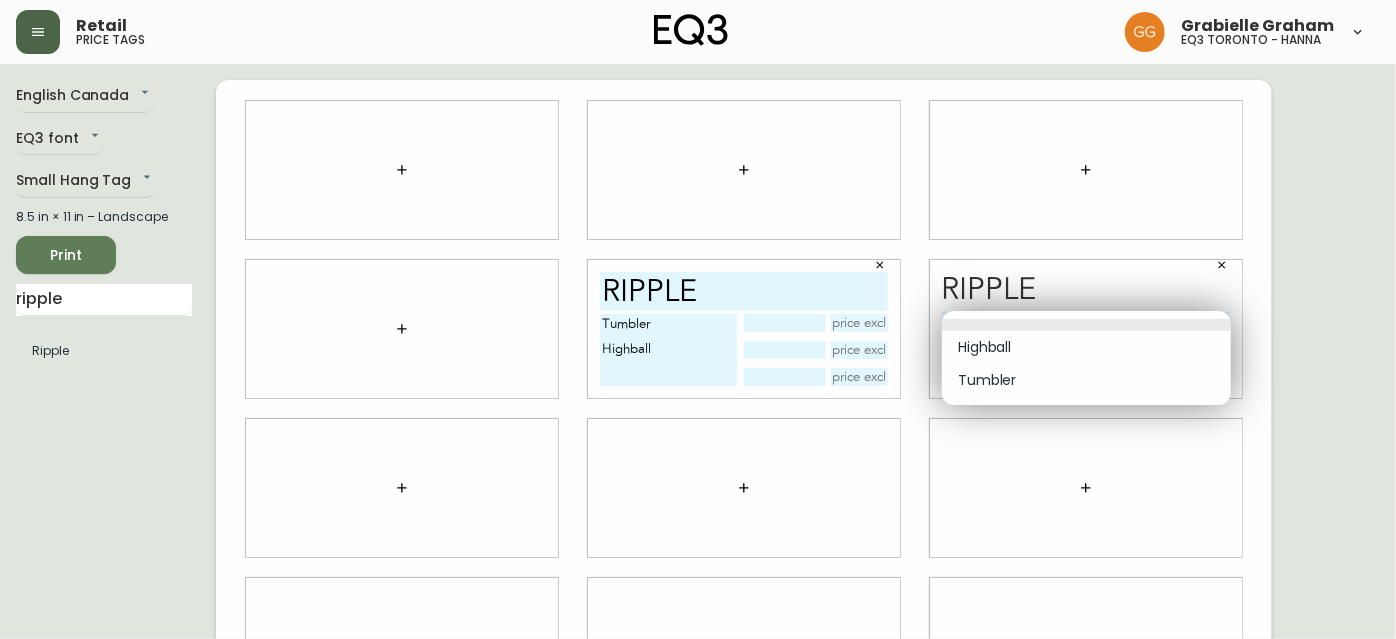 click on "Retail price tags [FIRST] [LAST] eq3 [CITY] - hanna   English Canada en_CA EQ3 font EQ3 Small Hang Tag small 8.5 in × 11 in – Landscape Print ripple Ripple ripple Tumbler
Highball ​ -1
Highball Tumbler" at bounding box center [698, 448] 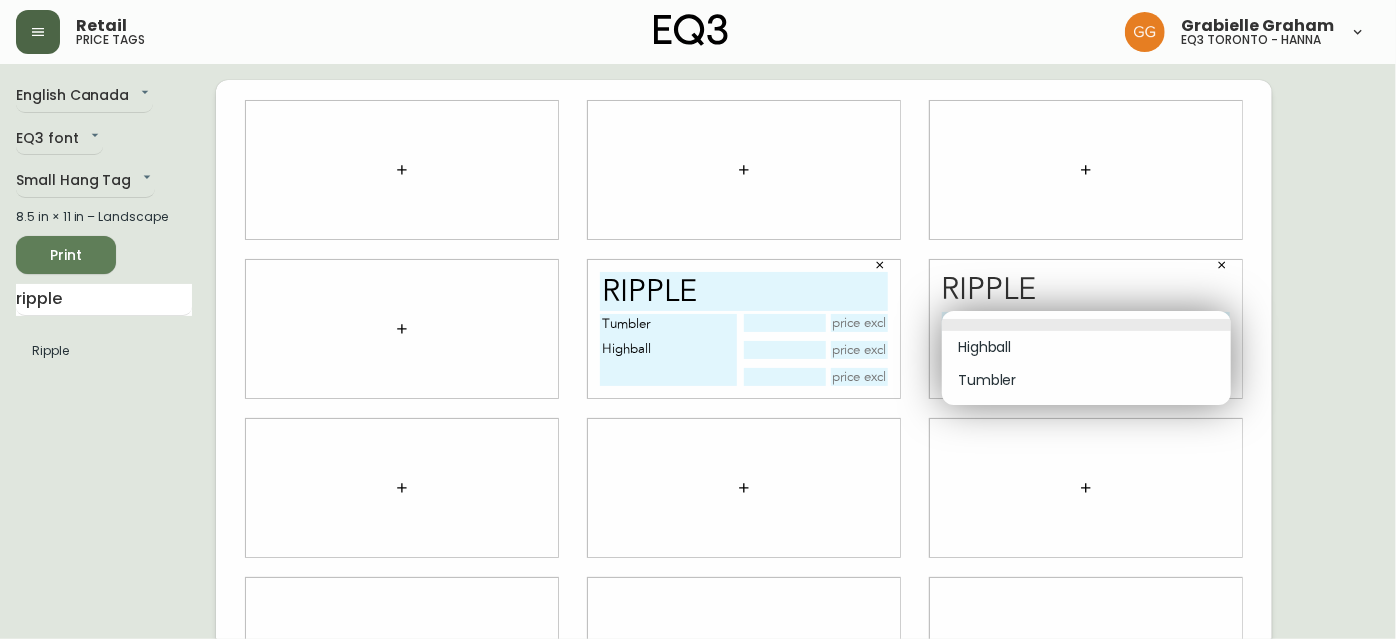 click on "Tumbler" at bounding box center [1086, 380] 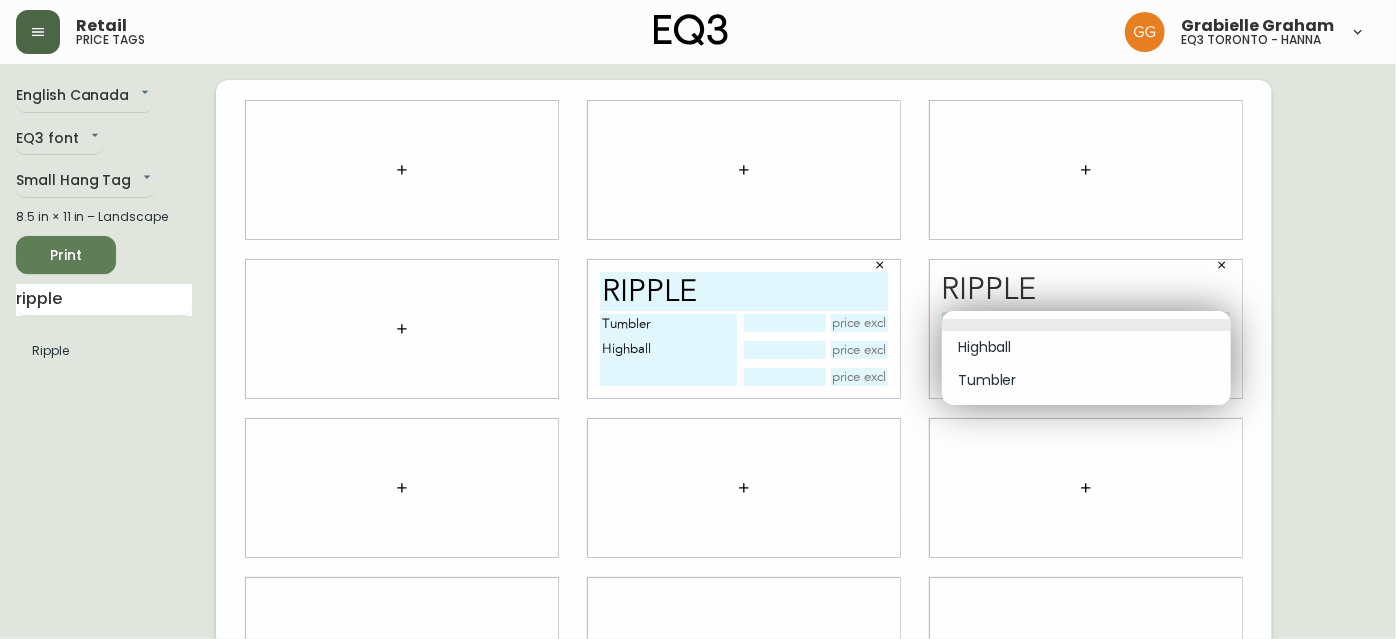 type on "1" 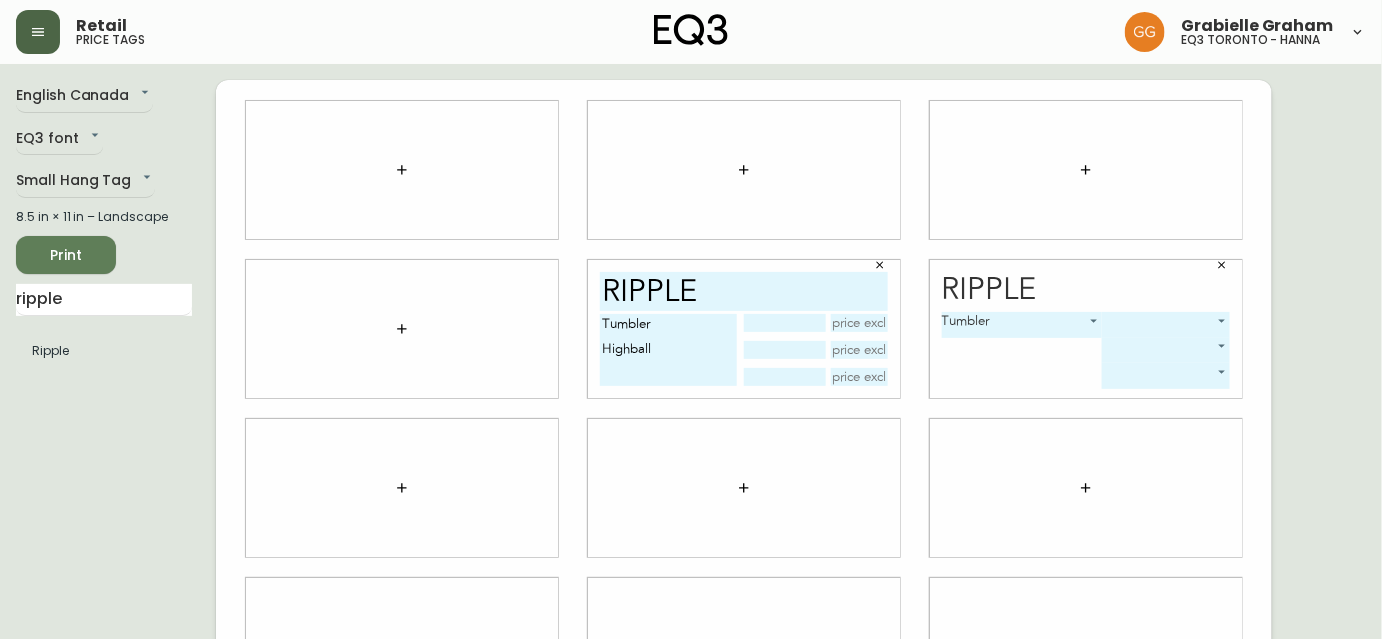 click on "Retail price tags [FIRST] [LAST] eq3 [CITY] - hanna   English Canada en_CA EQ3 font EQ3 Small Hang Tag small 8.5 in × 11 in – Landscape Print ripple Ripple ripple Tumbler
Highball Ripple Ripple Tumbler
Highball" at bounding box center [691, 448] 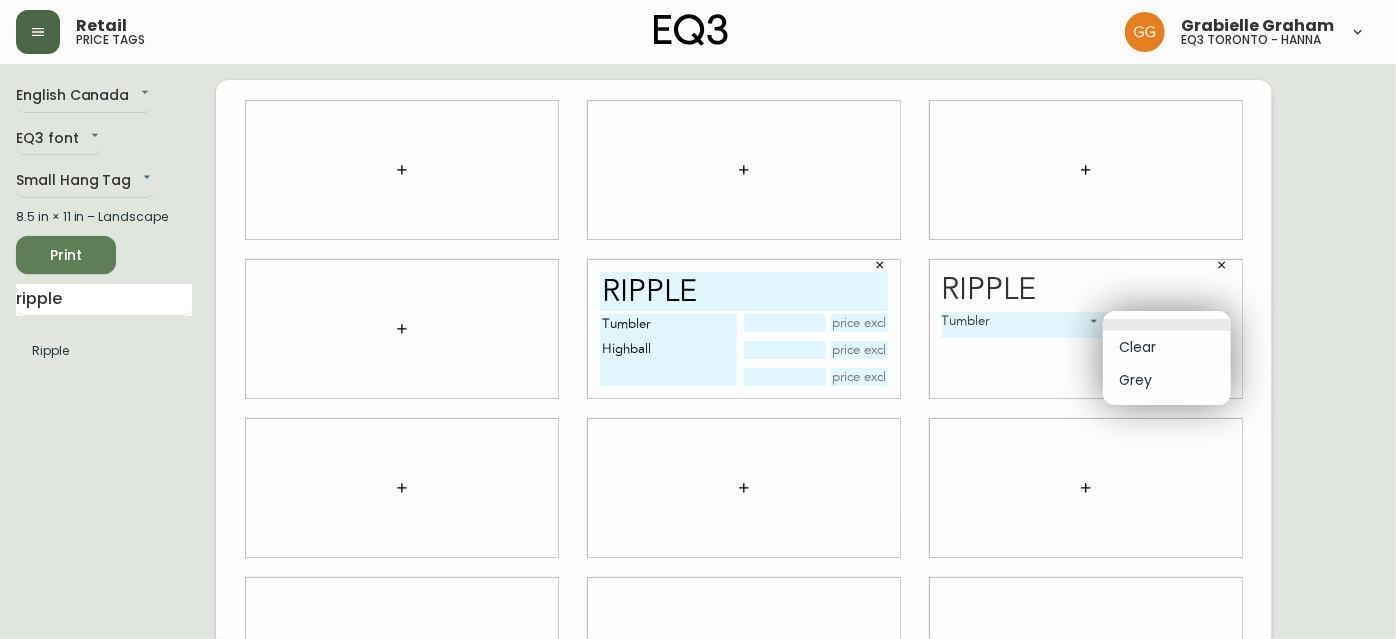 click on "Clear" at bounding box center (1167, 347) 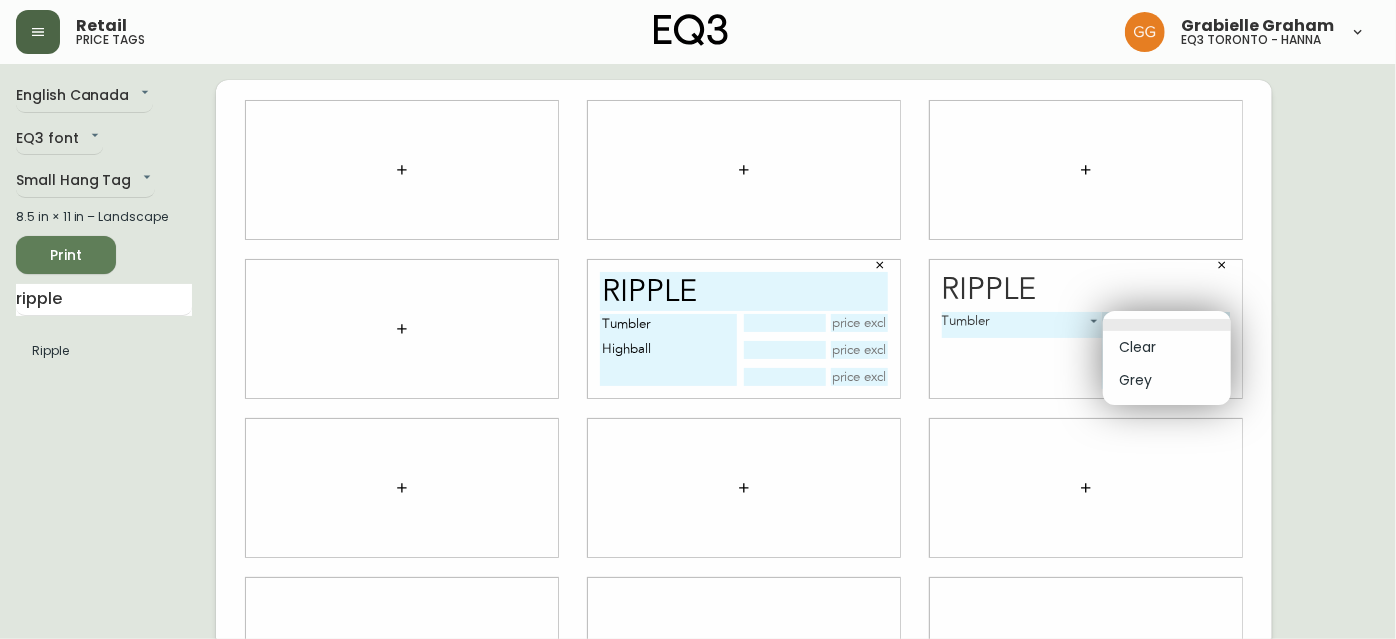 type on "0" 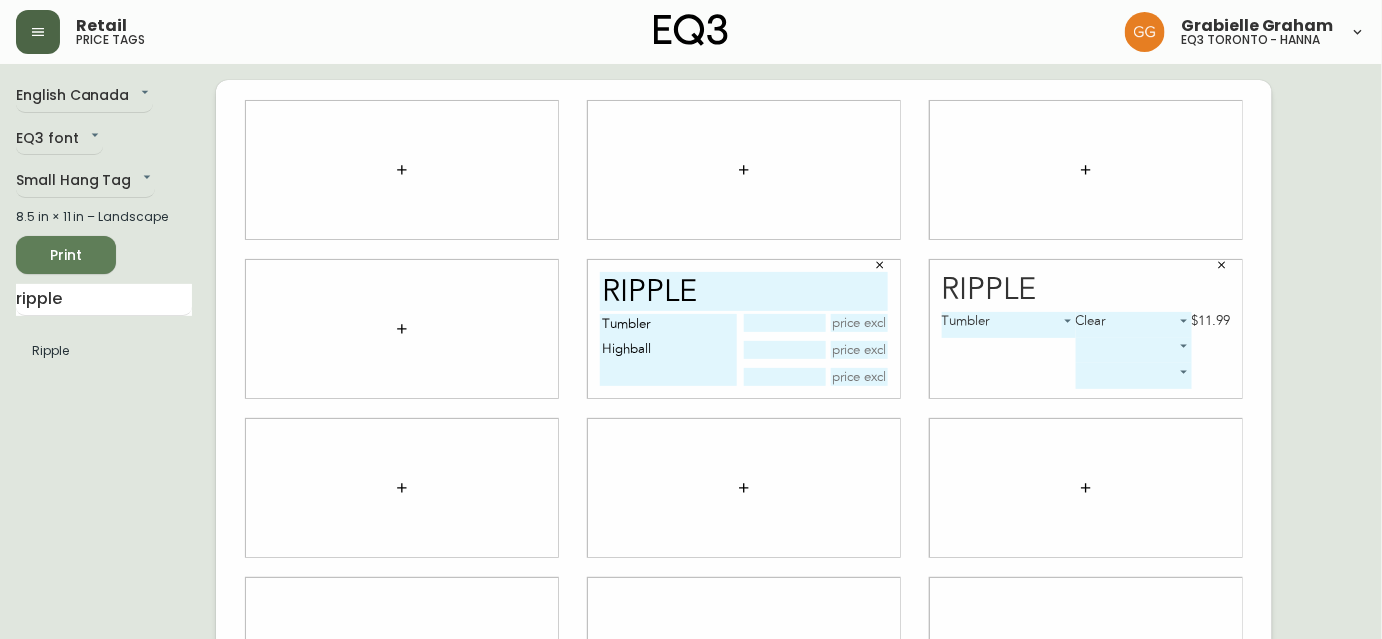 click at bounding box center [860, 323] 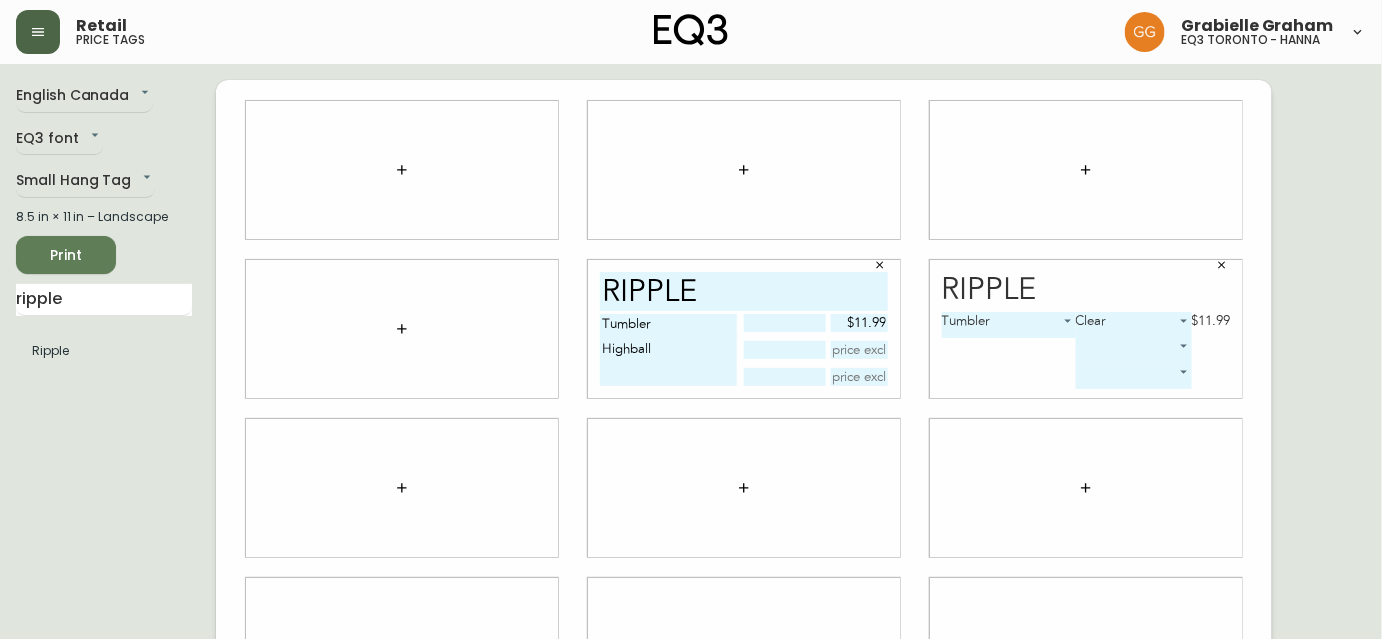 type on "$11.99" 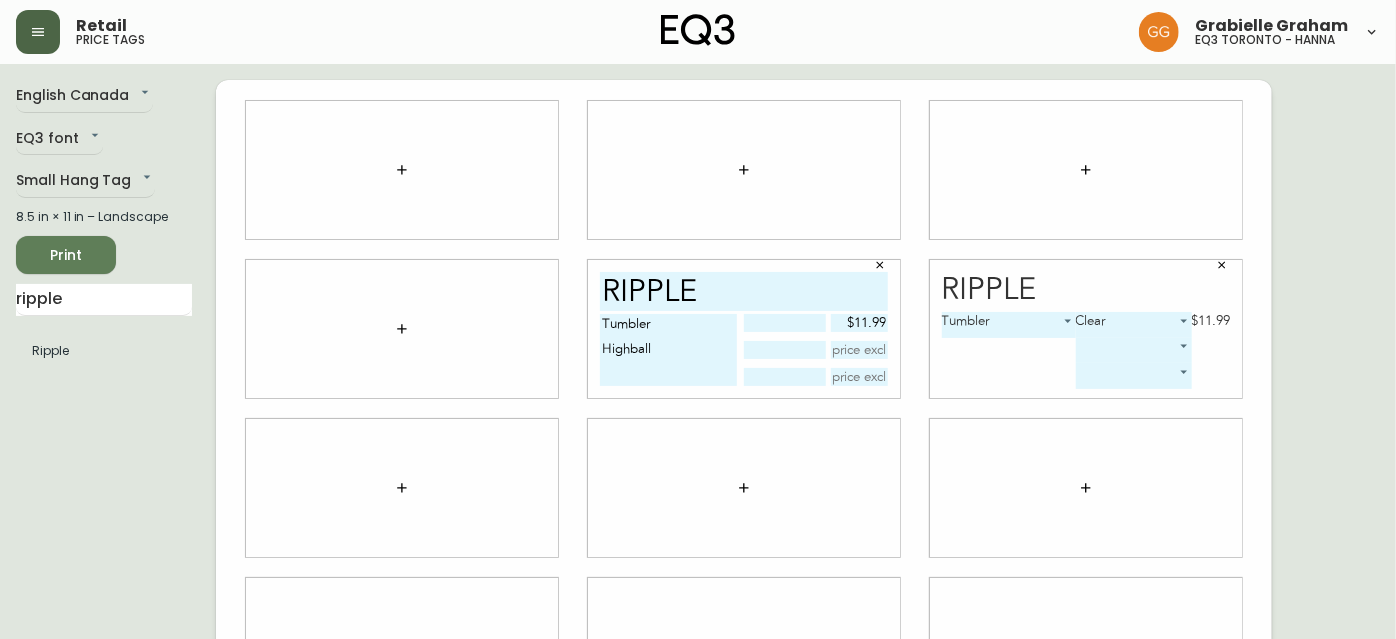 click on "Retail price tags Grabielle Graham eq3 toronto - hanna English Canada en_CA EQ3 font EQ3 Small Hang Tag small 8.5 in × 11 in – Landscape Print ripple Ripple ripple Tumbler Highball $11.99 Ripple Tumbler 1 Clear 0 $11.99" at bounding box center [698, 448] 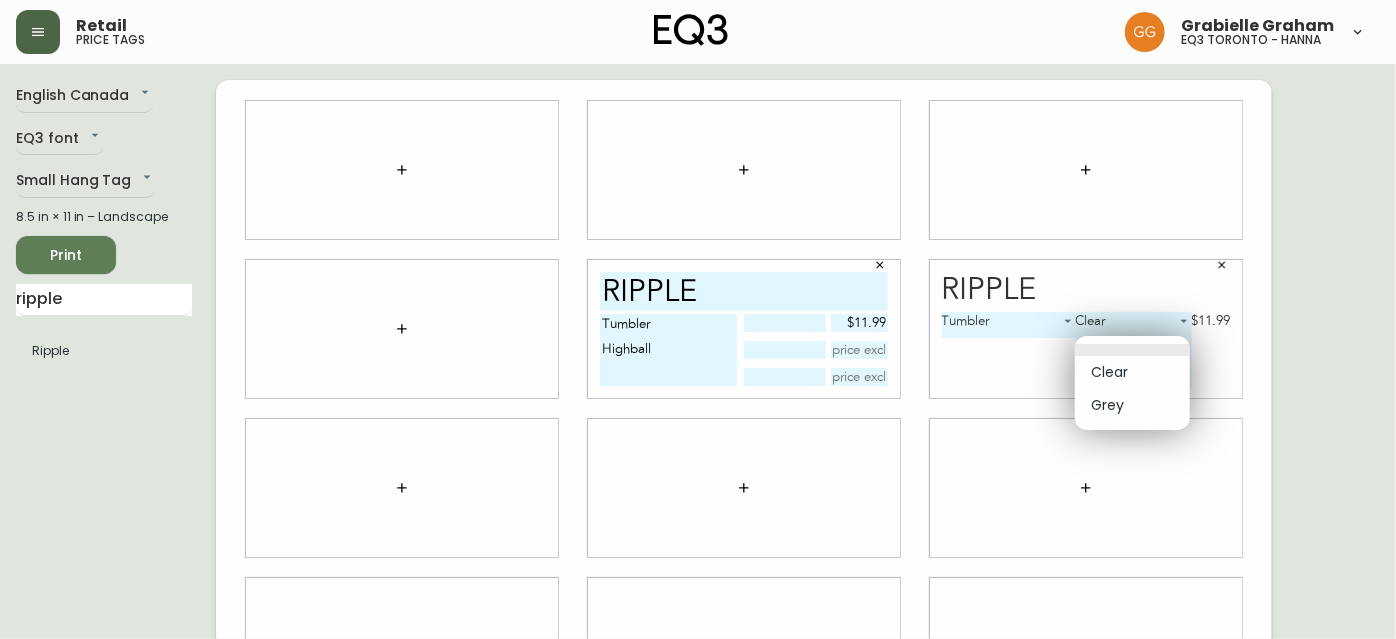 click at bounding box center [698, 319] 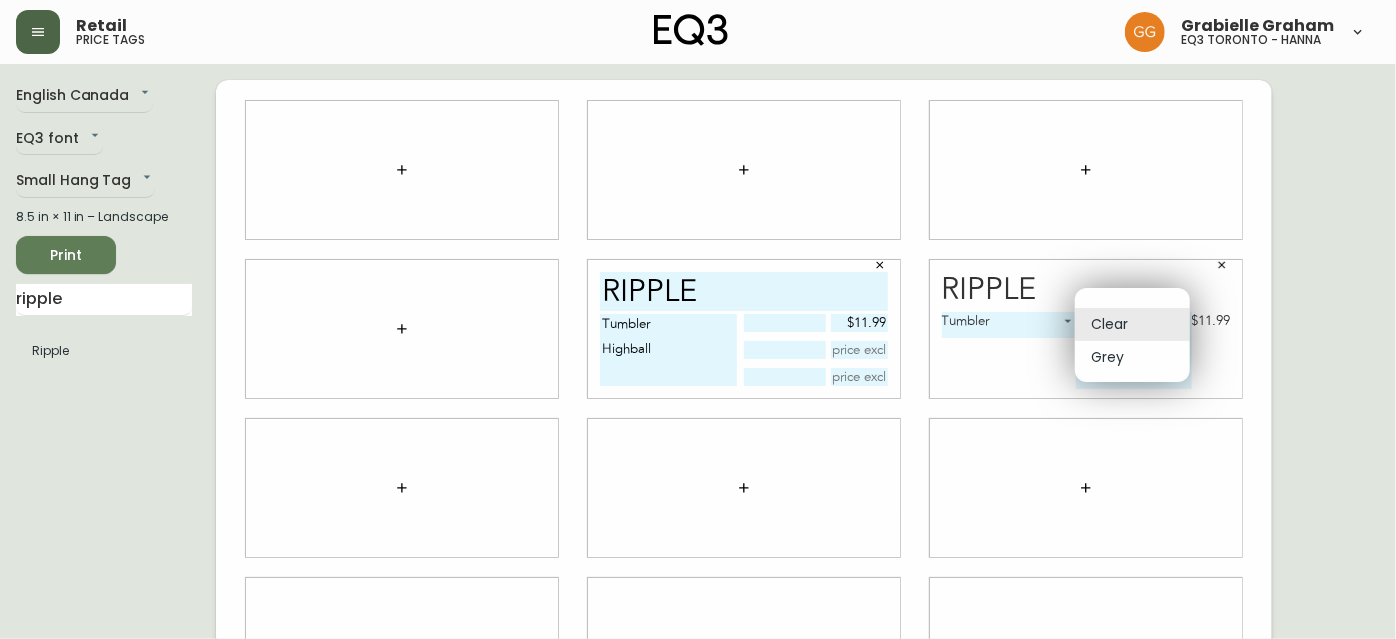 click on "Retail price tags [FIRST] [LAST] eq3 [CITY] - hanna   English Canada en_CA EQ3 font EQ3 Small Hang Tag small 8.5 in × 11 in – Landscape Print ripple Ripple ripple Tumbler
Highball $11.99 Ripple Tumbler 1 Clear 0   $11.99 ​ ​
Clear Grey" at bounding box center (698, 448) 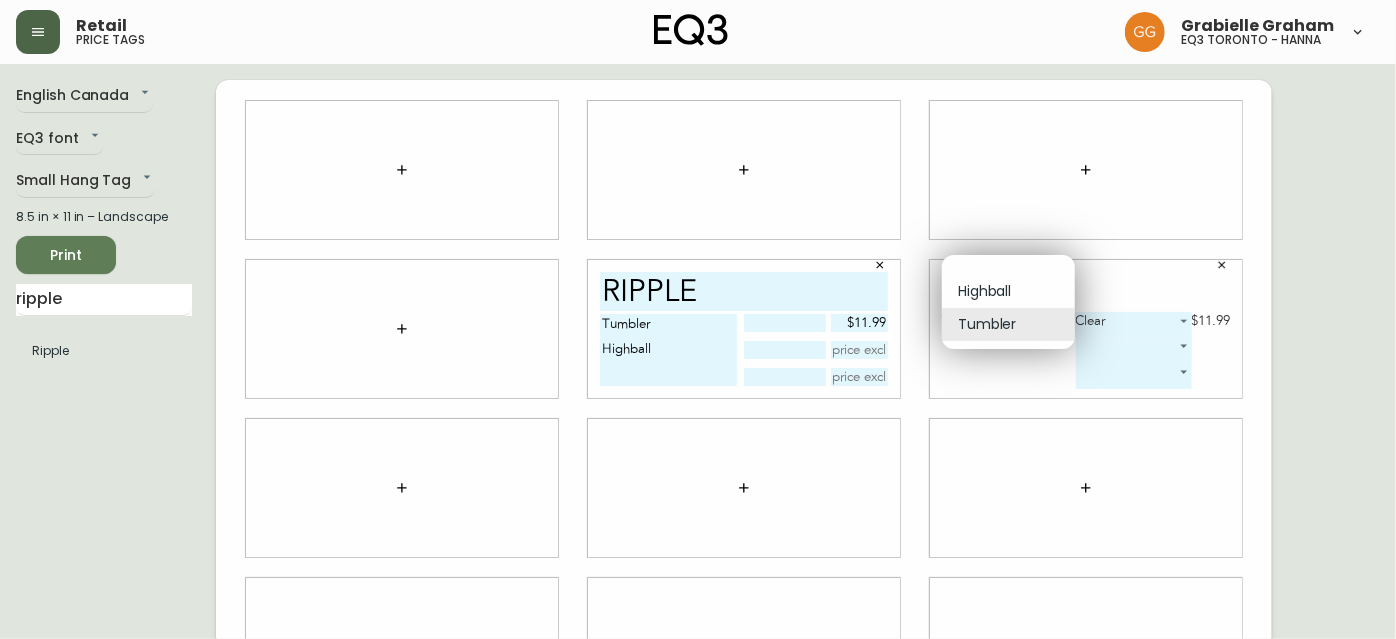 click on "Retail price tags [FIRST] [LAST] eq3 [CITY] - hanna   English Canada en_CA EQ3 font EQ3 Small Hang Tag small 8.5 in × 11 in – Landscape Print ripple Ripple ripple Tumbler
Highball $11.99 Ripple Tumbler 1 Clear 0   $11.99 ​ ​
Highball Tumbler" at bounding box center (698, 448) 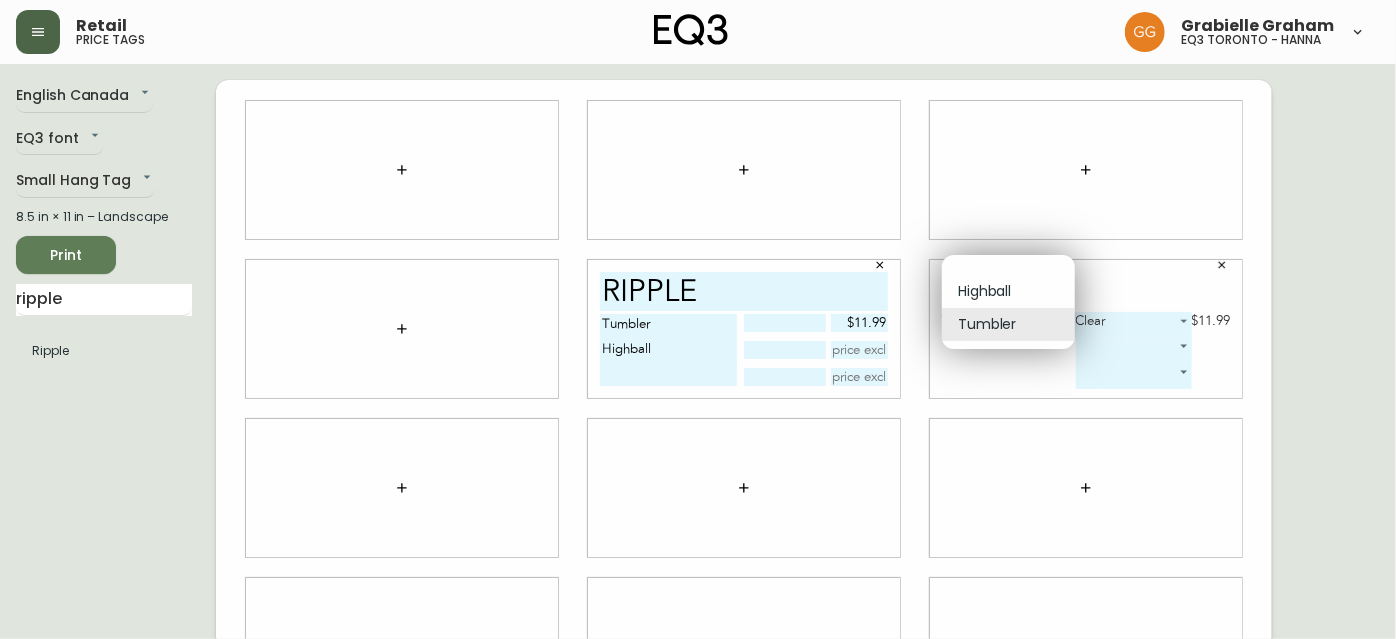 type on "0" 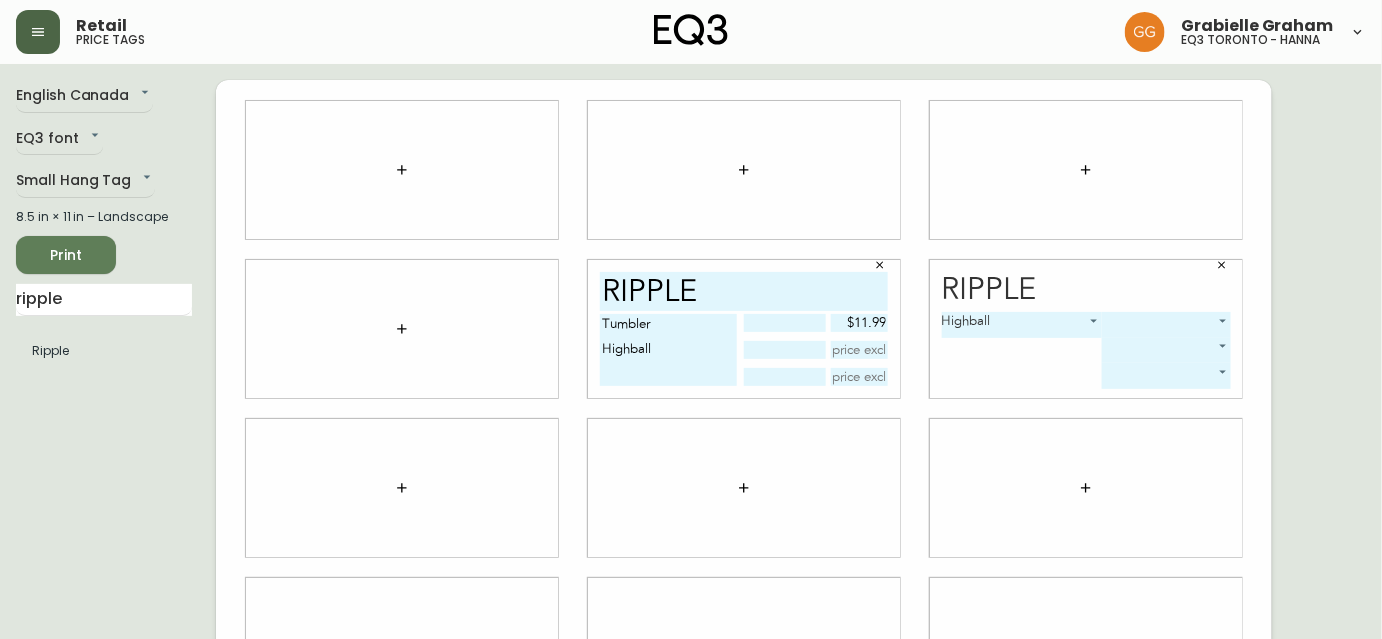 click on "Retail price tags Grabielle Graham eq3 toronto - hanna English Canada en_CA EQ3 font EQ3 Small Hang Tag small 8.5 in × 11 in – Landscape Print ripple Ripple ripple Tumbler Highball $11.99 Ripple Highball 0" at bounding box center [691, 448] 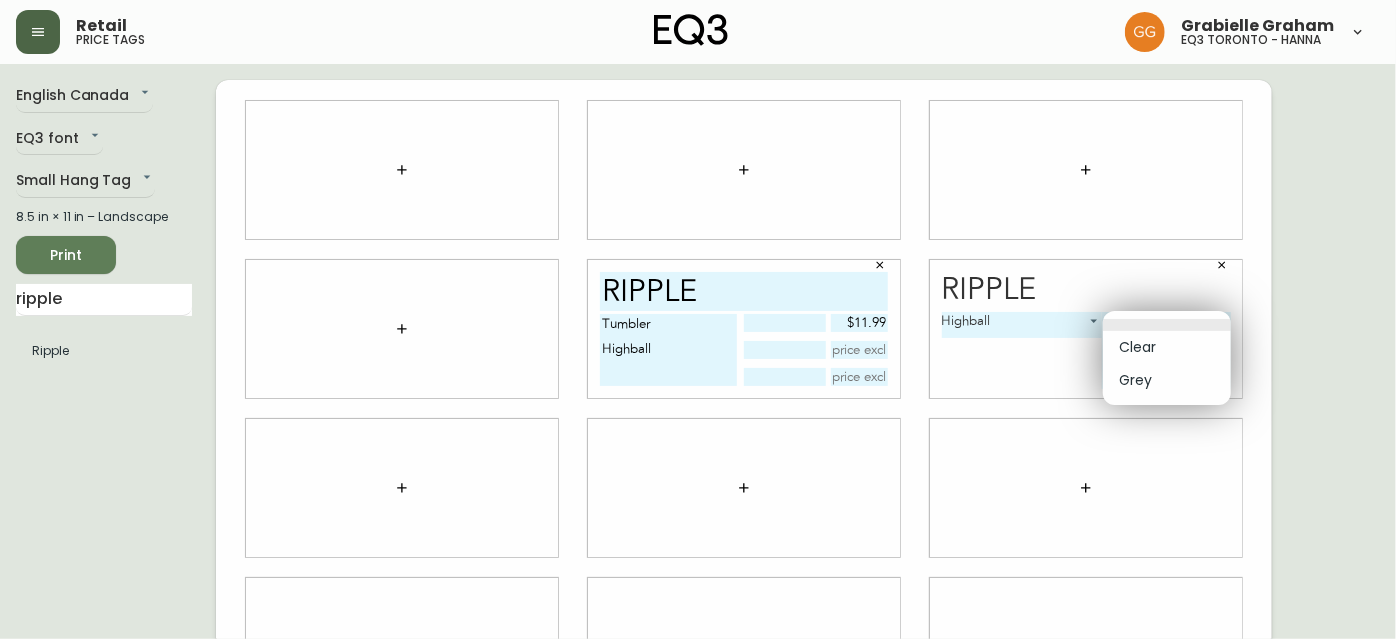 click on "Clear" at bounding box center (1167, 347) 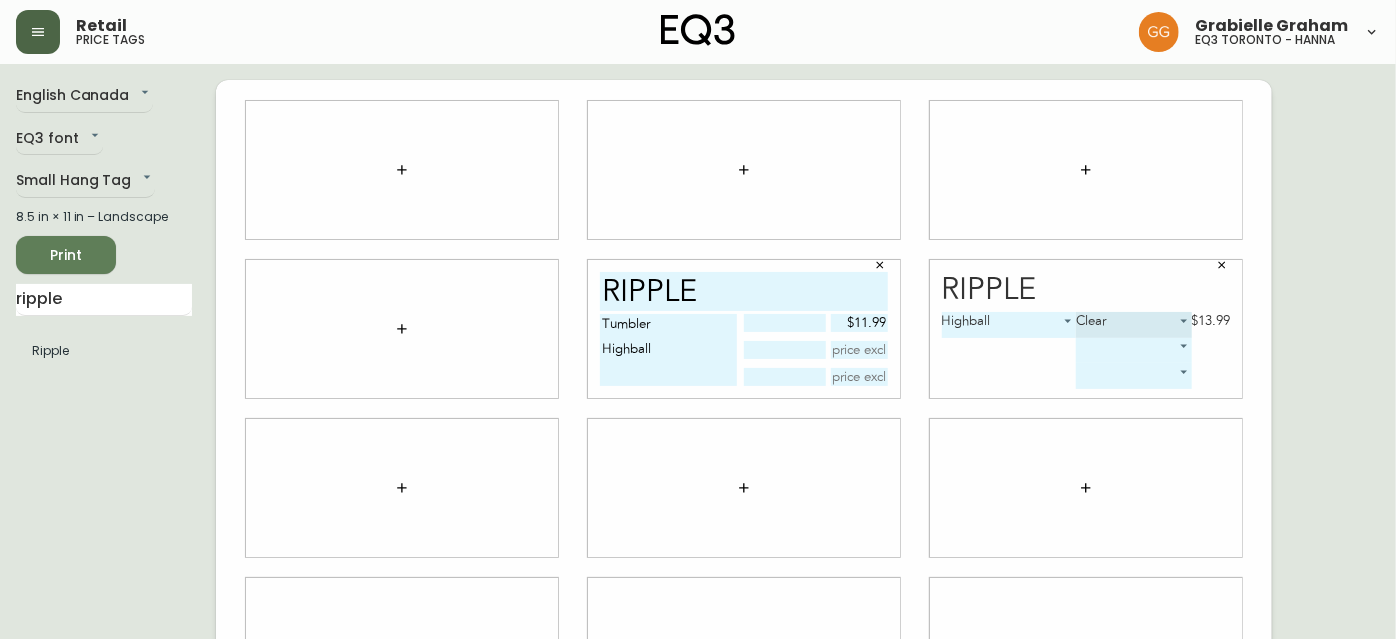type on "0" 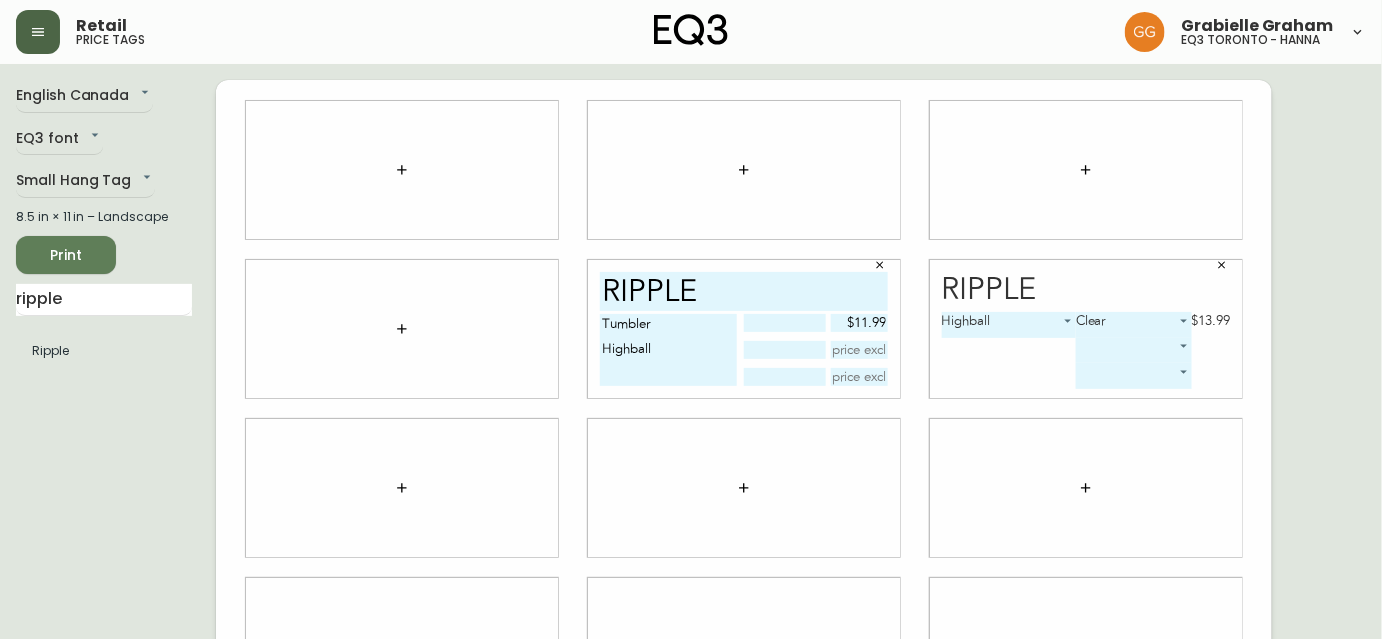 click at bounding box center [860, 350] 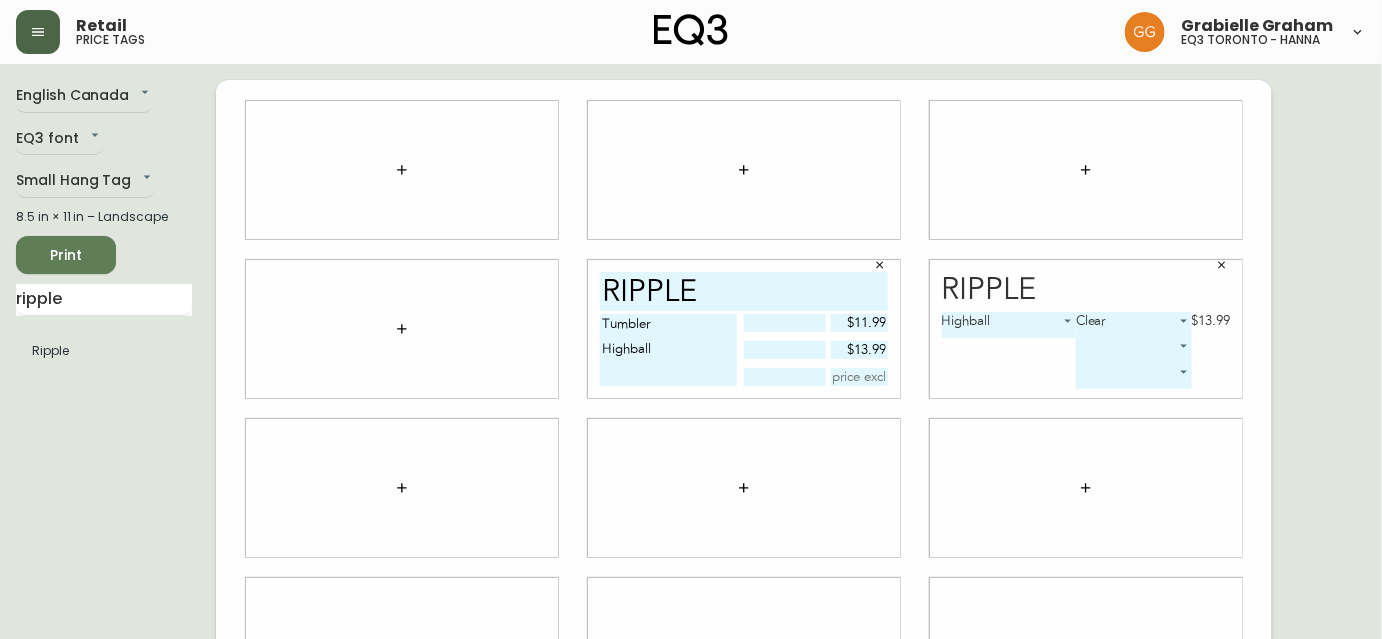 type on "$13.99" 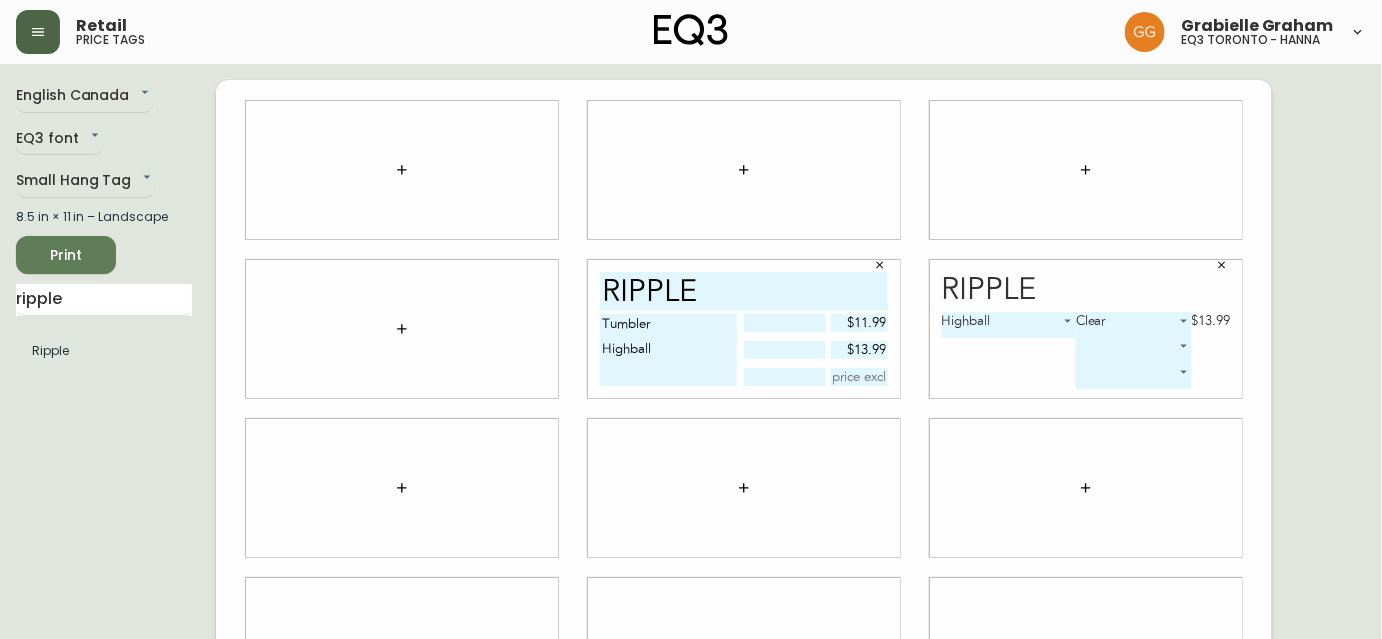click 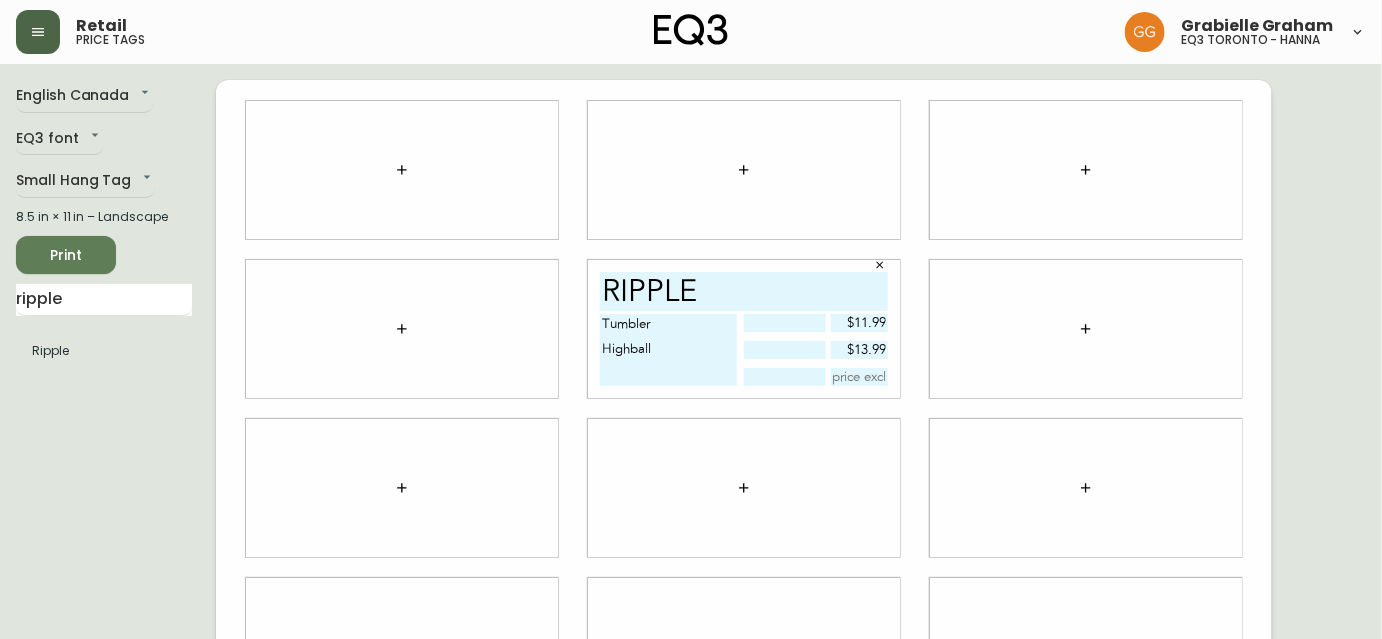 click at bounding box center (1086, 329) 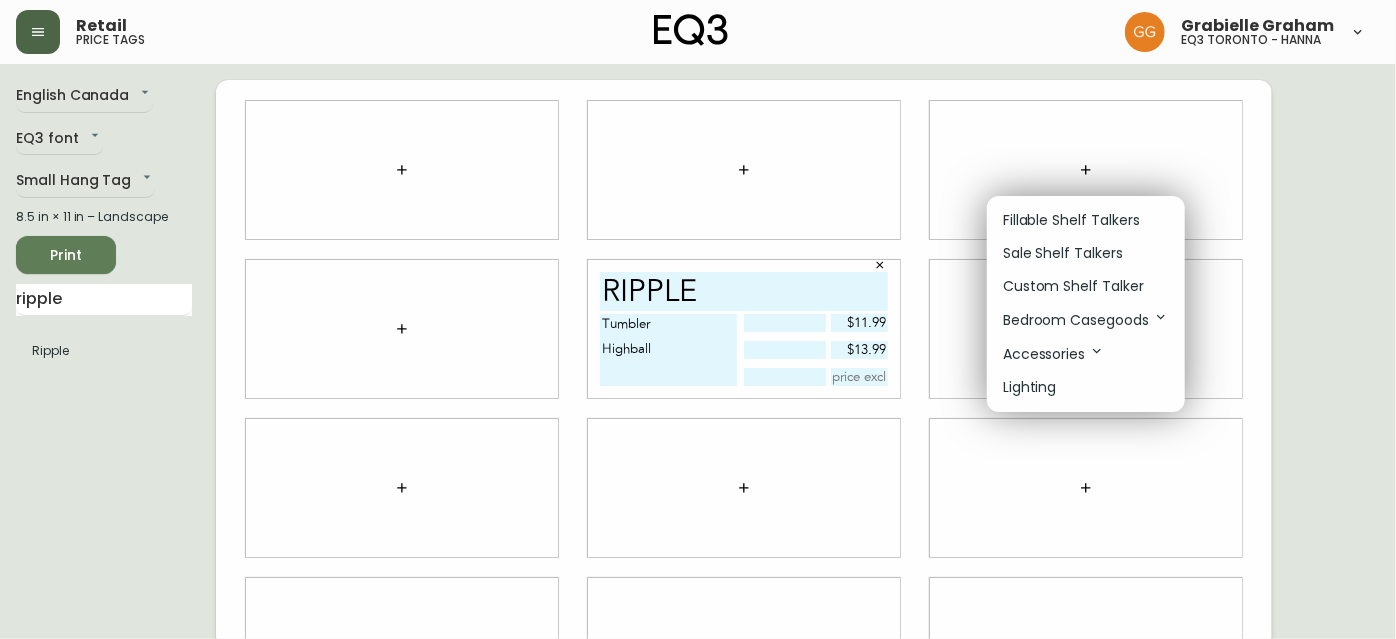 click at bounding box center (698, 319) 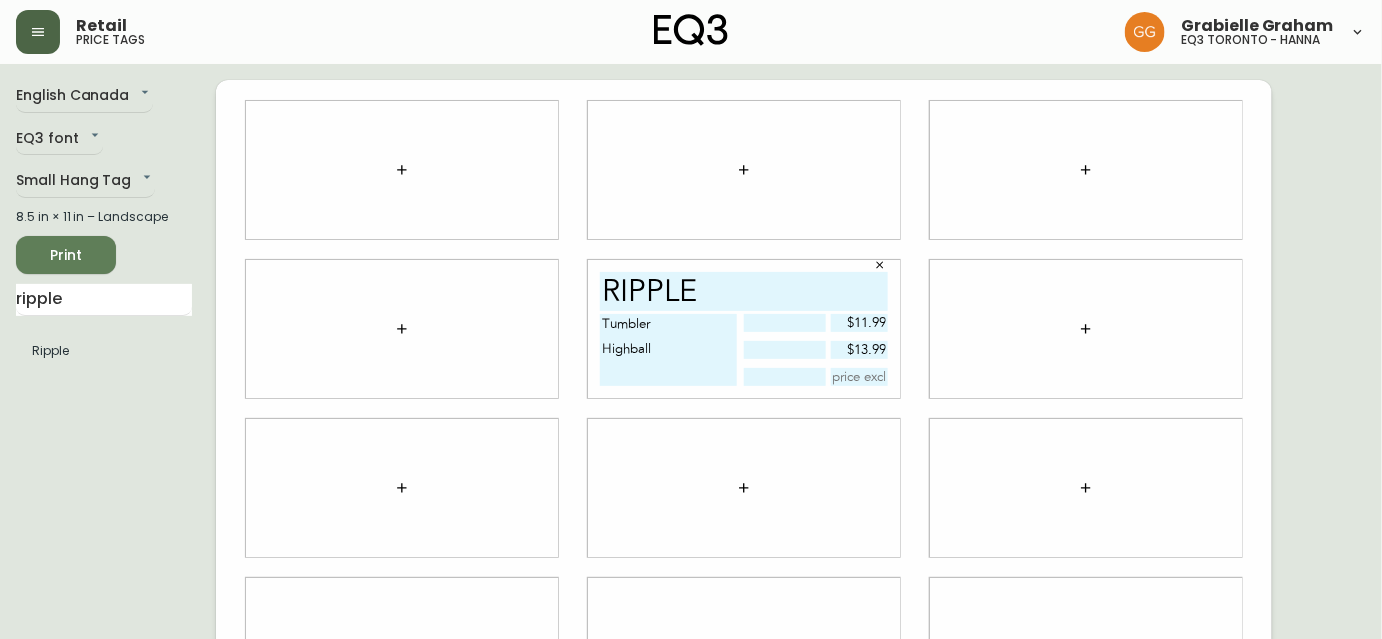 click at bounding box center [1086, 329] 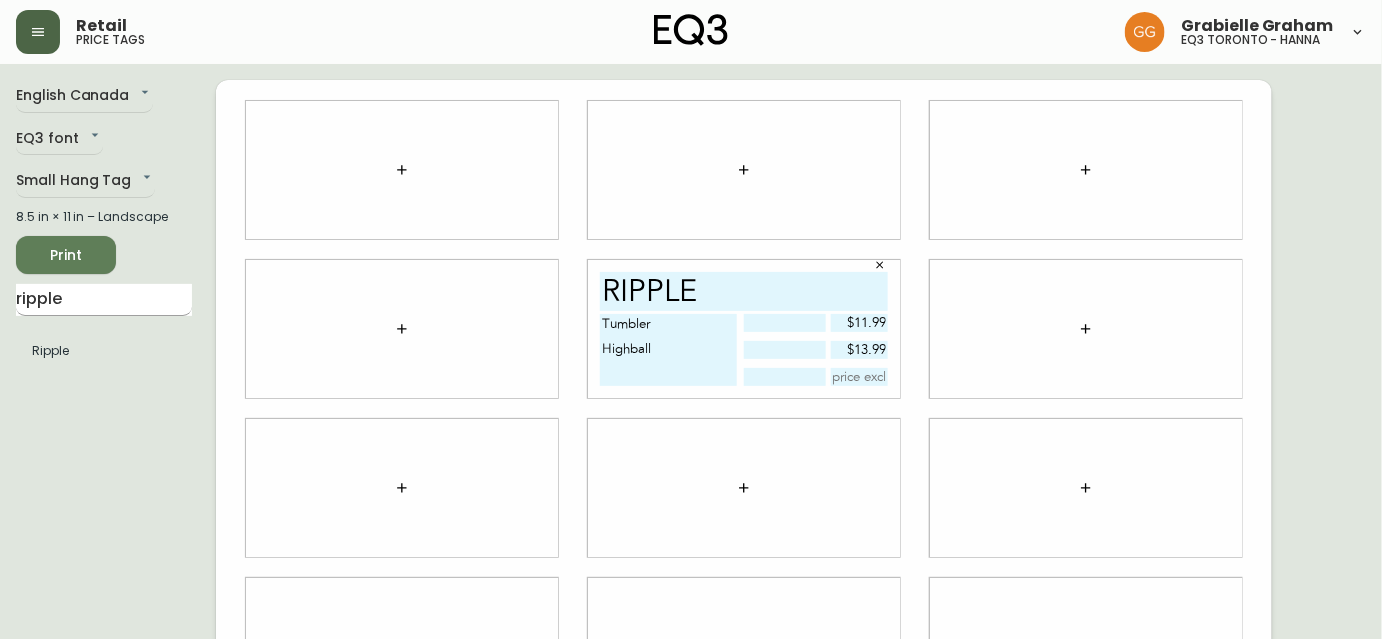 click on "ripple" at bounding box center (104, 300) 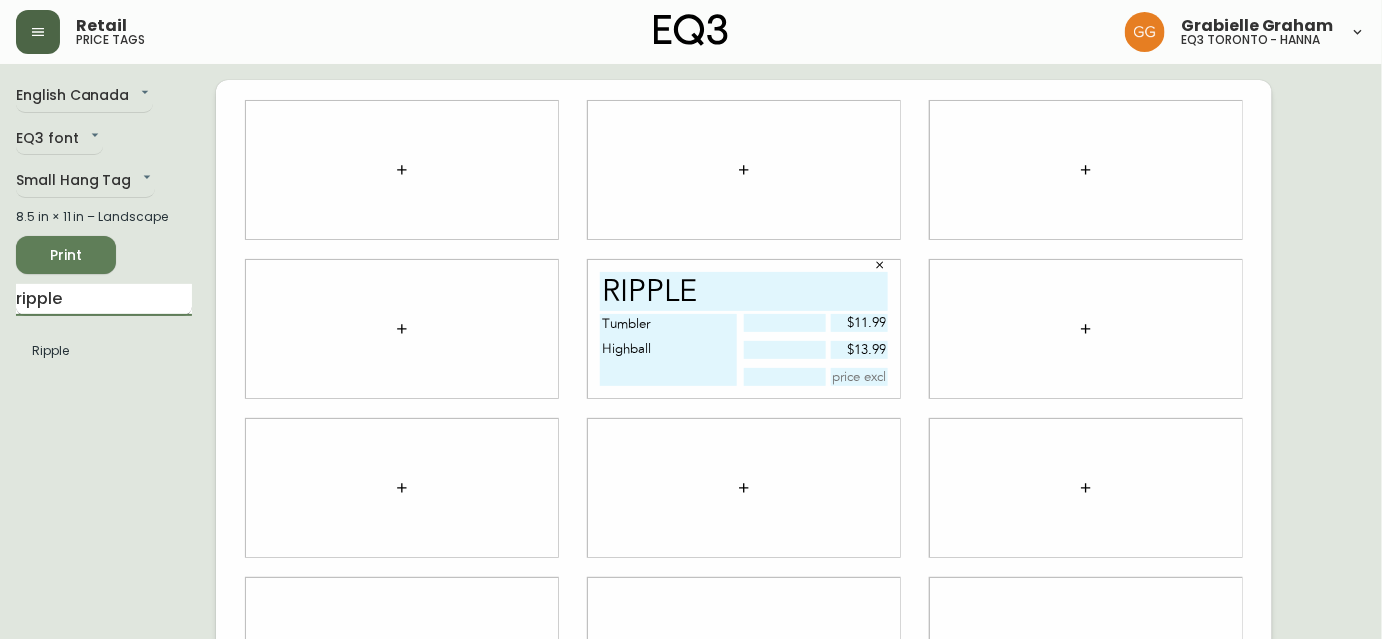 click on "ripple" at bounding box center (104, 300) 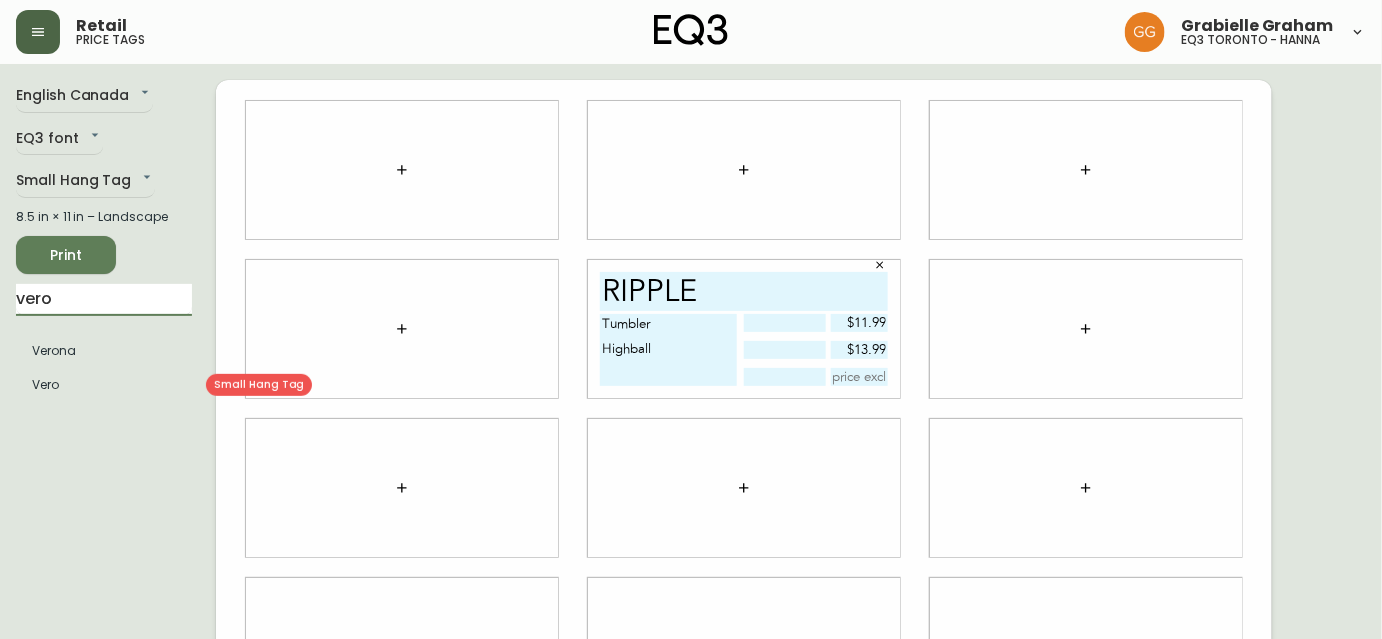 type on "vero" 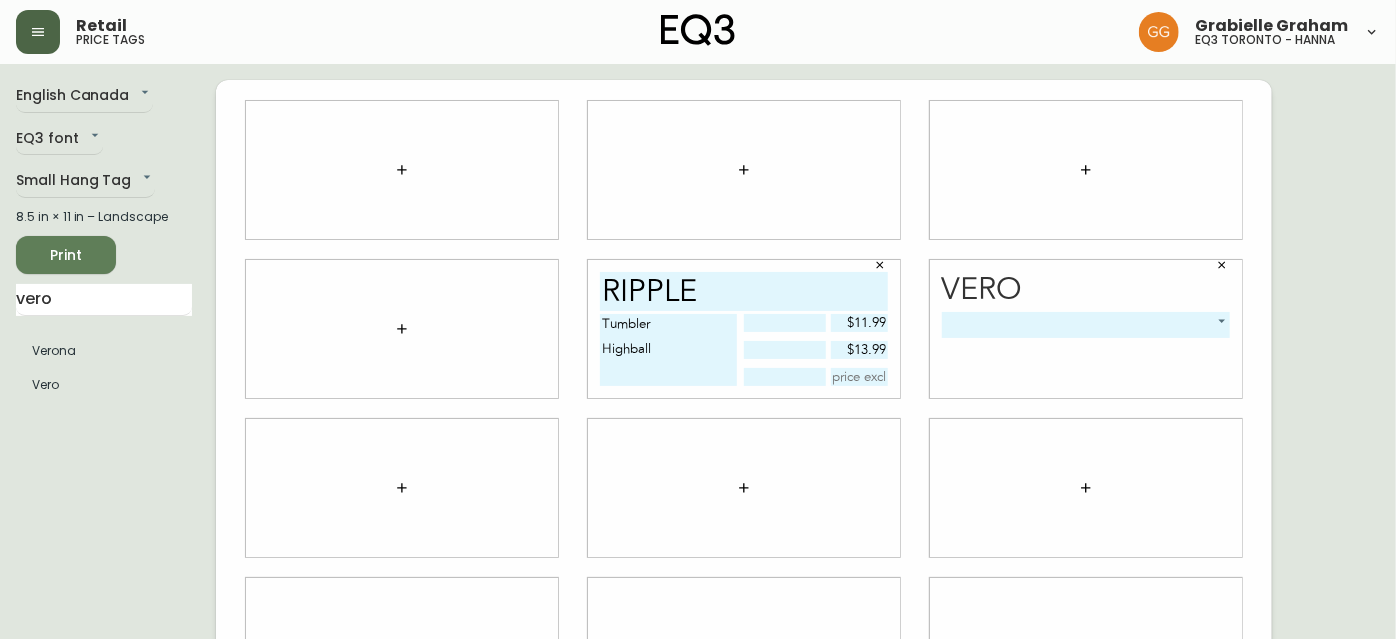 click on "Retail price tags [FIRST] [LAST] eq3 [CITY] - hanna   English Canada en_CA EQ3 font EQ3 Small Hang Tag small 8.5 in × 11 in – Landscape Print vero Verona Vero ripple Tumbler
Highball $11.99 $13.99 Vero ​ -1" at bounding box center (698, 448) 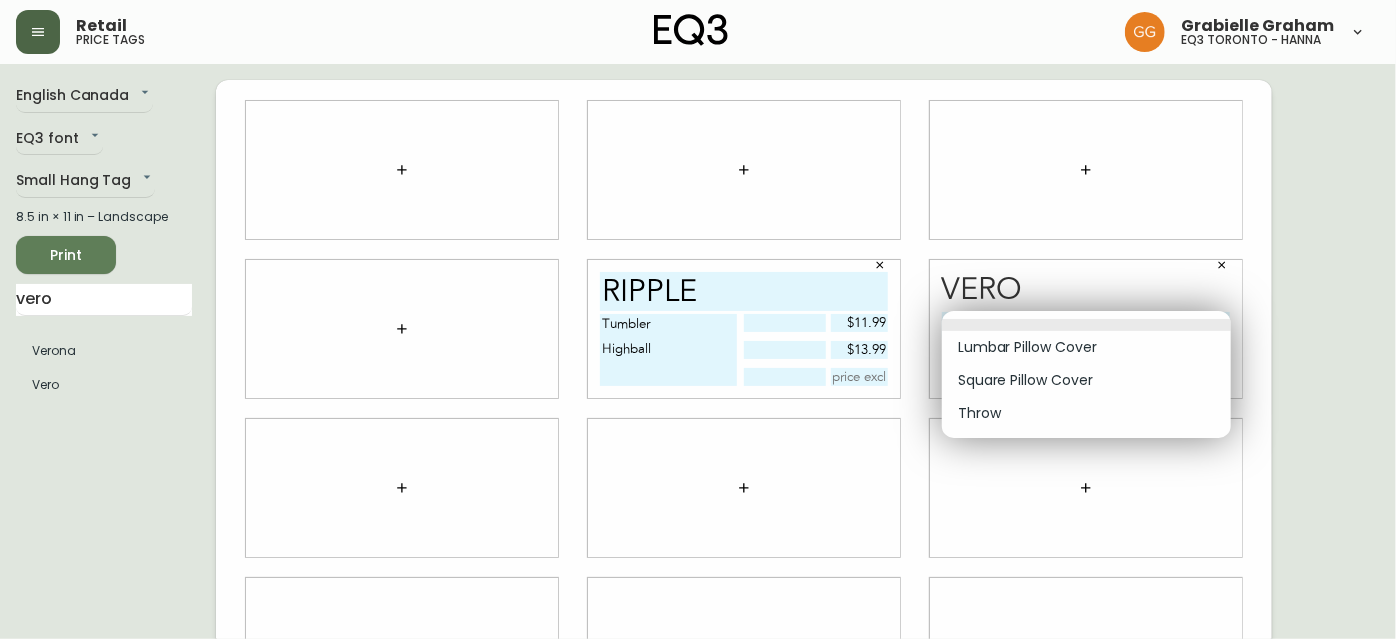 click on "Square Pillow Cover" at bounding box center [1086, 380] 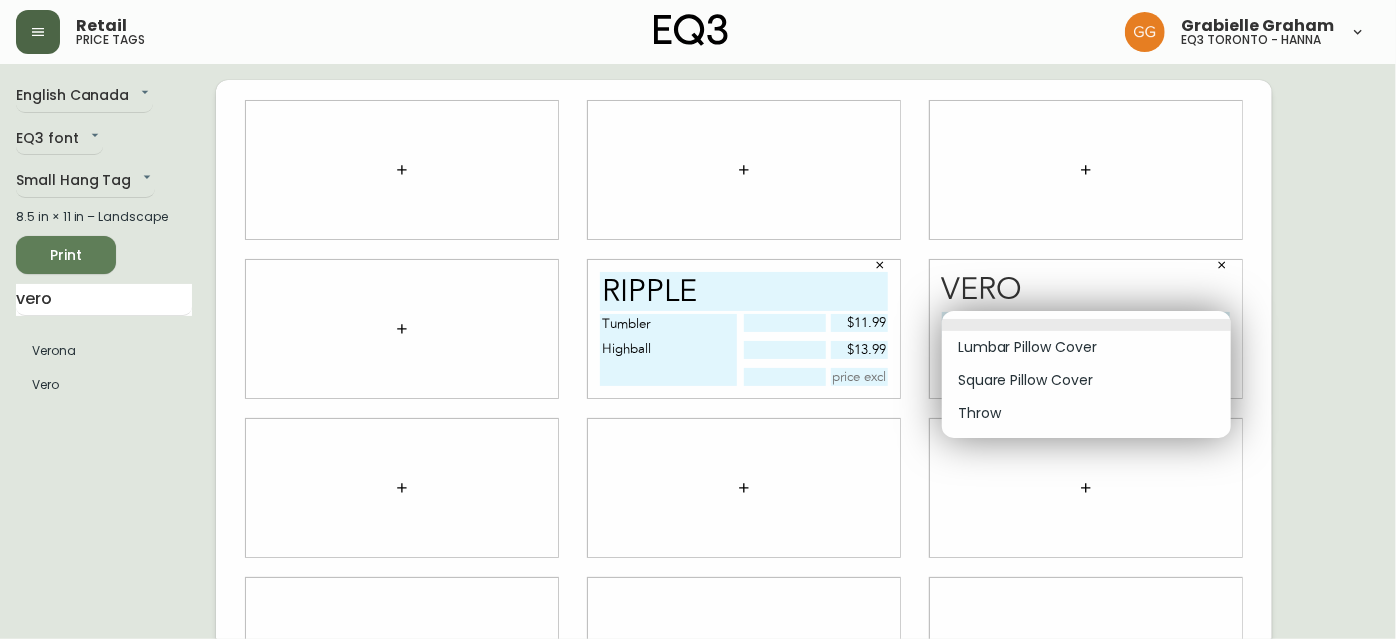 type on "1" 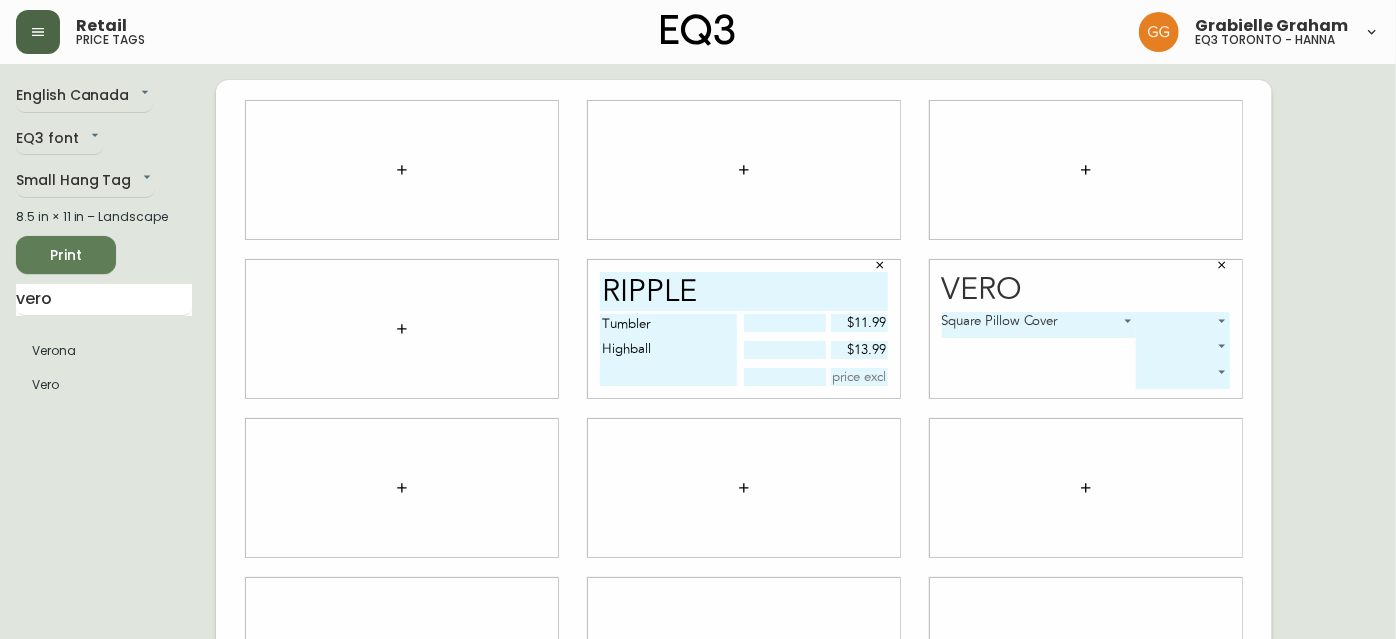click on "Retail price tags [FIRST] [LAST] eq3 [CITY] - hanna   English Canada en_CA EQ3 font EQ3 Small Hang Tag small 8.5 in × 11 in – Landscape Print vero Verona Vero ripple Tumbler
Highball $11.99 $13.99 Vero Square Pillow Cover 1 ​ ​ ​" at bounding box center (698, 448) 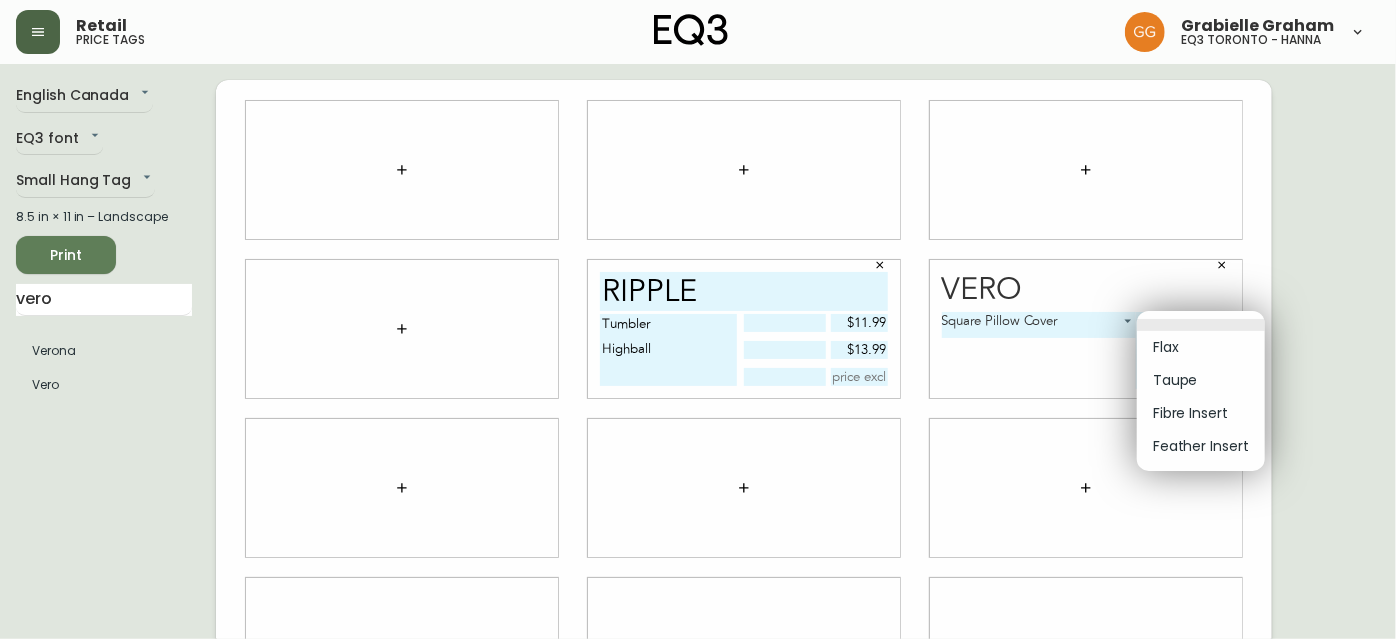 click at bounding box center (698, 319) 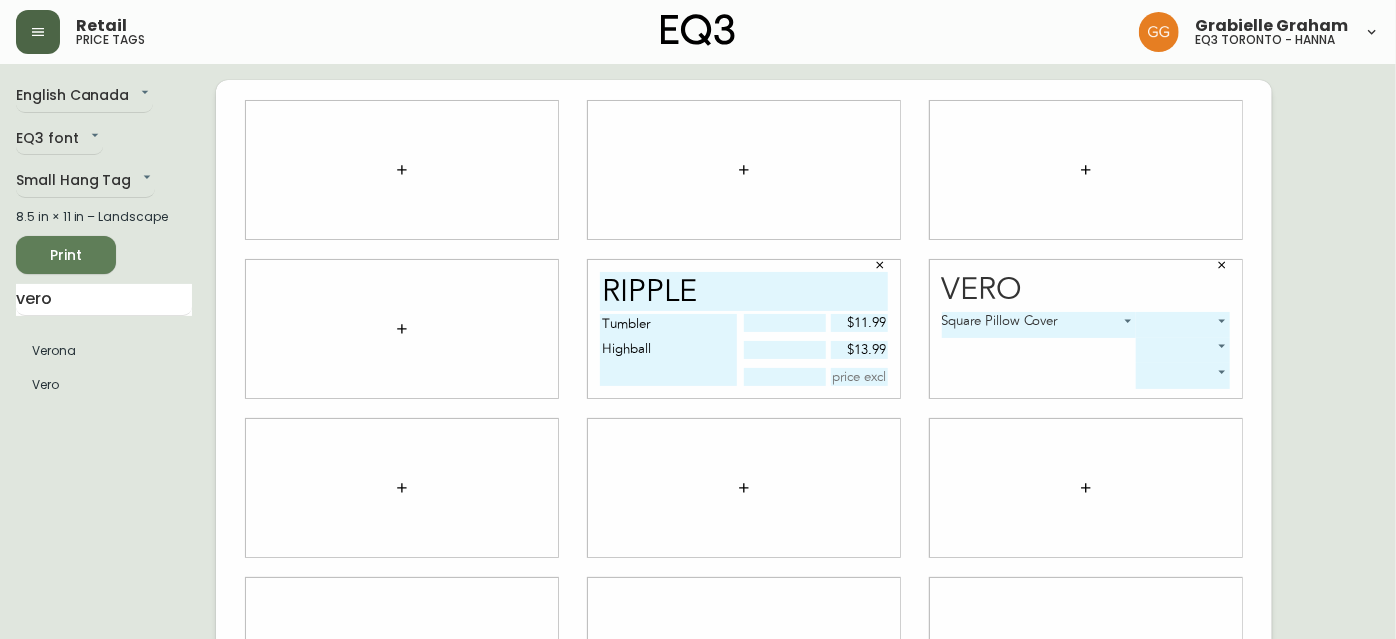 click on "Retail price tags [FIRST] [LAST] eq3 [CITY] - hanna   English Canada en_CA EQ3 font EQ3 Small Hang Tag small 8.5 in × 11 in – Landscape Print vero Verona Vero ripple Tumbler
Highball $11.99 $13.99 Vero Square Pillow Cover 1 ​ ​ ​" at bounding box center (698, 448) 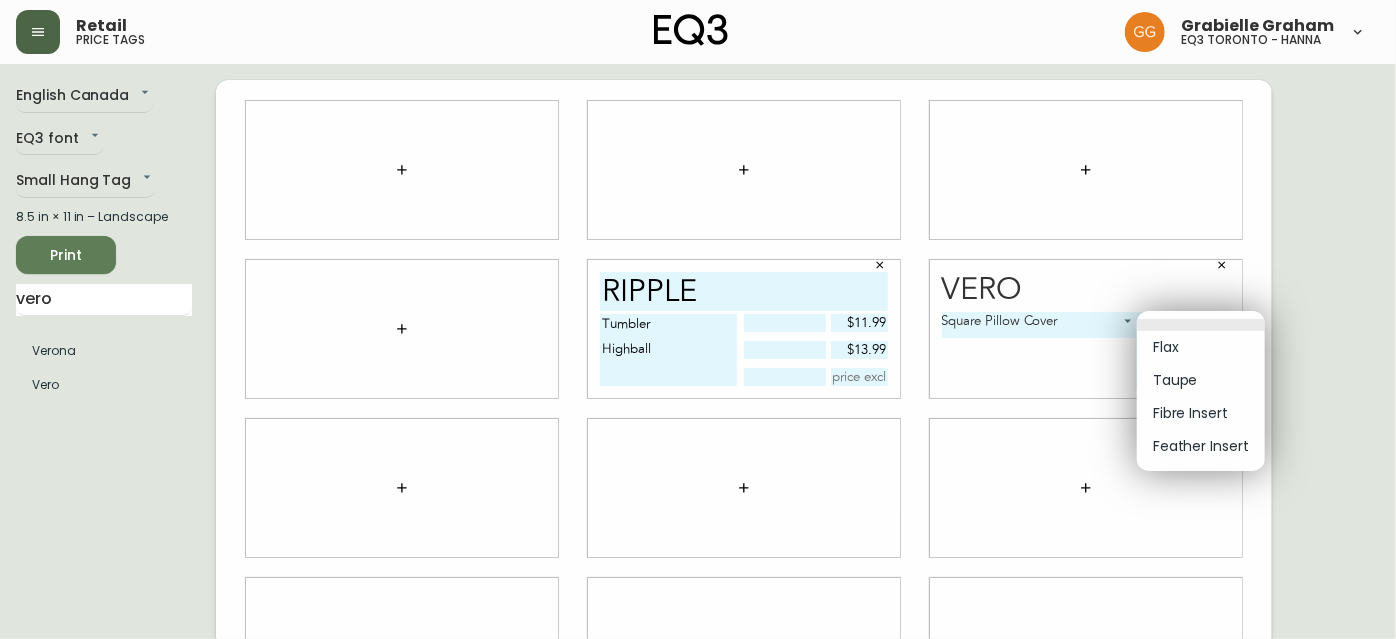 click on "Flax" at bounding box center (1201, 347) 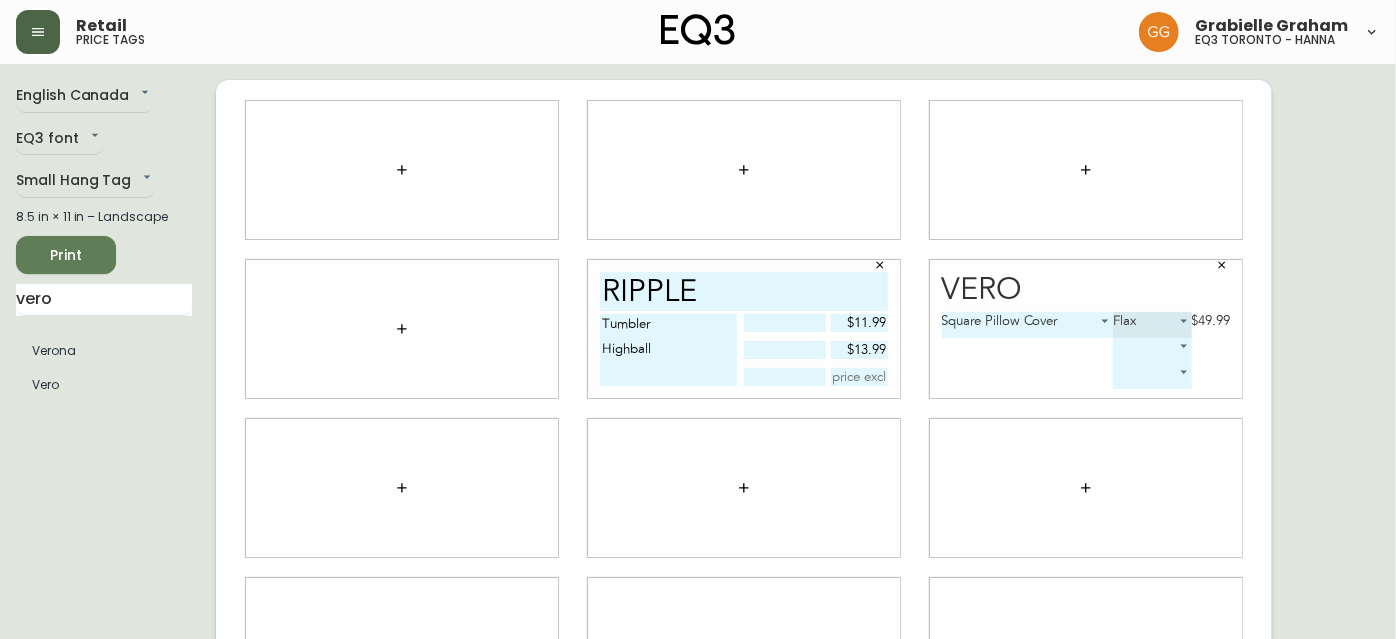 type on "0" 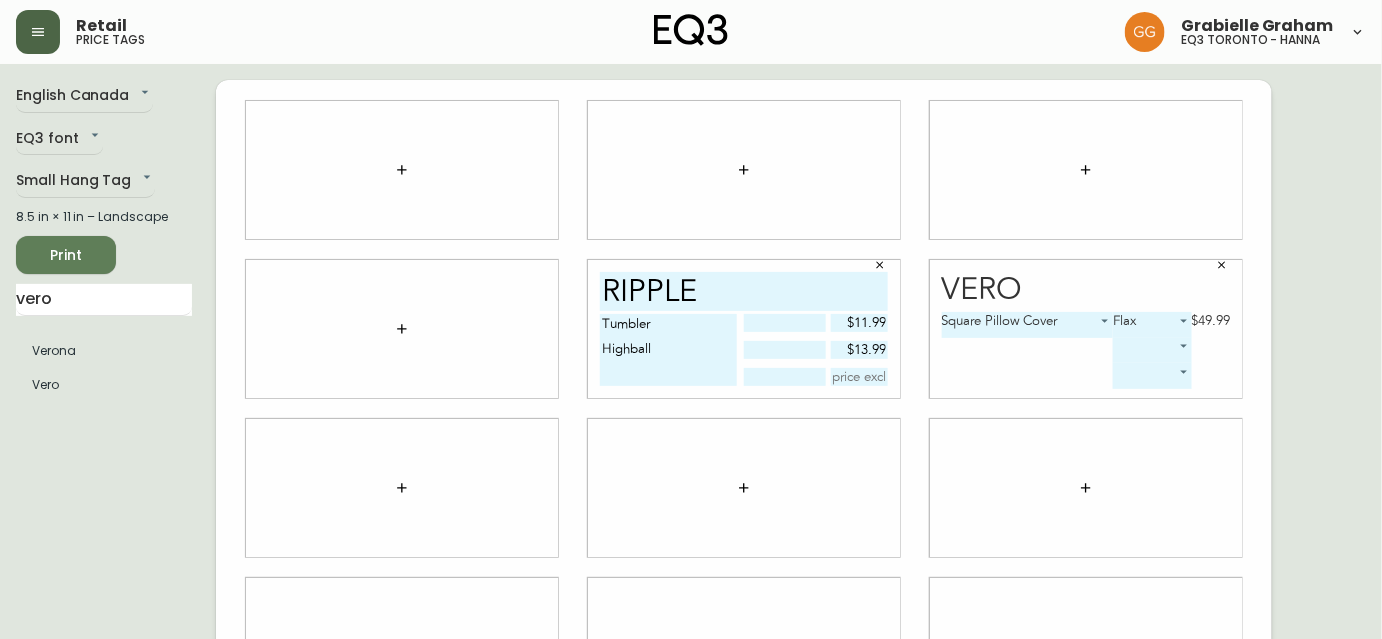 click on "Retail price tags [FIRST] [LAST] eq3 [CITY] - hanna   English Canada en_CA EQ3 font EQ3 Small Hang Tag small 8.5 in × 11 in – Landscape Print vero Verona Vero ripple Tumbler
Highball $11.99 $13.99 Vero Square Pillow Cover 1 Flax 0   $49.99 ​ ​" at bounding box center (691, 448) 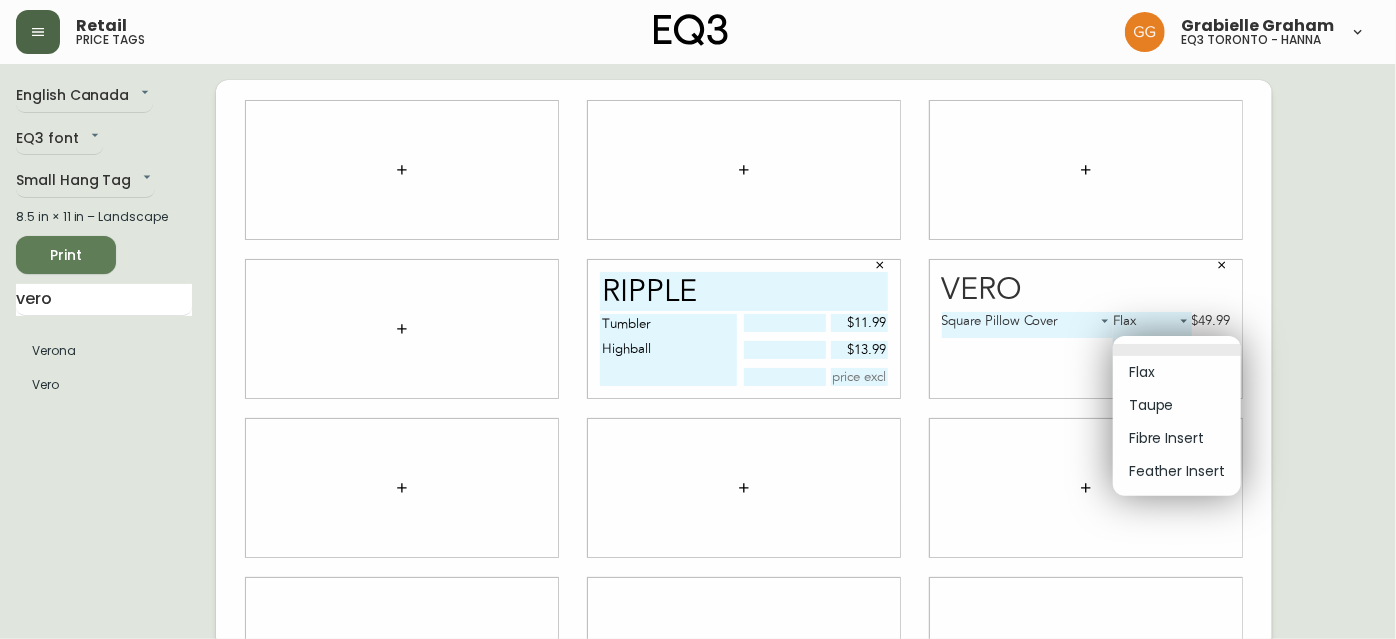 click on "Feather Insert" at bounding box center (1177, 471) 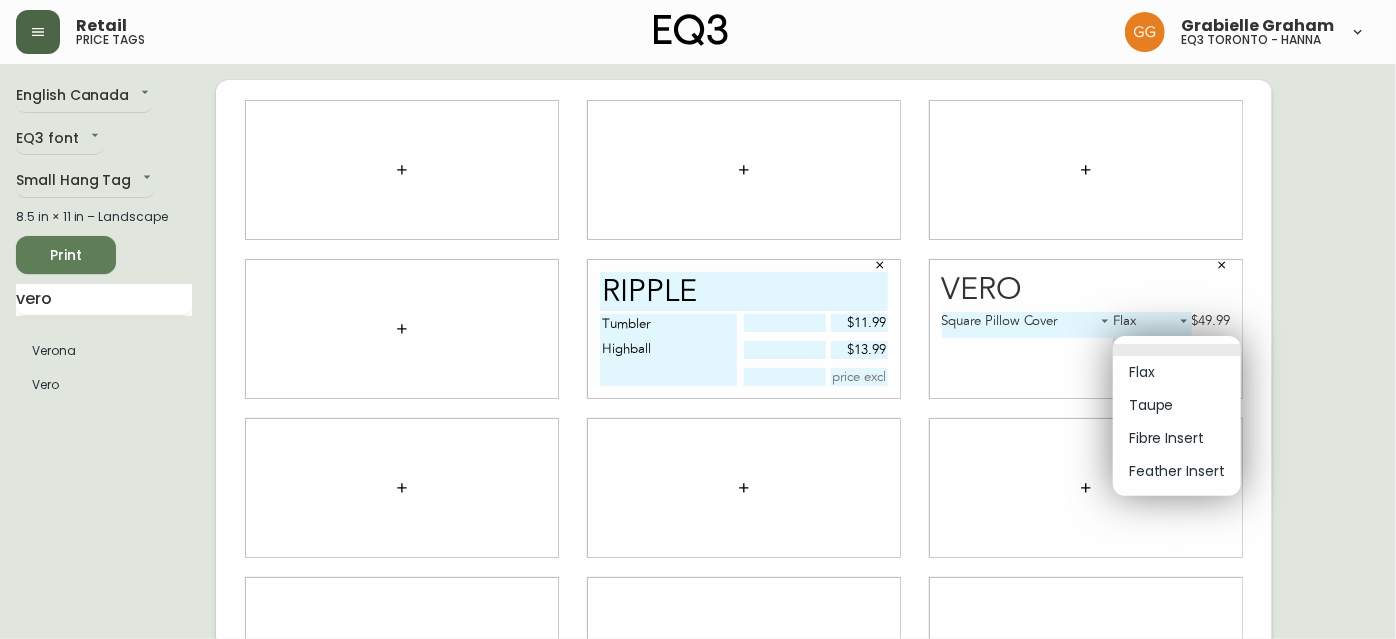 type on "3" 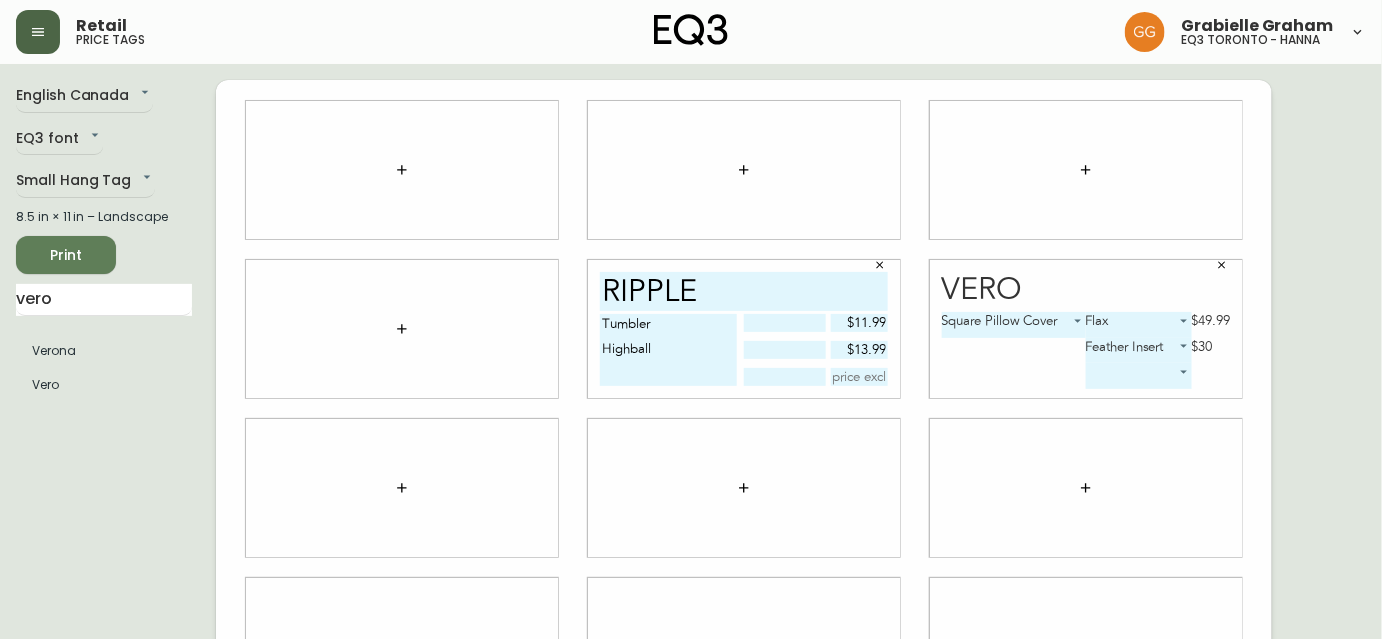 click at bounding box center [1086, 488] 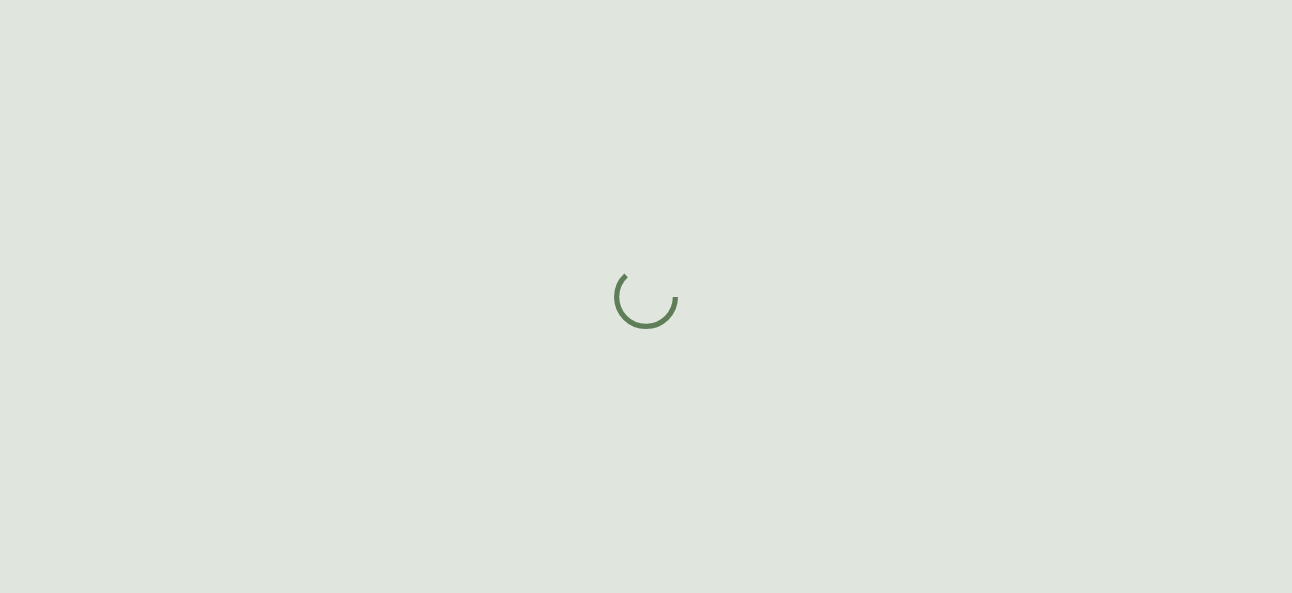 scroll, scrollTop: 0, scrollLeft: 0, axis: both 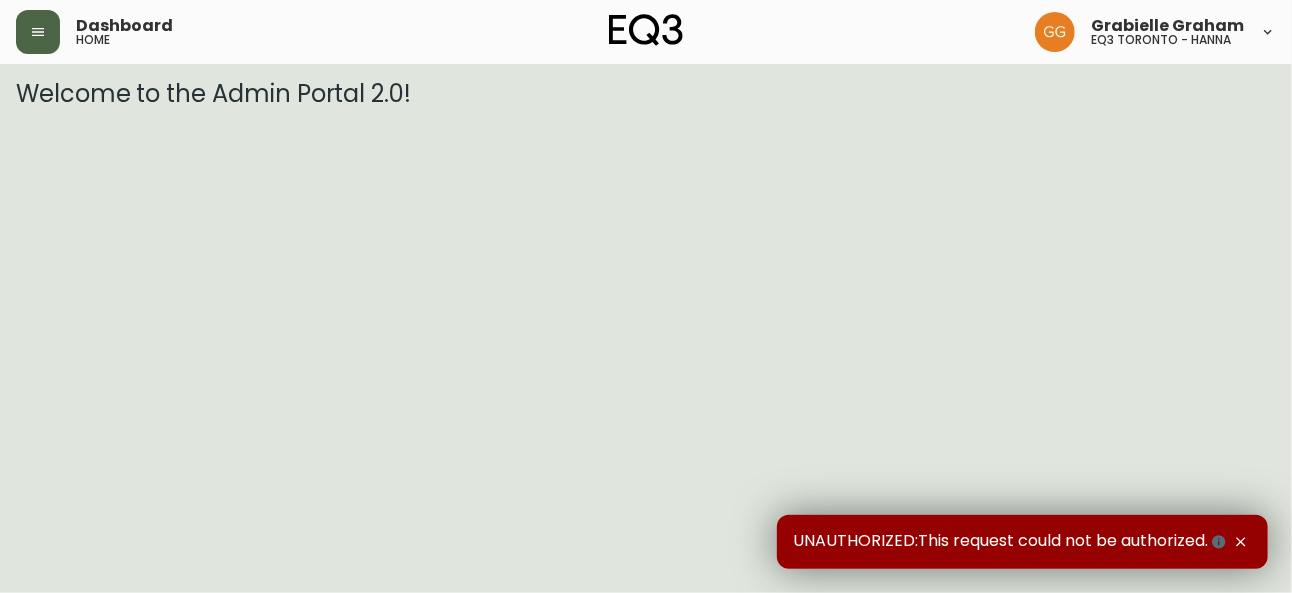 click at bounding box center (38, 32) 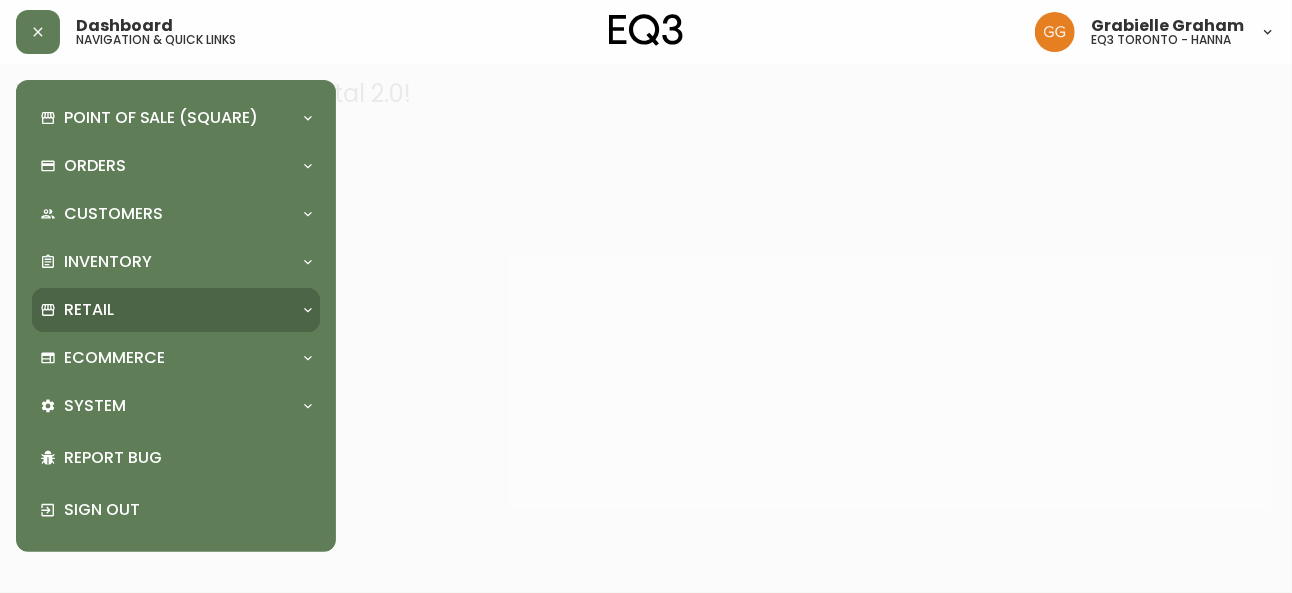 click on "Retail" at bounding box center [89, 310] 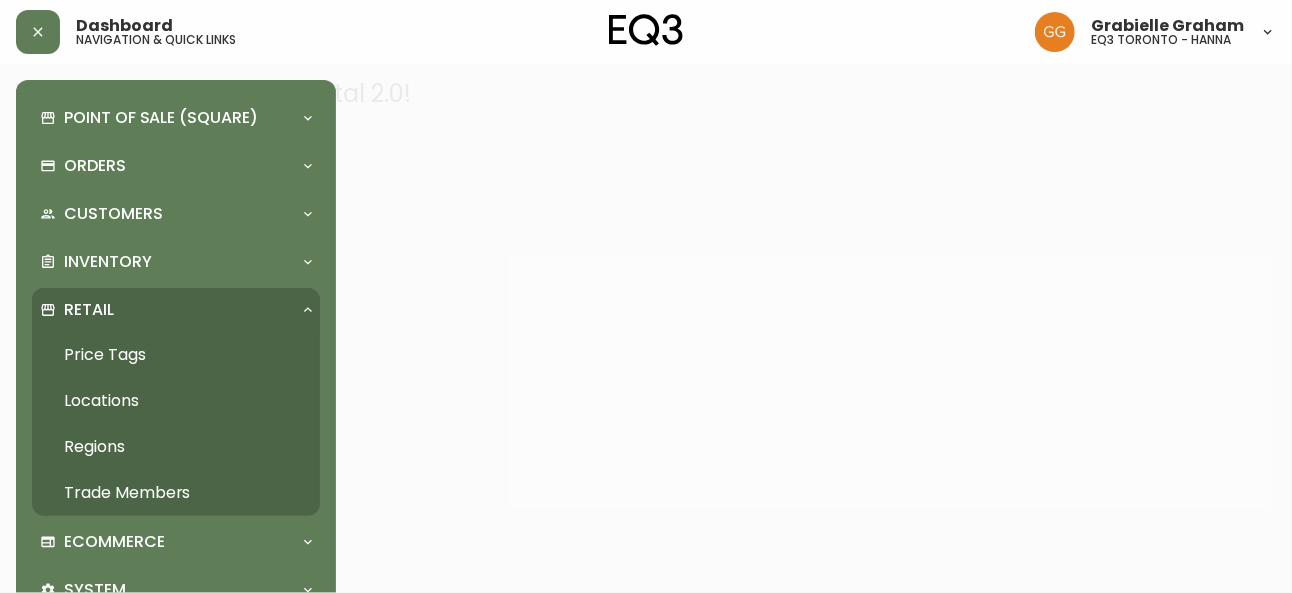 click on "Price Tags" at bounding box center [176, 355] 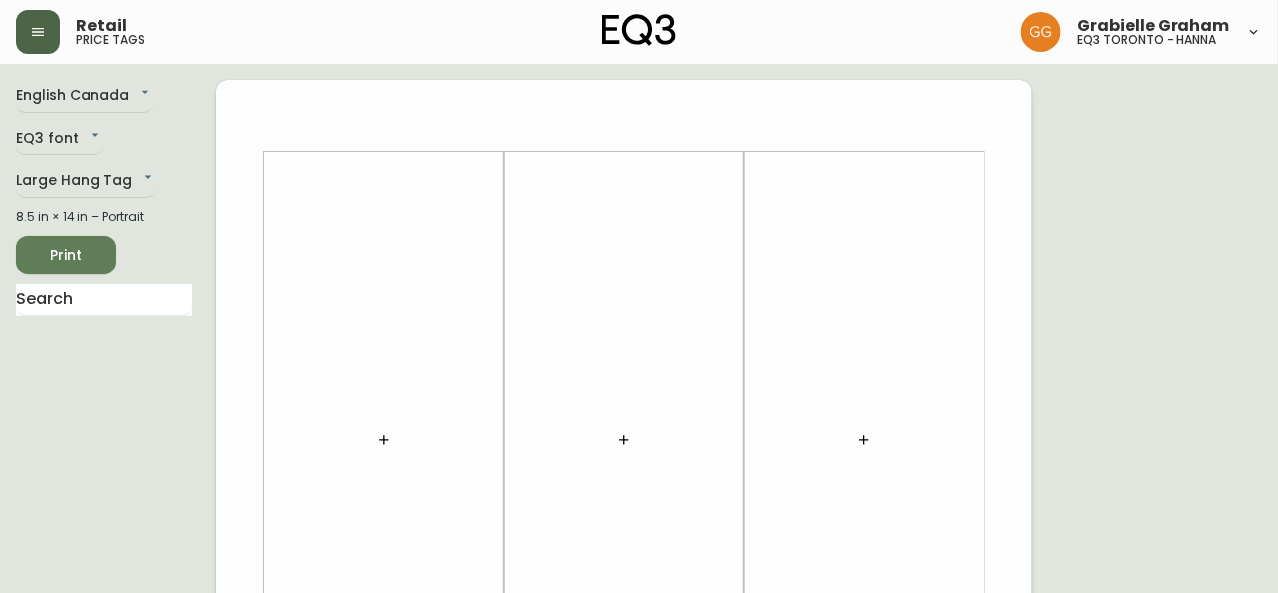 click at bounding box center [38, 32] 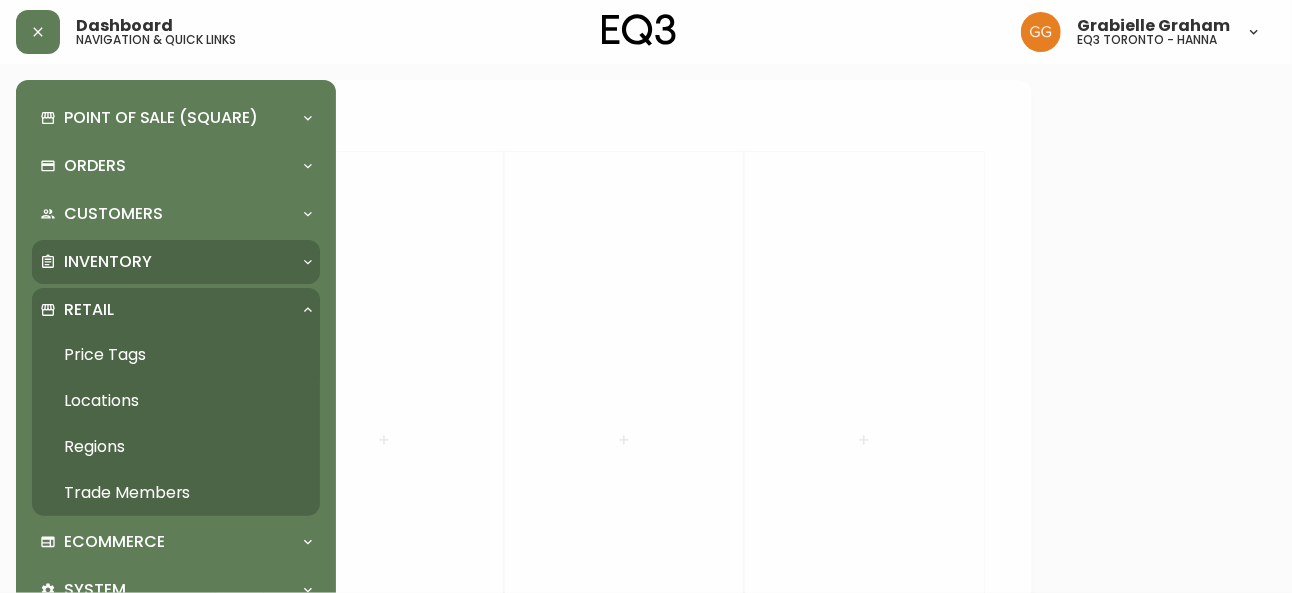 click on "Inventory" at bounding box center (108, 262) 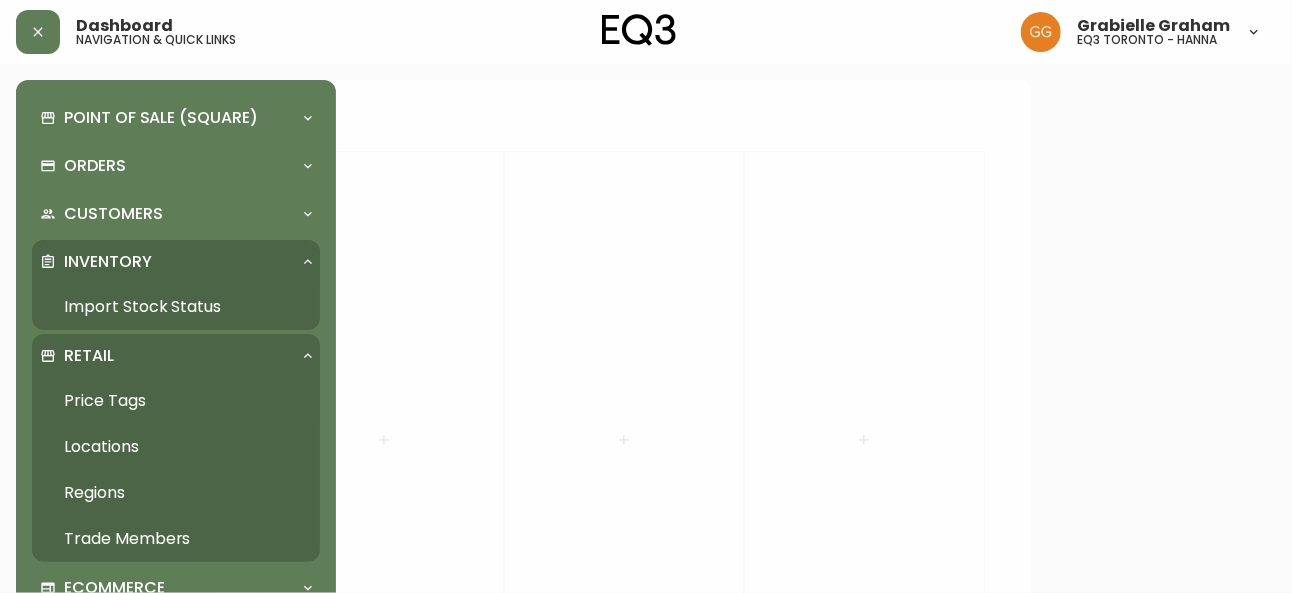 click on "Import Stock Status" at bounding box center [176, 307] 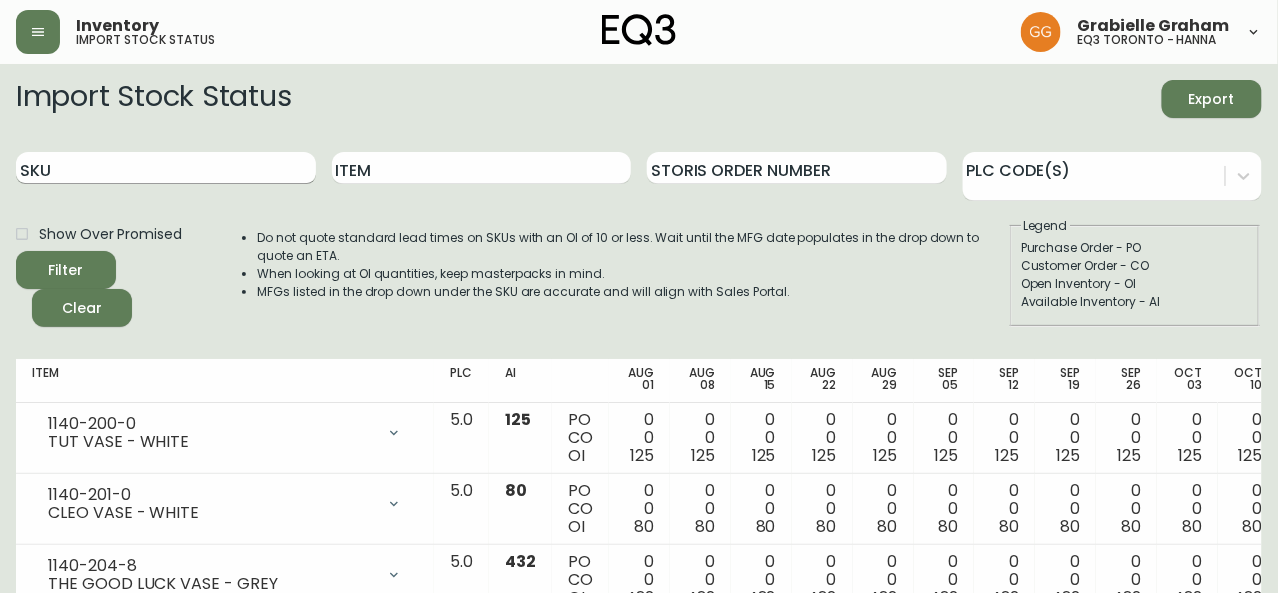 click on "SKU" at bounding box center [166, 168] 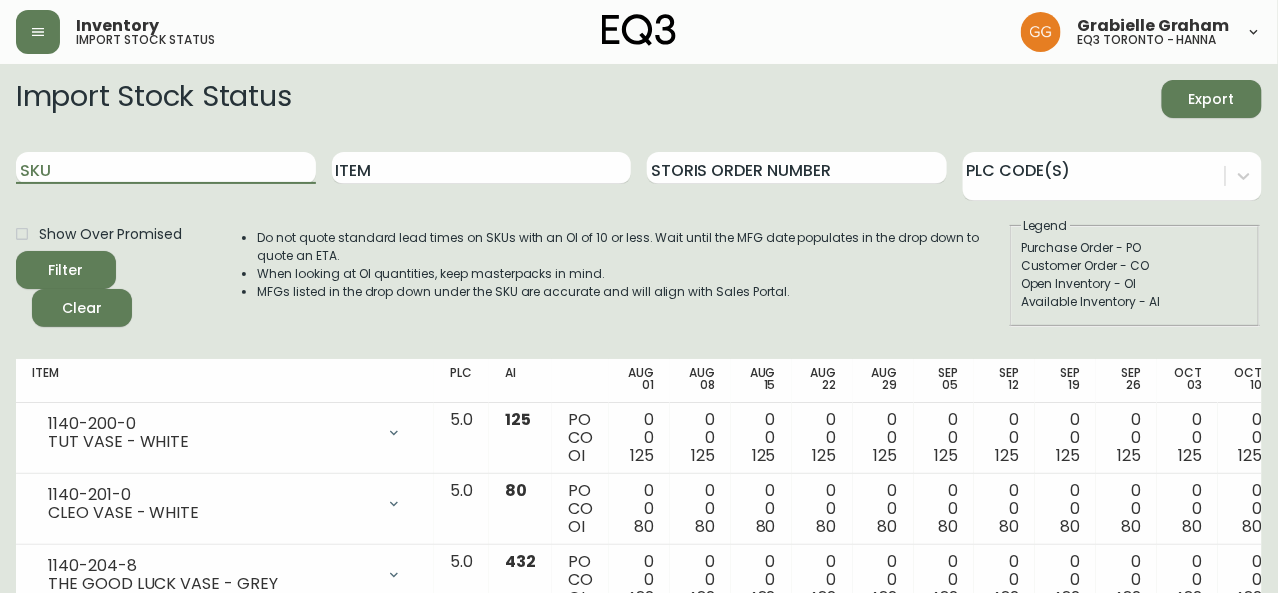 paste on "3110-439-8" 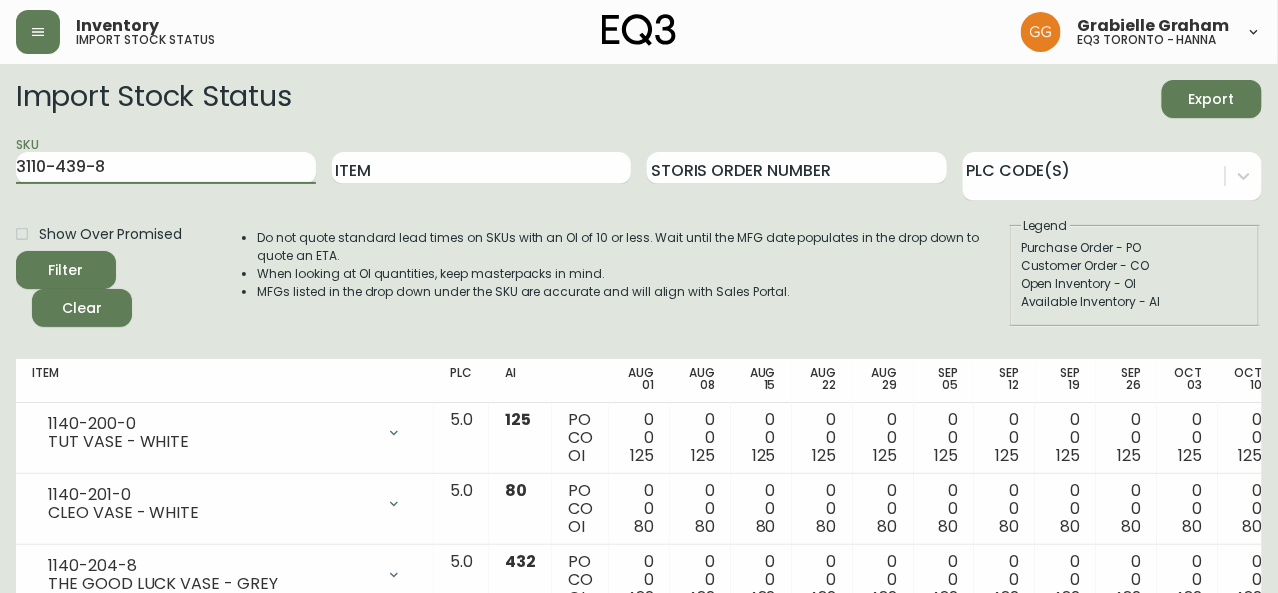 click on "Filter" at bounding box center (66, 270) 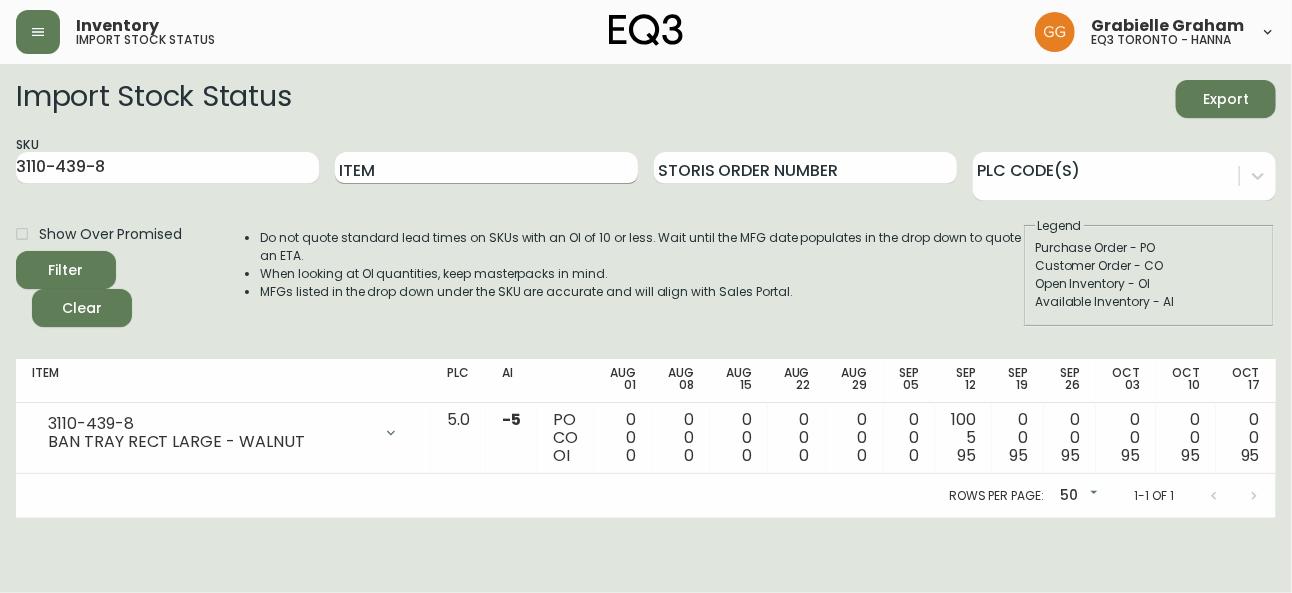 click on "Item" at bounding box center [486, 168] 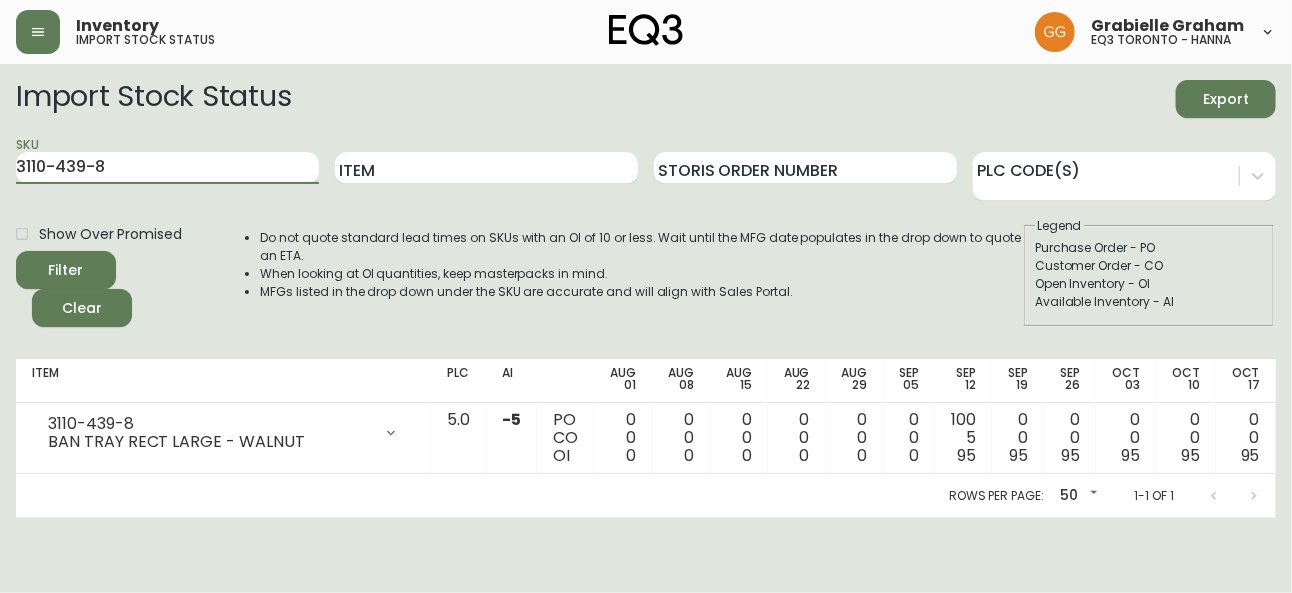 drag, startPoint x: 129, startPoint y: 170, endPoint x: 21, endPoint y: 150, distance: 109.83624 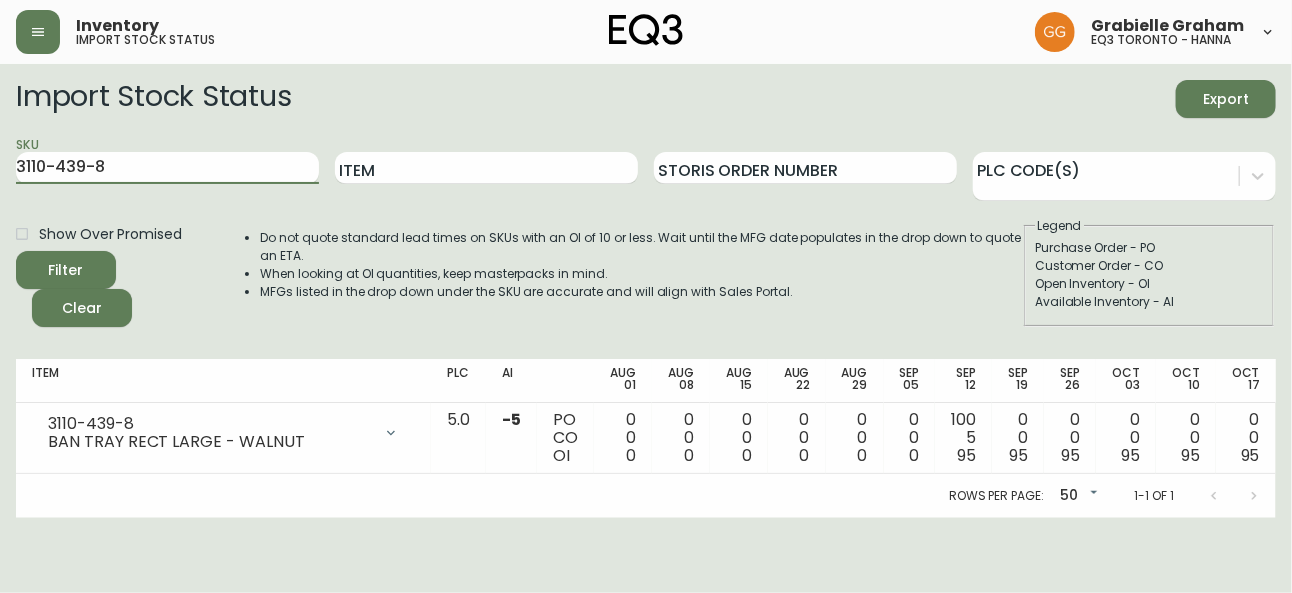 click on "SKU 3110-439-8" at bounding box center [167, 168] 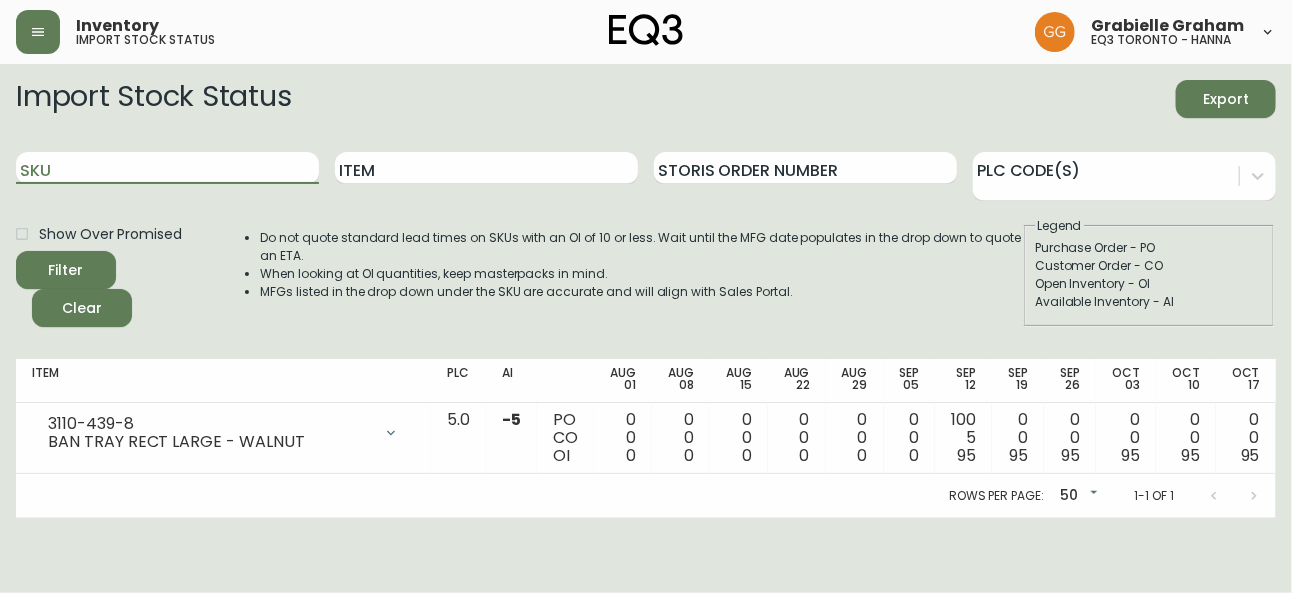 paste on "3110-439-1" 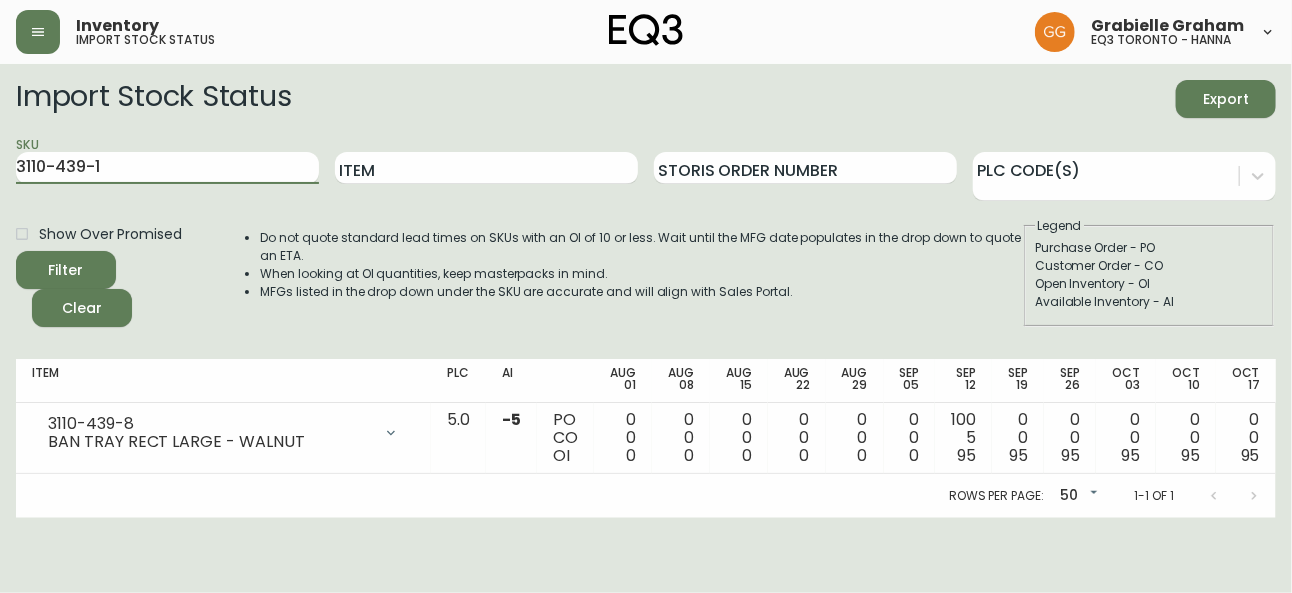 type on "3110-439-1" 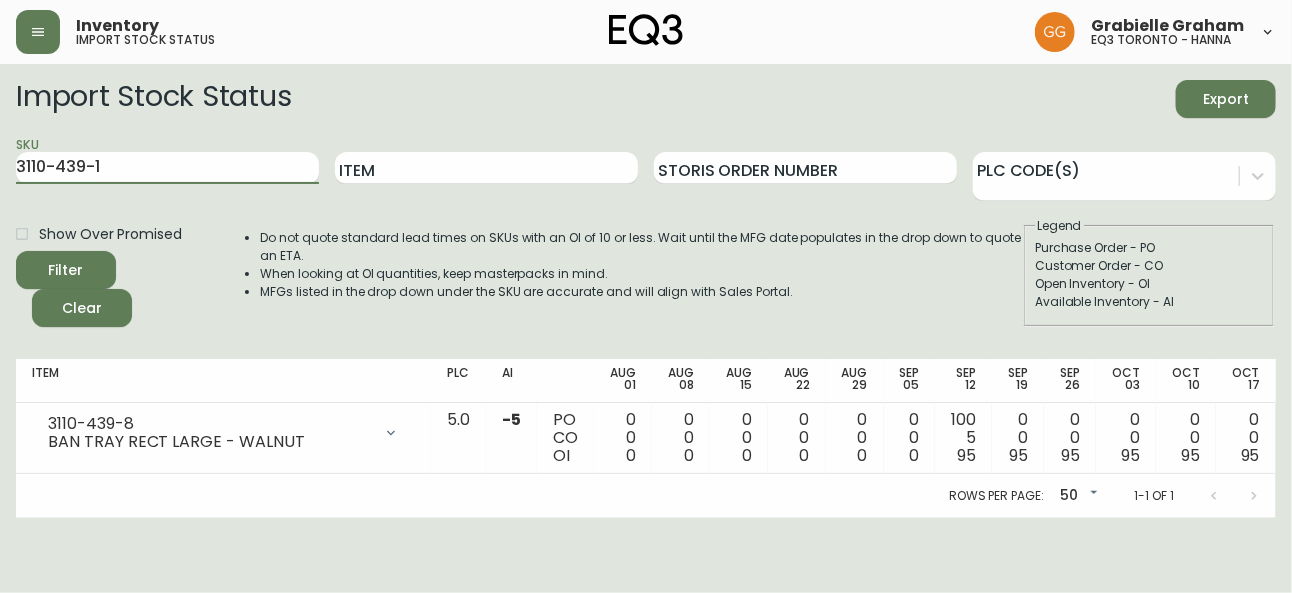 click on "Filter" at bounding box center (66, 270) 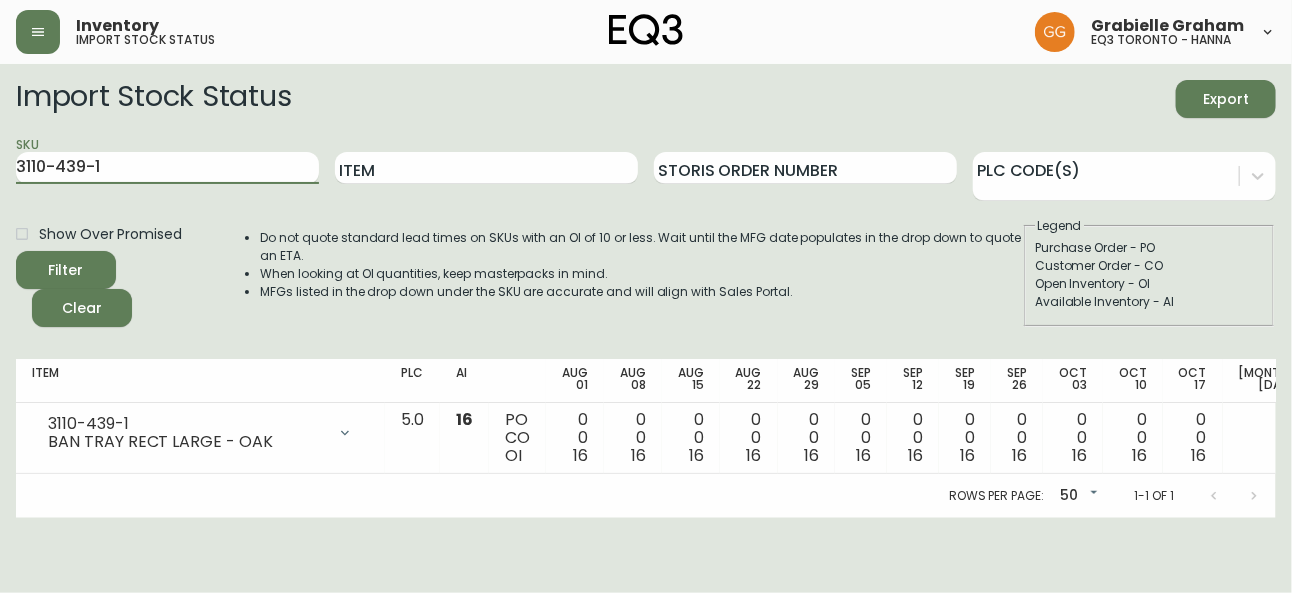 drag, startPoint x: 225, startPoint y: 167, endPoint x: -35, endPoint y: 180, distance: 260.3248 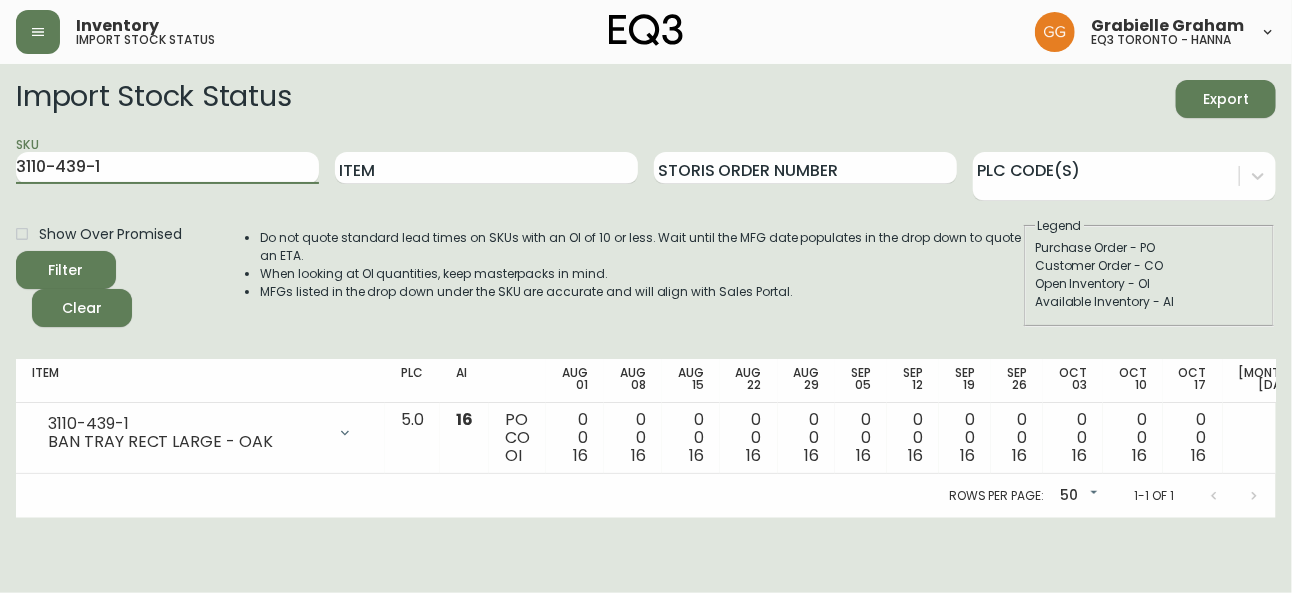 click on "Inventory import stock status Grabielle Graham eq3 toronto - hanna   Import Stock Status Export SKU 3110-439-1 Item Storis Order Number PLC Code(s) Show Over Promised Filter Clear Do not quote standard lead times on SKUs with an OI of 10 or less. Wait until the MFG date populates in the drop down to quote an ETA. When looking at OI quantities, keep masterpacks in mind. MFGs listed in the drop down under the SKU are accurate and will align with Sales Portal. Legend Purchase Order - PO Customer Order - CO Open Inventory - OI Available Inventory - AI Item PLC AI Aug 01 Aug 08 Aug 15 Aug 22 Aug 29 Sep 05 Sep 12 Sep 19 Sep 26 Oct 03 Oct 10 Oct 17 Oct 24 Future 3110-439-1 BAN TRAY RECT LARGE - OAK Opening Balance 16 ( Aug 01, 2025 ) Available Inventory 16 ( Aug 01, 2025 ) 5.0 16 PO CO OI 0 0 16 0 0 16 0 0 16 0 0 16 0 0 16 0 0 16 0 0 16 0 0 16 0 0 16 0 0 16 0 0 16 0 0 16 0 0 16 0 0 16 Rows per page: 50 50 1-1 of 1" at bounding box center [646, 259] 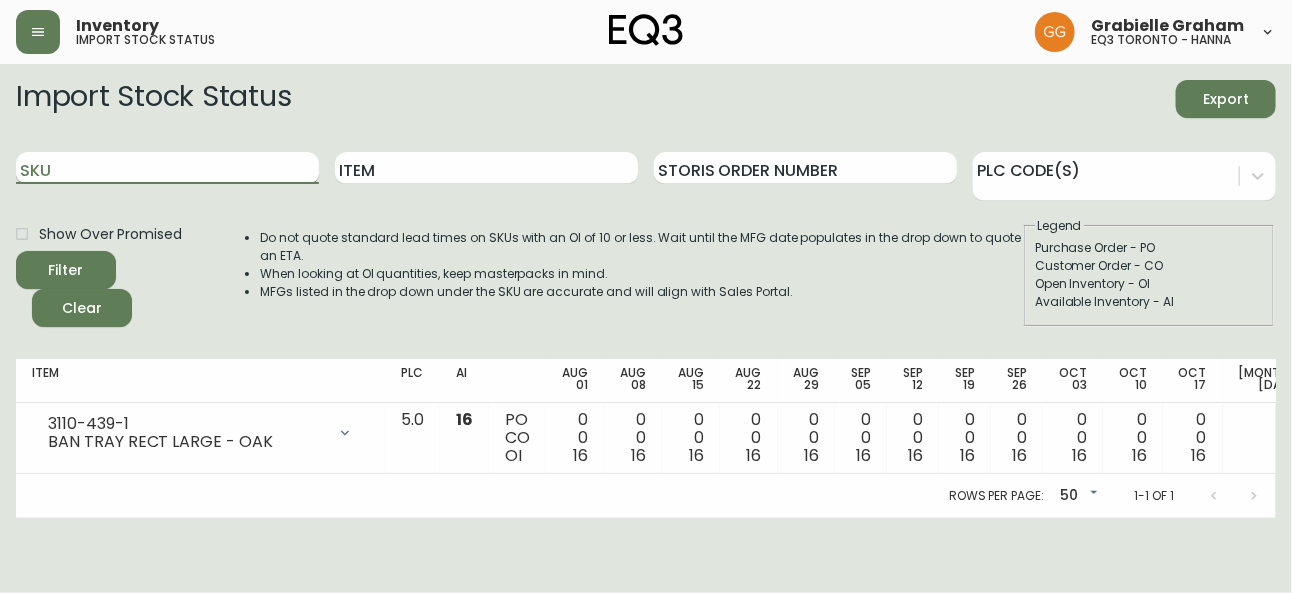 paste on "3110-731-0" 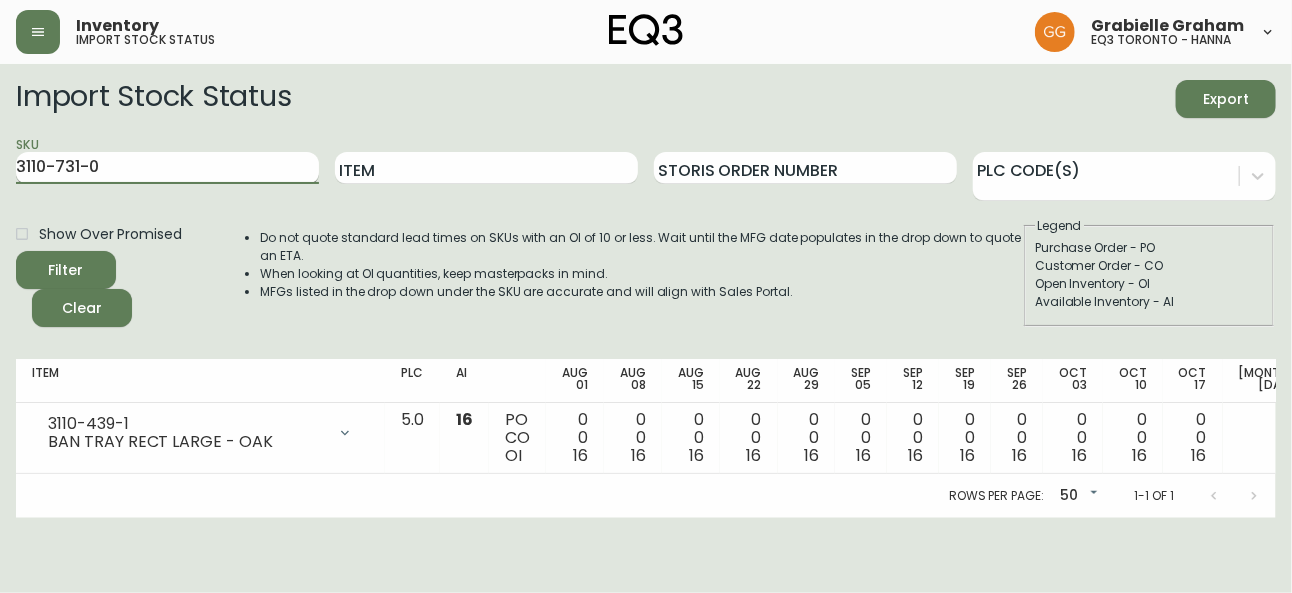 click on "Filter" at bounding box center [66, 270] 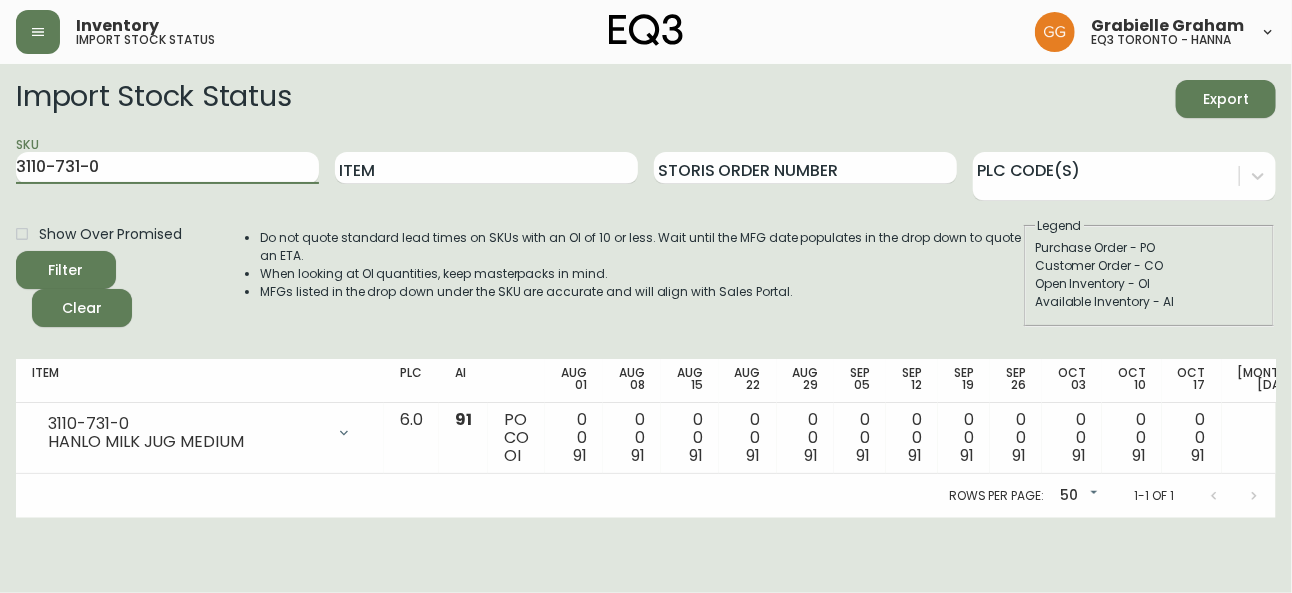 drag, startPoint x: 133, startPoint y: 178, endPoint x: 7, endPoint y: 171, distance: 126.1943 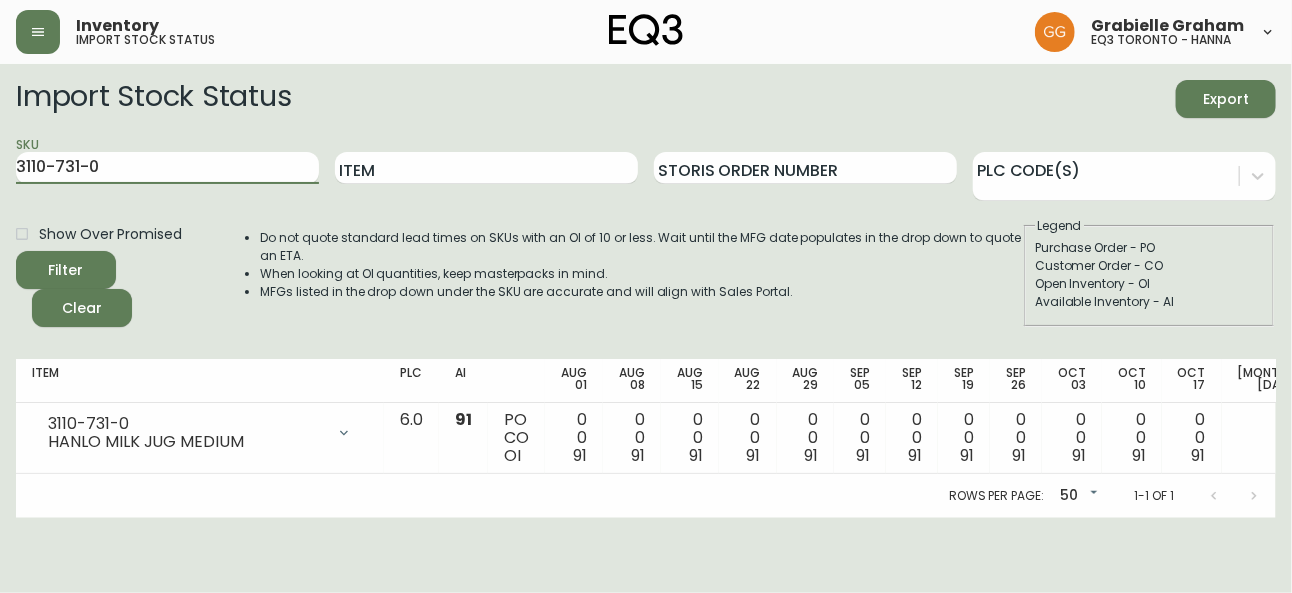 click on "Import Stock Status Export SKU 3110-731-0 Item Storis Order Number PLC Code(s) Show Over Promised Filter Clear Do not quote standard lead times on SKUs with an OI of 10 or less. Wait until the MFG date populates in the drop down to quote an ETA. When looking at OI quantities, keep masterpacks in mind. MFGs listed in the drop down under the SKU are accurate and will align with Sales Portal. Legend Purchase Order - PO Customer Order - CO Open Inventory - OI Available Inventory - AI Item PLC AI Aug 01 Aug 08 Aug 15 Aug 22 Aug 29 Sep 05 Sep 12 Sep 19 Sep 26 Oct 03 Oct 10 Oct 17 Oct 24 Future 3110-731-0 HANLO MILK JUG MEDIUM Opening Balance 91 ( Aug 01, 2025 ) Available Inventory 91 ( Aug 01, 2025 ) 6.0 91 PO CO OI 0 0 91 0 0 91 0 0 91 0 0 91 0 0 91 0 0 91 0 0 91 0 0 91 0 0 91 0 0 91 0 0 91 0 0 91 0 0 91 0 0 91 Rows per page: 50 50 1-1 of 1" at bounding box center [646, 291] 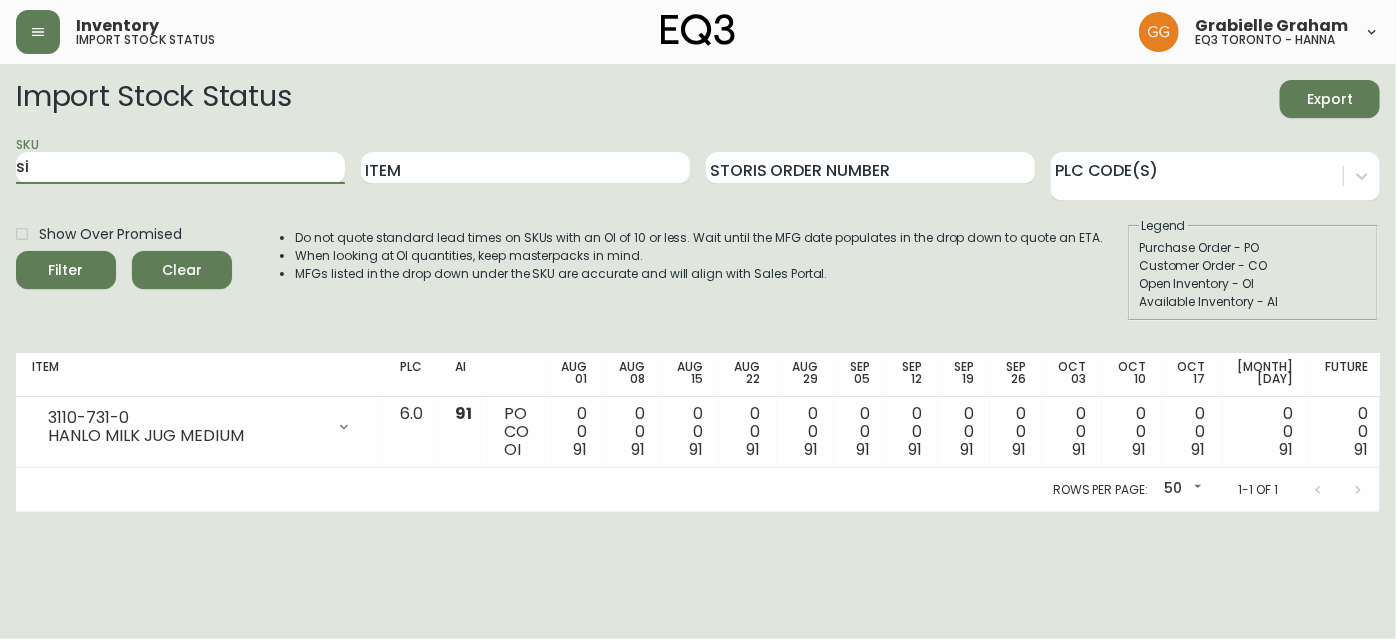 type on "s" 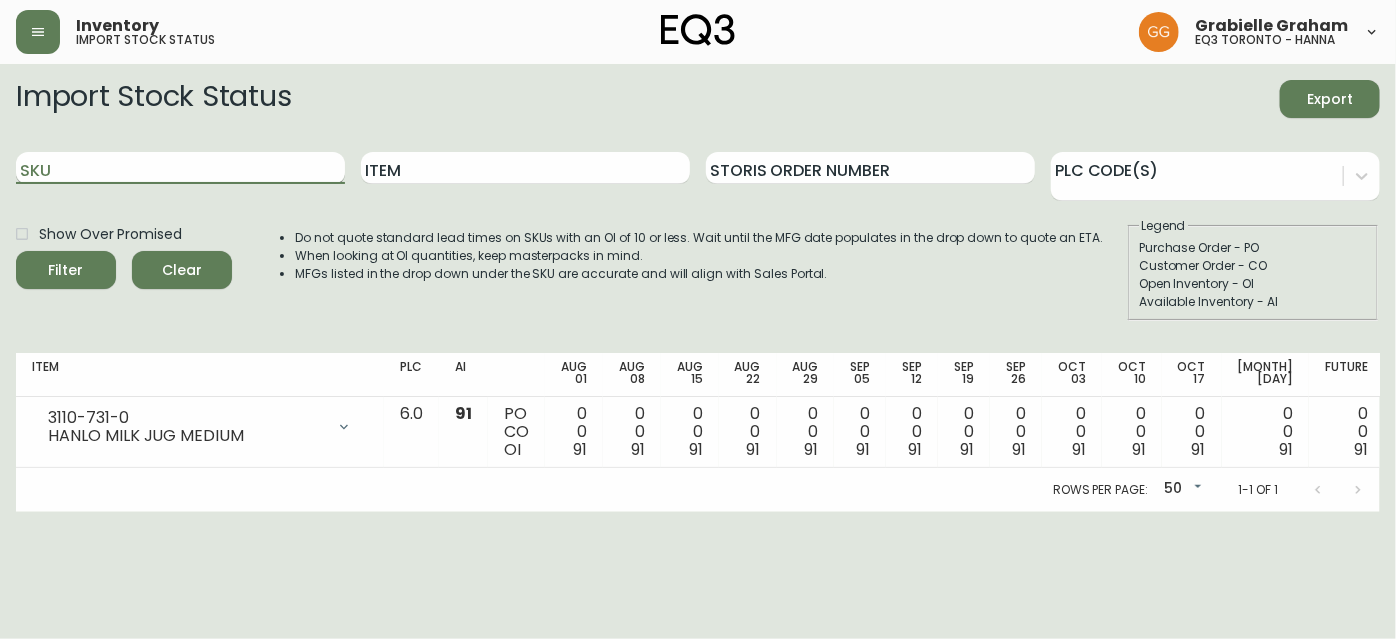 click on "SKU" at bounding box center [180, 168] 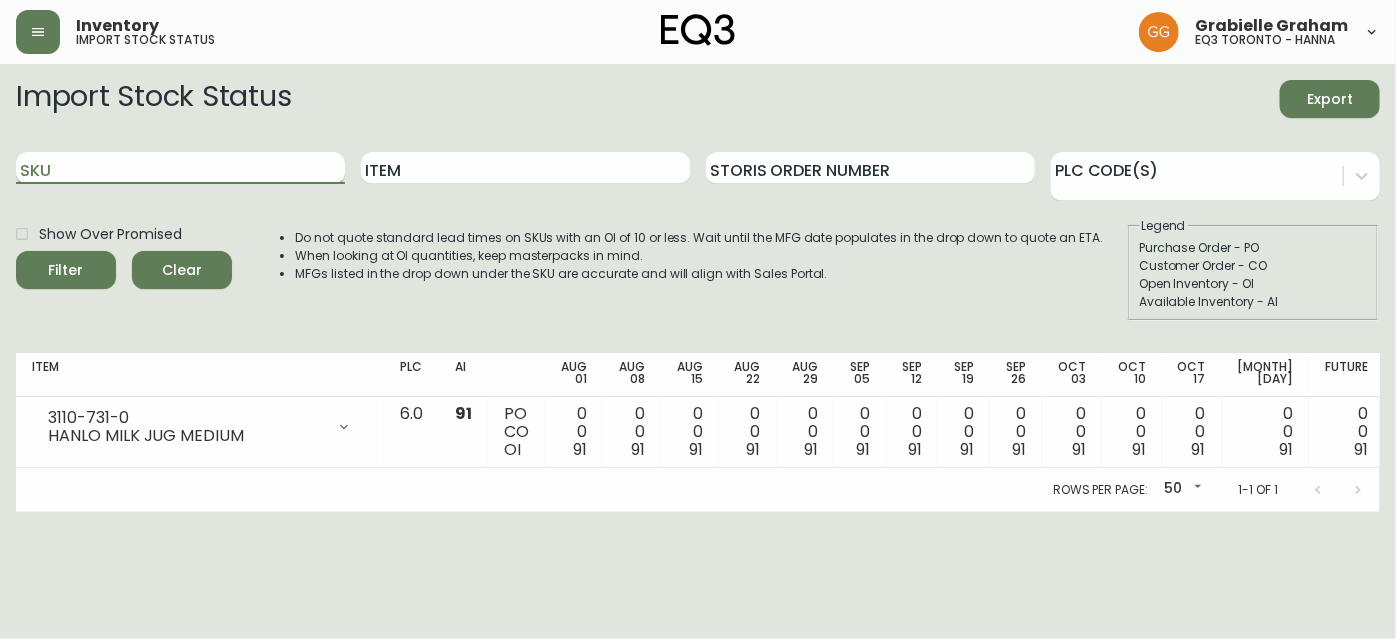 paste on "5370-340-0" 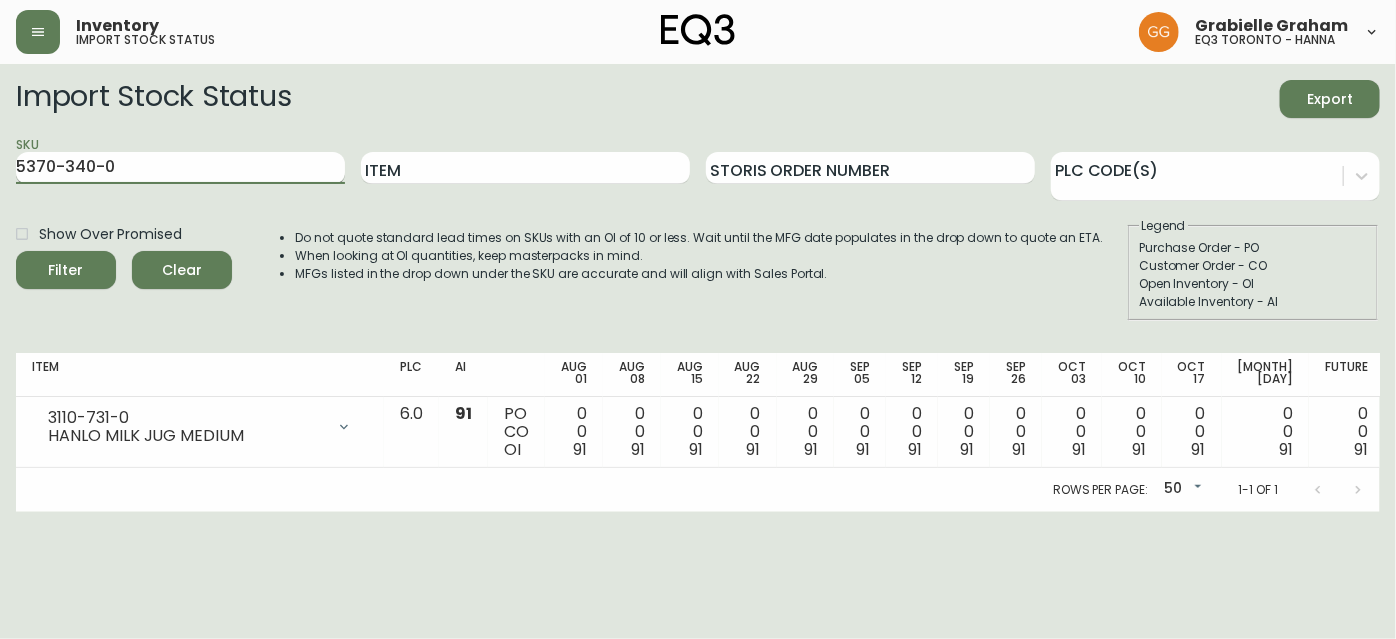 type on "5370-340-0" 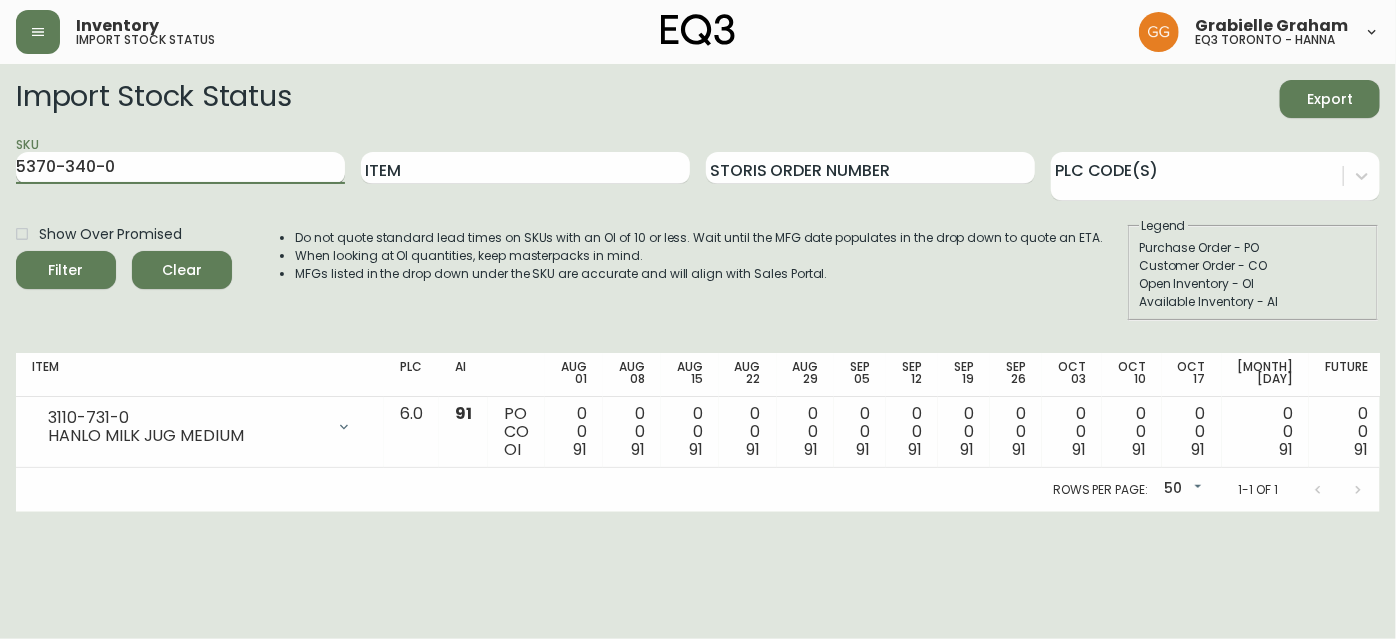 click on "Filter" at bounding box center (66, 270) 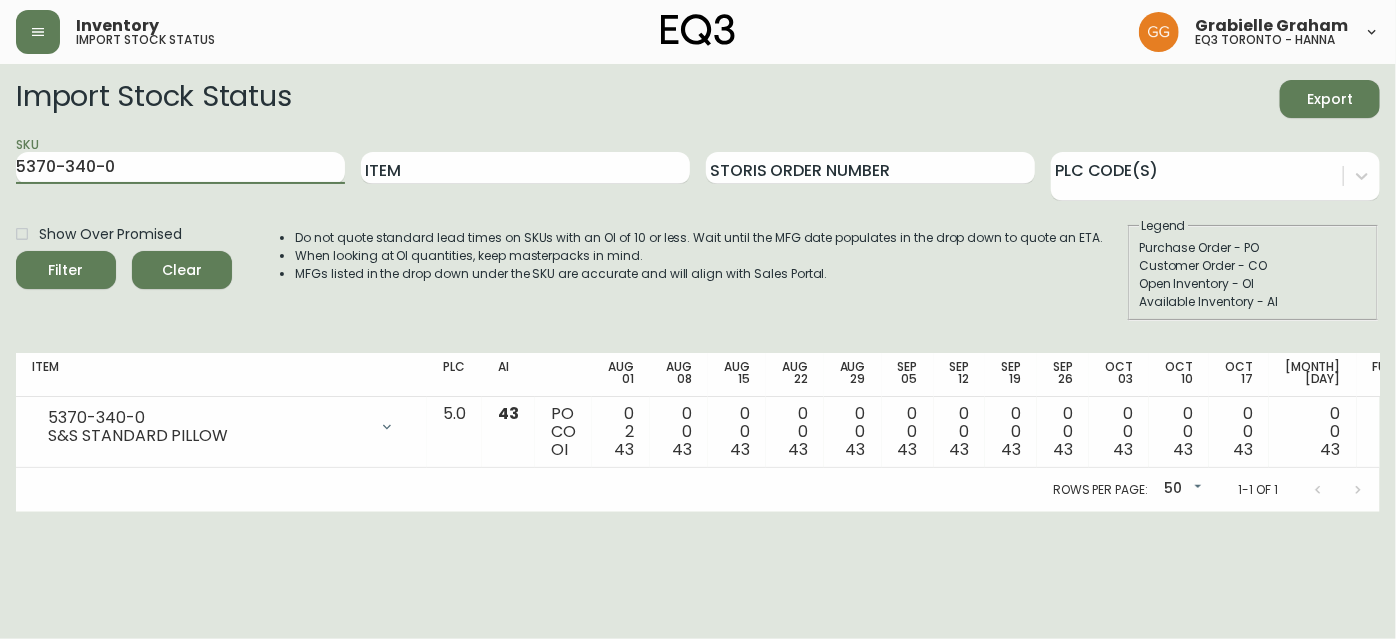 drag, startPoint x: 189, startPoint y: 169, endPoint x: 0, endPoint y: 165, distance: 189.04233 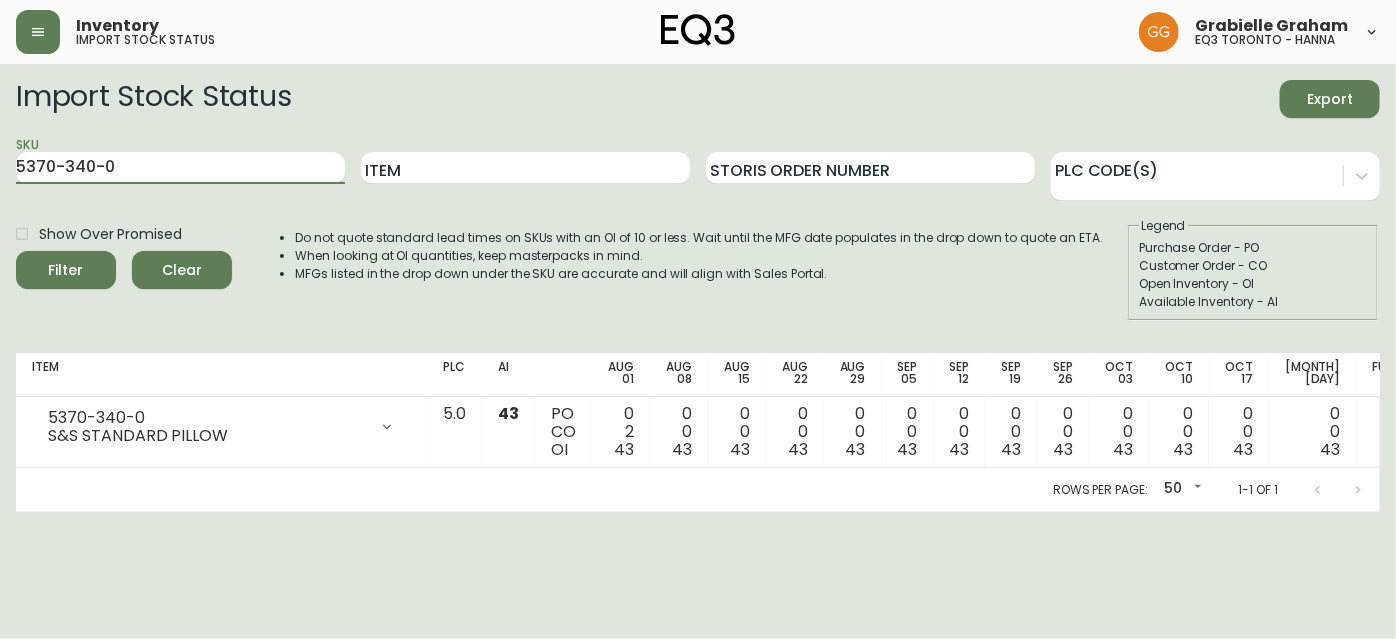 click on "Import Stock Status Export SKU 5370-340-0 Item Storis Order Number PLC Code(s) Show Over Promised Filter Clear Do not quote standard lead times on SKUs with an OI of 10 or less. Wait until the MFG date populates in the drop down to quote an ETA. When looking at OI quantities, keep masterpacks in mind. MFGs listed in the drop down under the SKU are accurate and will align with Sales Portal. Legend Purchase Order - PO Customer Order - CO Open Inventory - OI Available Inventory - AI Item PLC AI Aug 01 Aug 08 Aug 15 Aug 22 Aug 29 Sep 05 Sep 12 Sep 19 Sep 26 Oct 03 Oct 10 Oct 17 Oct 24 Future 5370-340-0 S&S STANDARD PILLOW Opening Balance 45 ( Aug 01, 2025 ) Customer Order (8553942) 2 ( Aug 01, 2025 ) Available Inventory 43 ( Aug 01, 2025 ) 5.0 43 PO CO OI 0 2 43 0 0 43 0 0 43 0 0 43 0 0 43 0 0 43 0 0 43 0 0 43 0 0 43 0 0 43 0 0 43 0 0 43 0 0 43 0 0 43 Rows per page: 50 50 1-1 of 1" at bounding box center (698, 288) 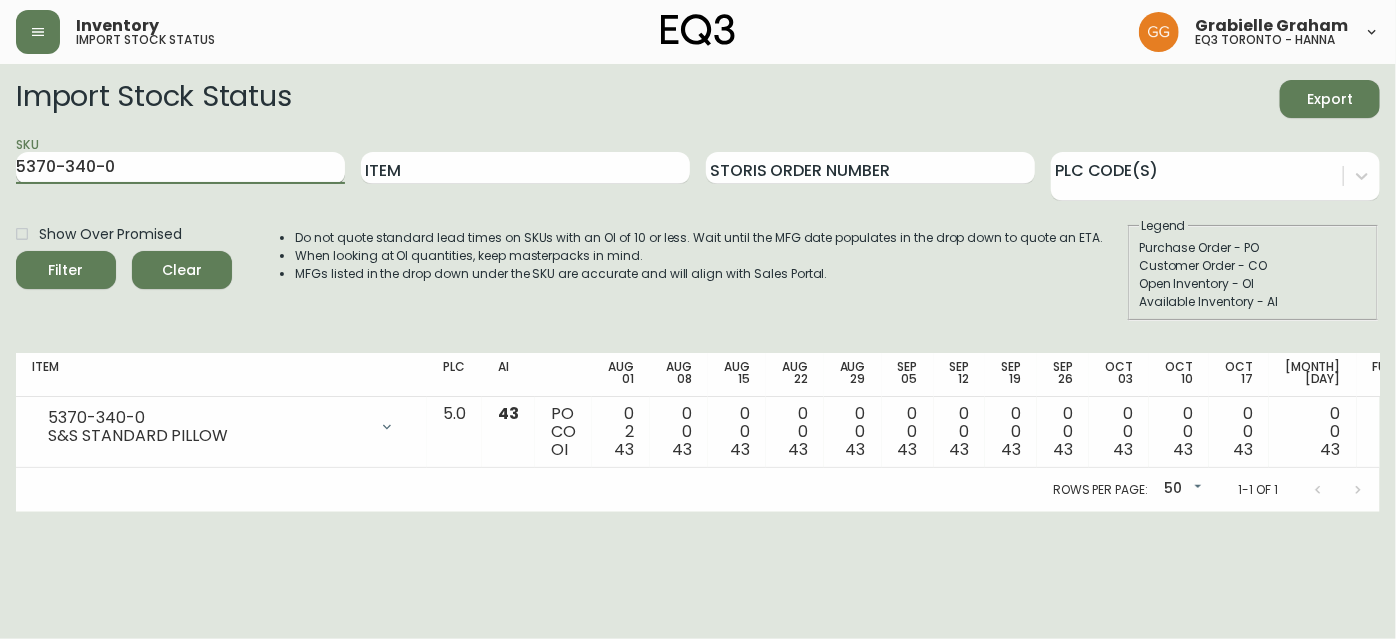 click on "5370-340-0" at bounding box center (180, 168) 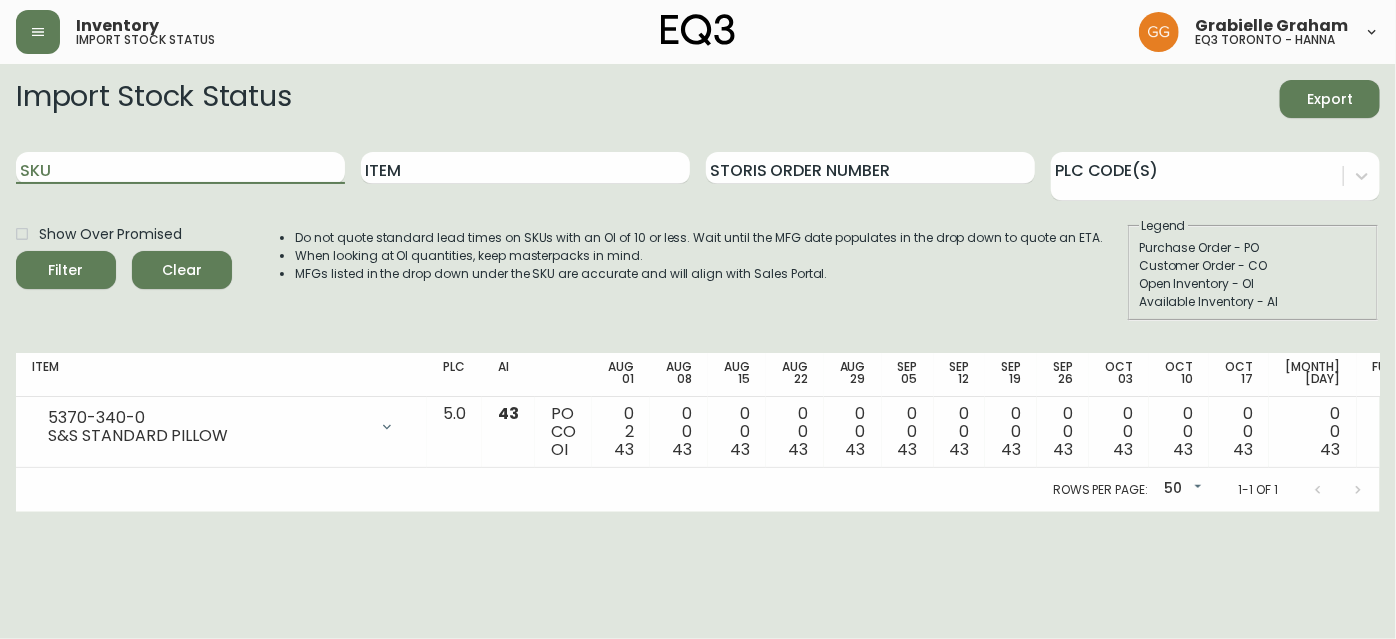 paste on "5370-440-0" 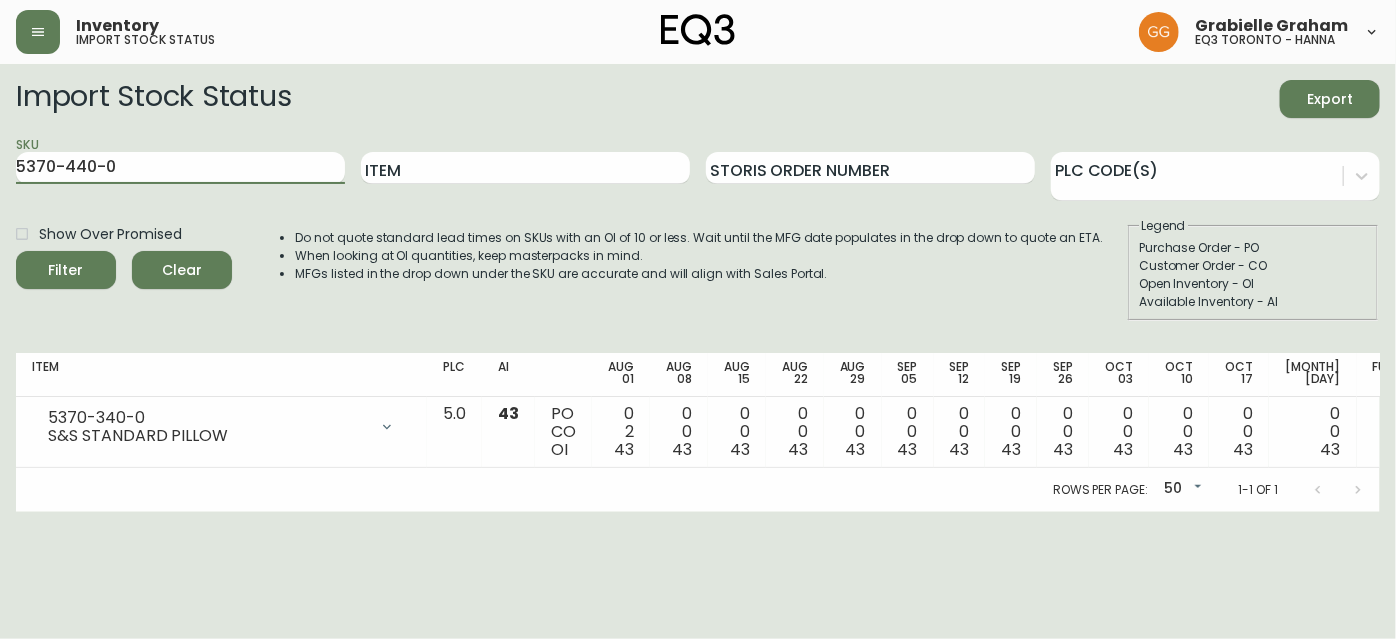type on "5370-440-0" 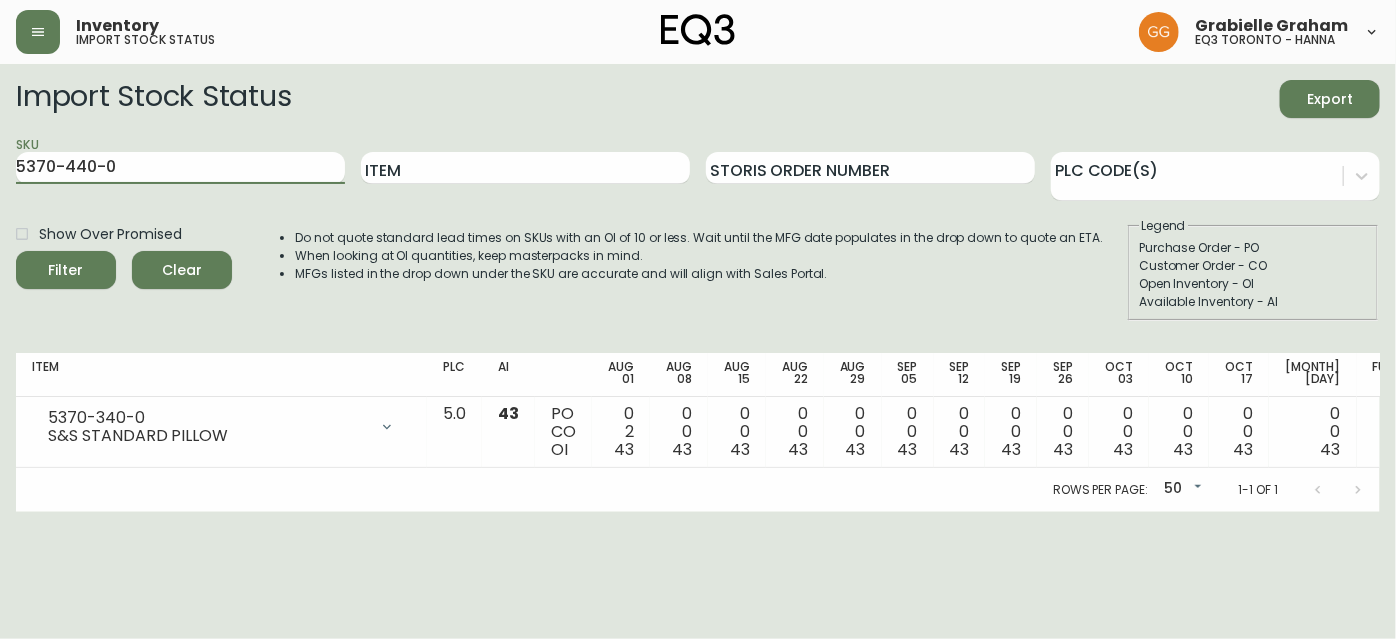 click on "Filter" at bounding box center [66, 270] 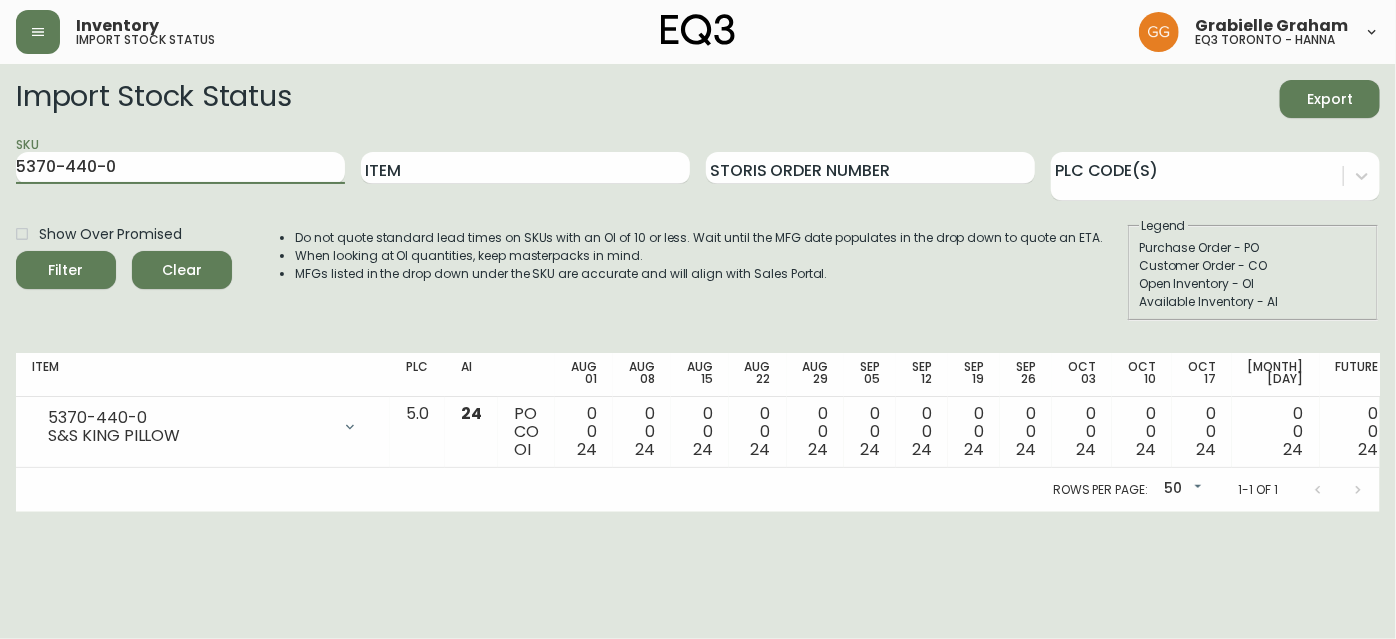 drag, startPoint x: 164, startPoint y: 175, endPoint x: 3, endPoint y: 146, distance: 163.59096 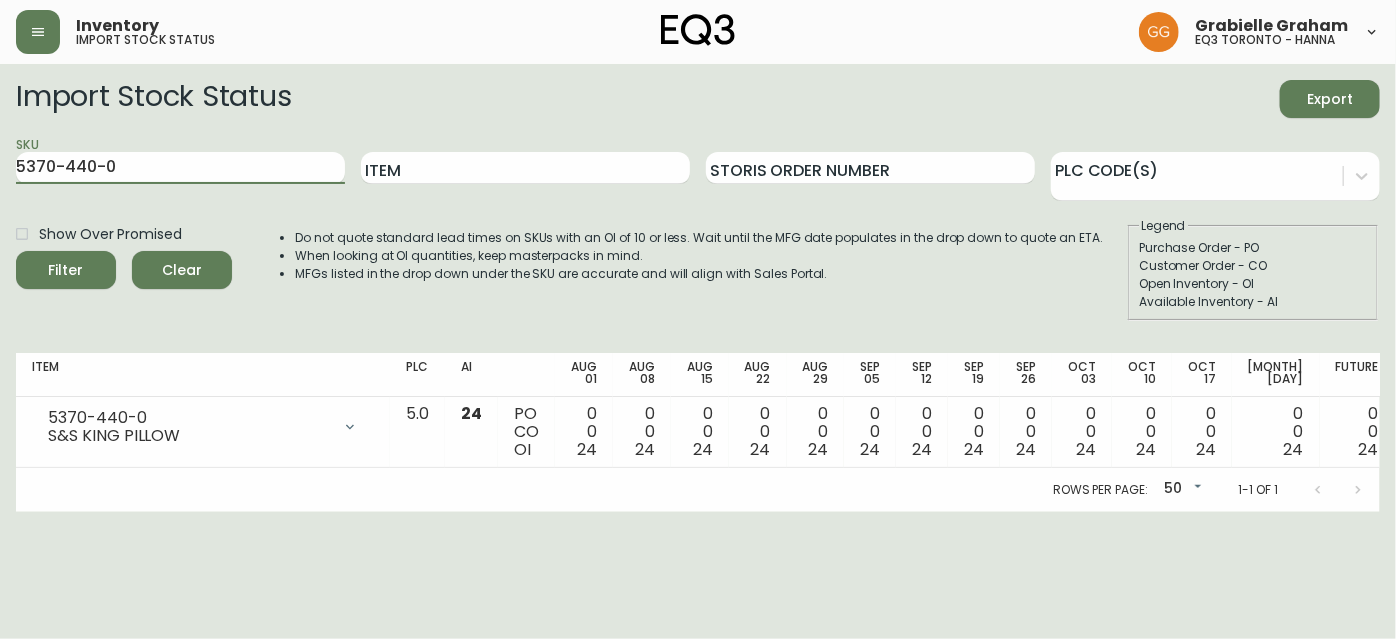 click on "Import Stock Status Export SKU 5370-440-0 Item Storis Order Number PLC Code(s) Show Over Promised Filter Clear Do not quote standard lead times on SKUs with an OI of 10 or less. Wait until the MFG date populates in the drop down to quote an ETA. When looking at OI quantities, keep masterpacks in mind. MFGs listed in the drop down under the SKU are accurate and will align with Sales Portal. Legend Purchase Order - PO Customer Order - CO Open Inventory - OI Available Inventory - AI Item PLC AI Aug 01 Aug 08 Aug 15 Aug 22 Aug 29 Sep 05 Sep 12 Sep 19 Sep 26 Oct 03 Oct 10 Oct 17 Oct 24 Future 5370-440-0 S&S KING PILLOW Opening Balance 24 ( Aug 01, 2025 ) Available Inventory 24 ( Aug 01, 2025 ) 5.0 24 PO CO OI 0 0 24 0 0 24 0 0 24 0 0 24 0 0 24 0 0 24 0 0 24 0 0 24 0 0 24 0 0 24 0 0 24 0 0 24 0 0 24 0 0 24 Rows per page: 50 50 1-1 of 1" at bounding box center (698, 288) 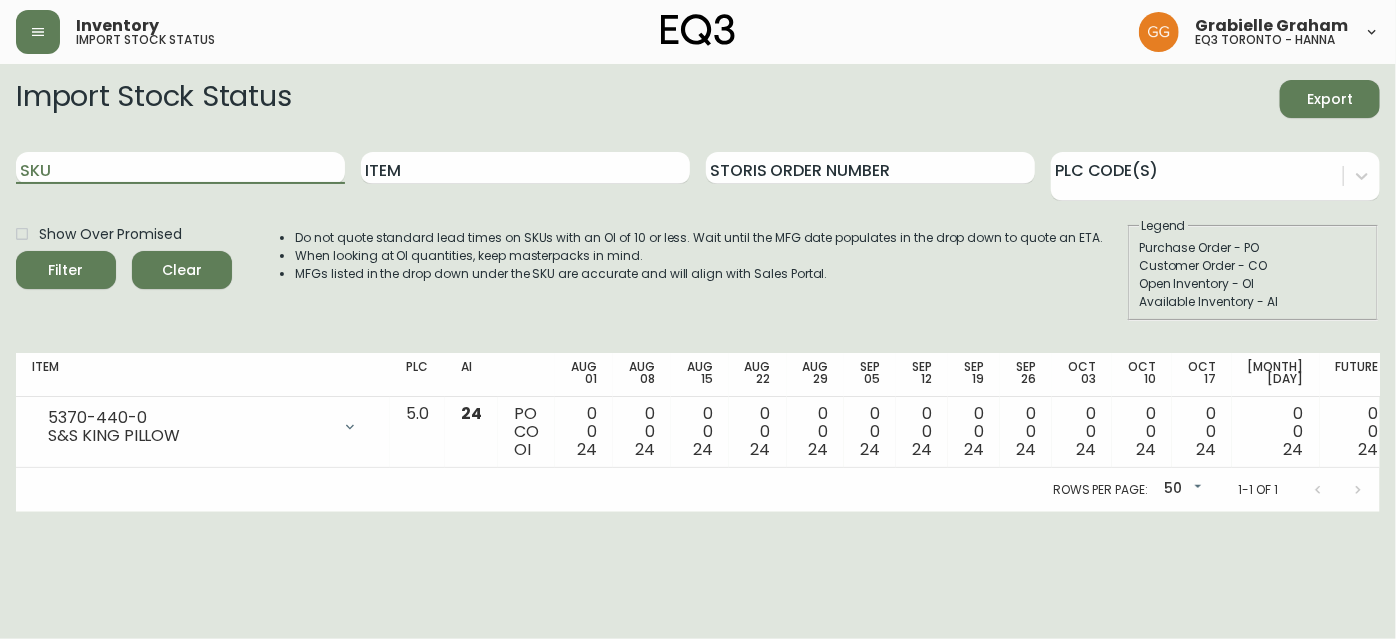 paste on "3110-752-0" 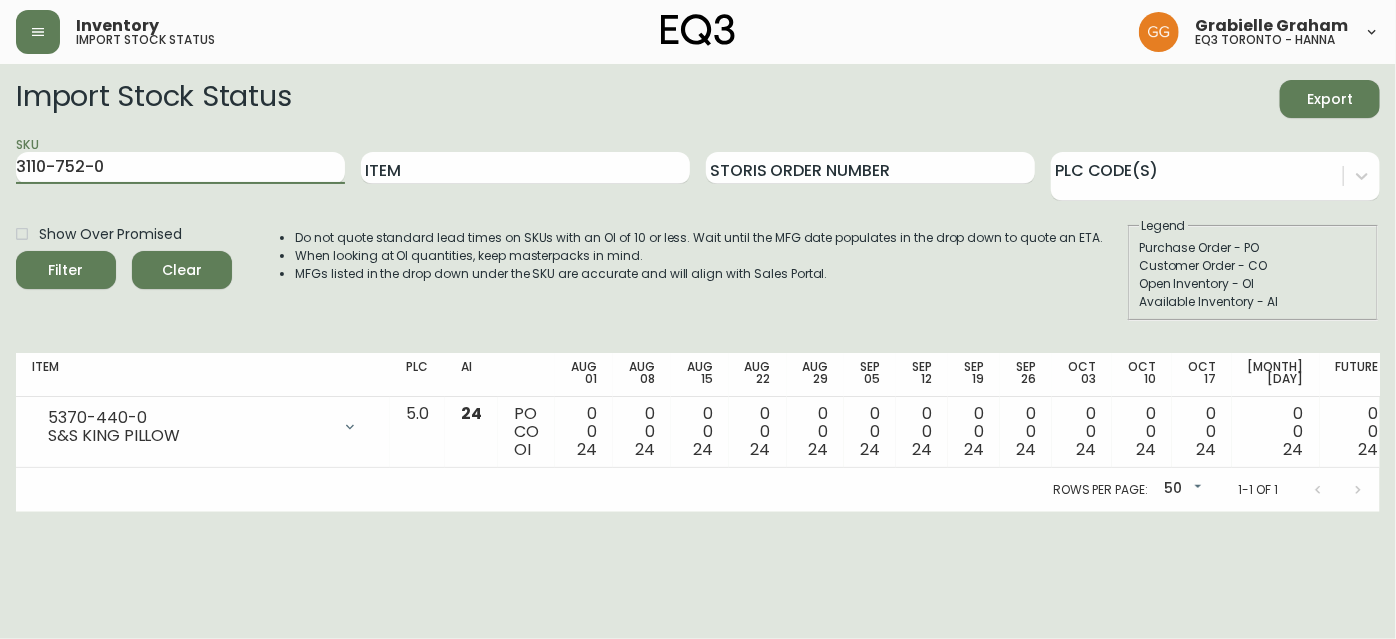 type on "3110-752-0" 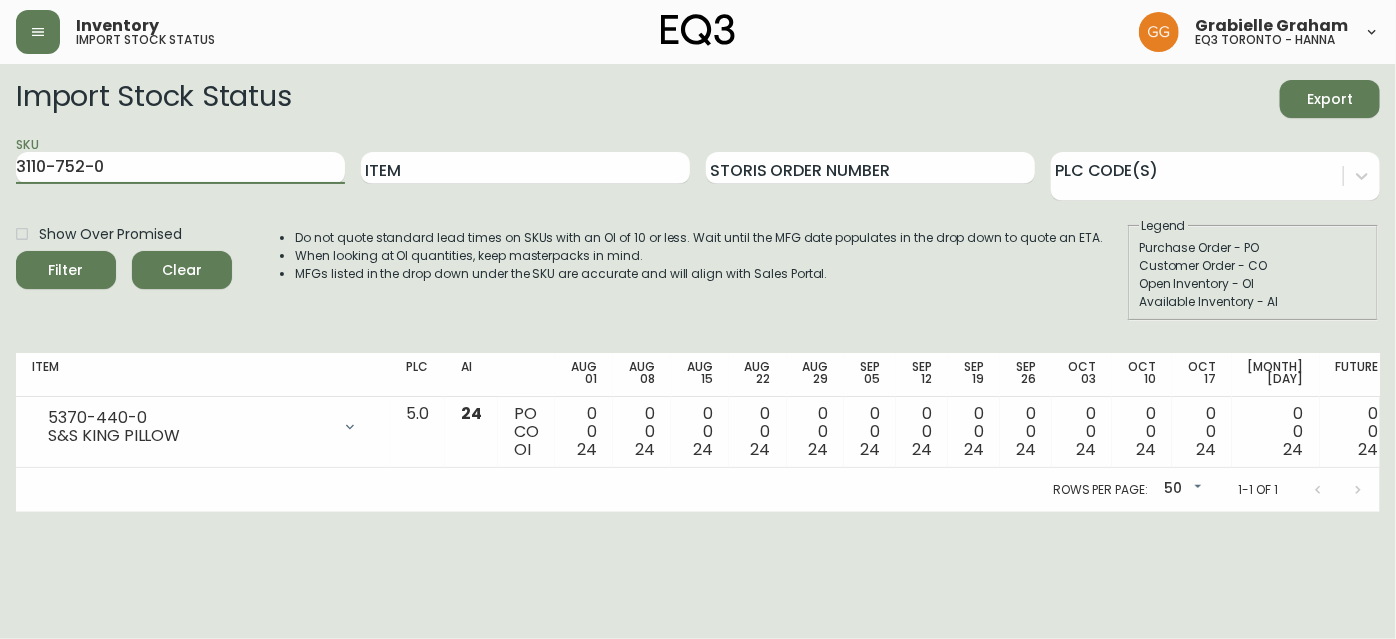 click on "Filter" at bounding box center (66, 270) 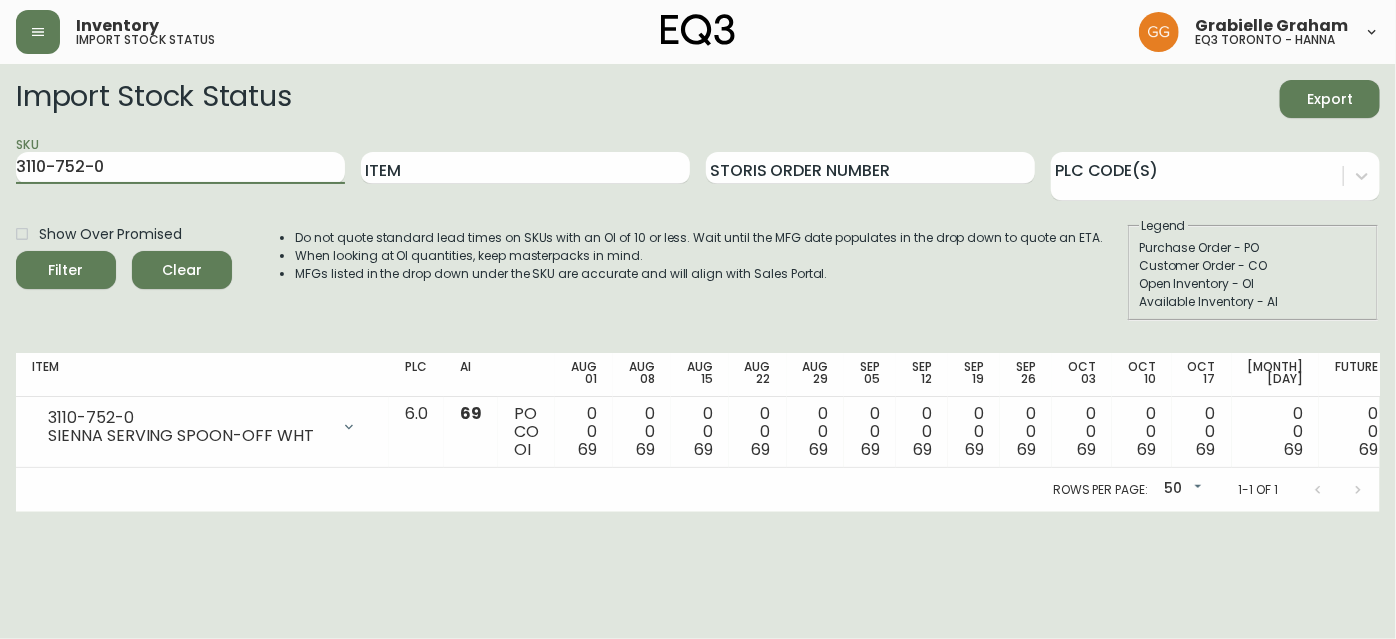 drag, startPoint x: 158, startPoint y: 161, endPoint x: 0, endPoint y: 160, distance: 158.00316 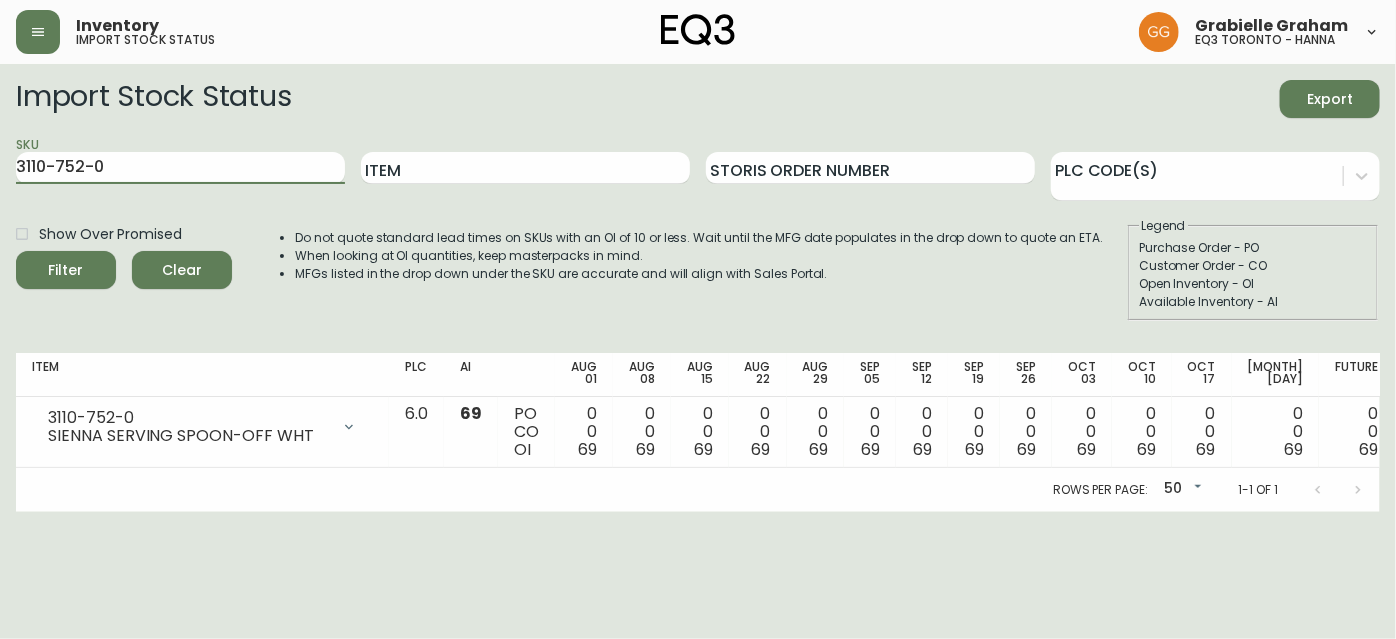 click on "Import Stock Status Export SKU 3110-752-0 Item Storis Order Number PLC Code(s) Show Over Promised Filter Clear Do not quote standard lead times on SKUs with an OI of 10 or less. Wait until the MFG date populates in the drop down to quote an ETA. When looking at OI quantities, keep masterpacks in mind. MFGs listed in the drop down under the SKU are accurate and will align with Sales Portal. Legend Purchase Order - PO Customer Order - CO Open Inventory - OI Available Inventory - AI Item PLC AI Aug 01 Aug 08 Aug 15 Aug 22 Aug 29 Sep 05 Sep 12 Sep 19 Sep 26 Oct 03 Oct 10 Oct 17 Oct 24 Future 3110-752-0 SIENNA SERVING SPOON-OFF WHT Opening Balance 69 ( Aug 01, 2025 ) Available Inventory 69 ( Aug 01, 2025 ) 6.0 69 PO CO OI 0 0 69 0 0 69 0 0 69 0 0 69 0 0 69 0 0 69 0 0 69 0 0 69 0 0 69 0 0 69 0 0 69 0 0 69 0 0 69 0 0 69 Rows per page: 50 50 1-1 of 1" at bounding box center (698, 288) 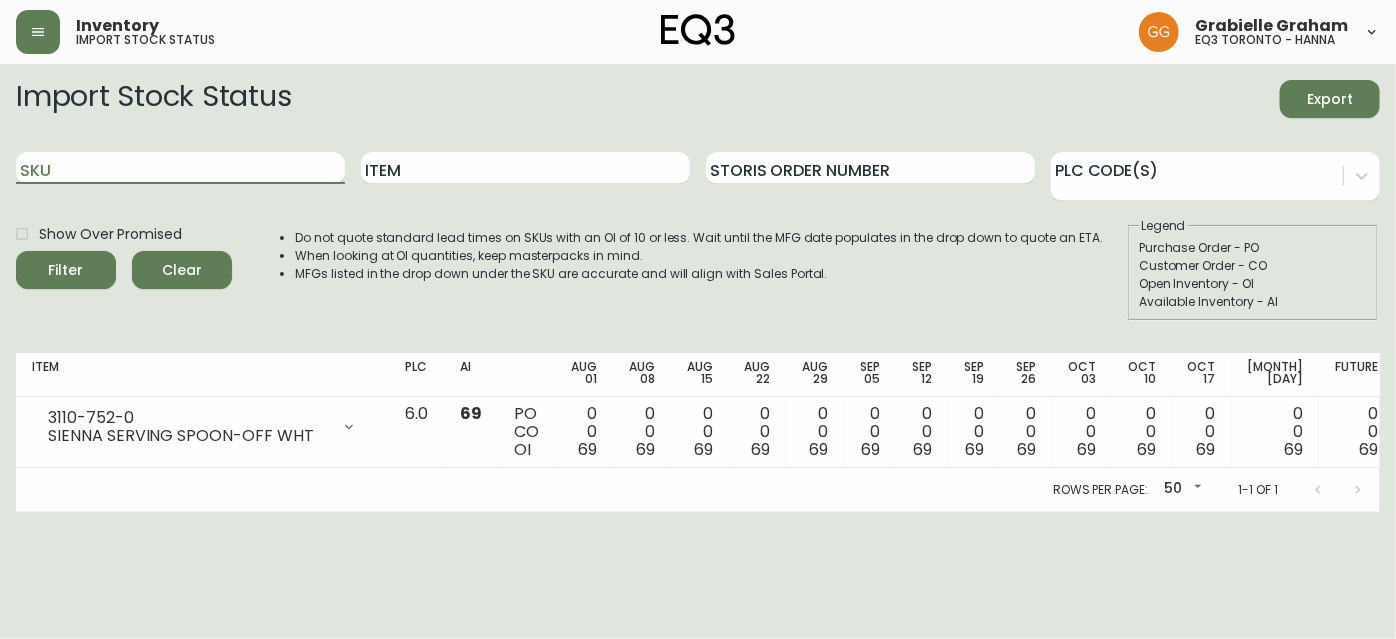 paste on "3170-3100-0" 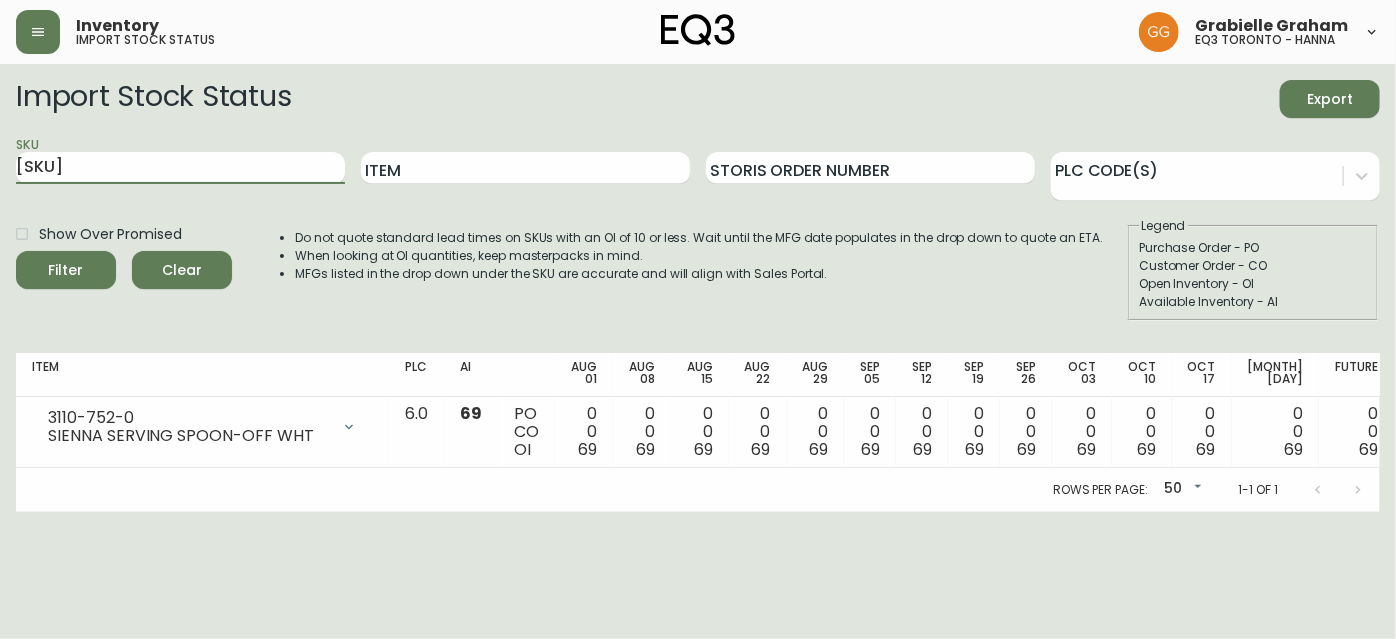 click on "Filter" at bounding box center (66, 270) 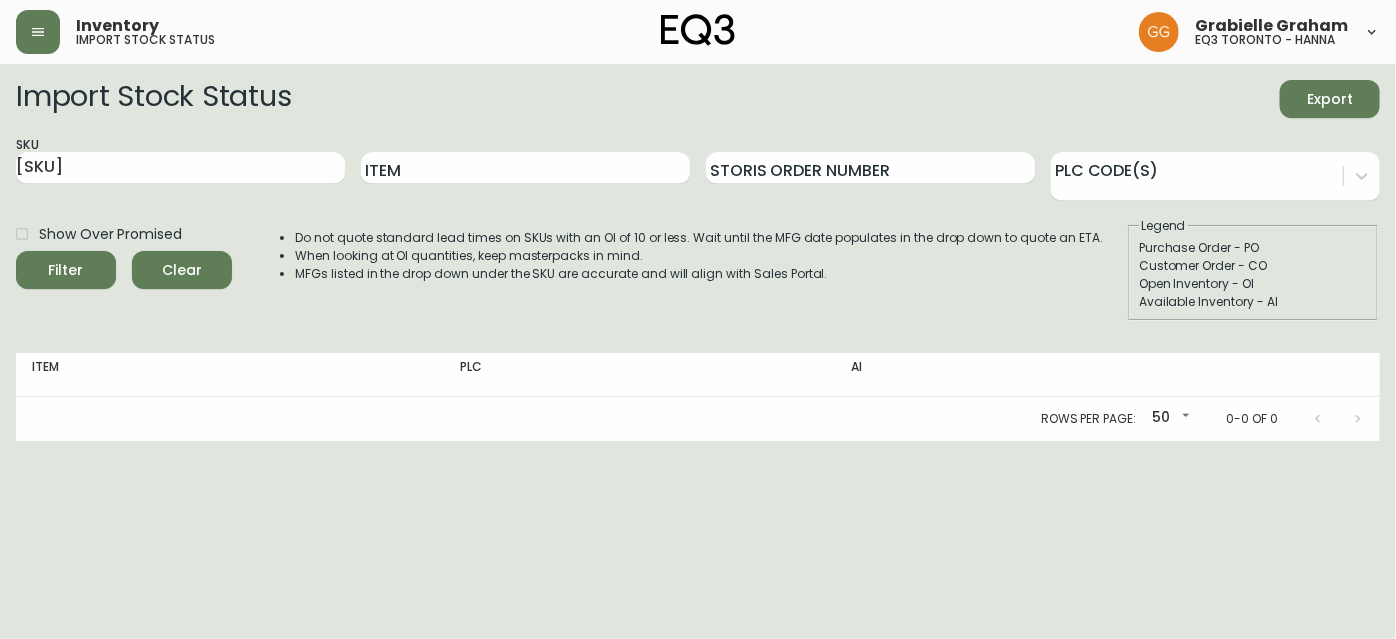 click on "Import Stock Status Export SKU 3170-3100-0 Item Storis Order Number PLC Code(s) Show Over Promised Filter Clear Do not quote standard lead times on SKUs with an OI of 10 or less. Wait until the MFG date populates in the drop down to quote an ETA. When looking at OI quantities, keep masterpacks in mind. MFGs listed in the drop down under the SKU are accurate and will align with Sales Portal. Legend Purchase Order - PO Customer Order - CO Open Inventory - OI Available Inventory - AI Item PLC AI Rows per page: 50 50 0-0 of 0" at bounding box center (698, 252) 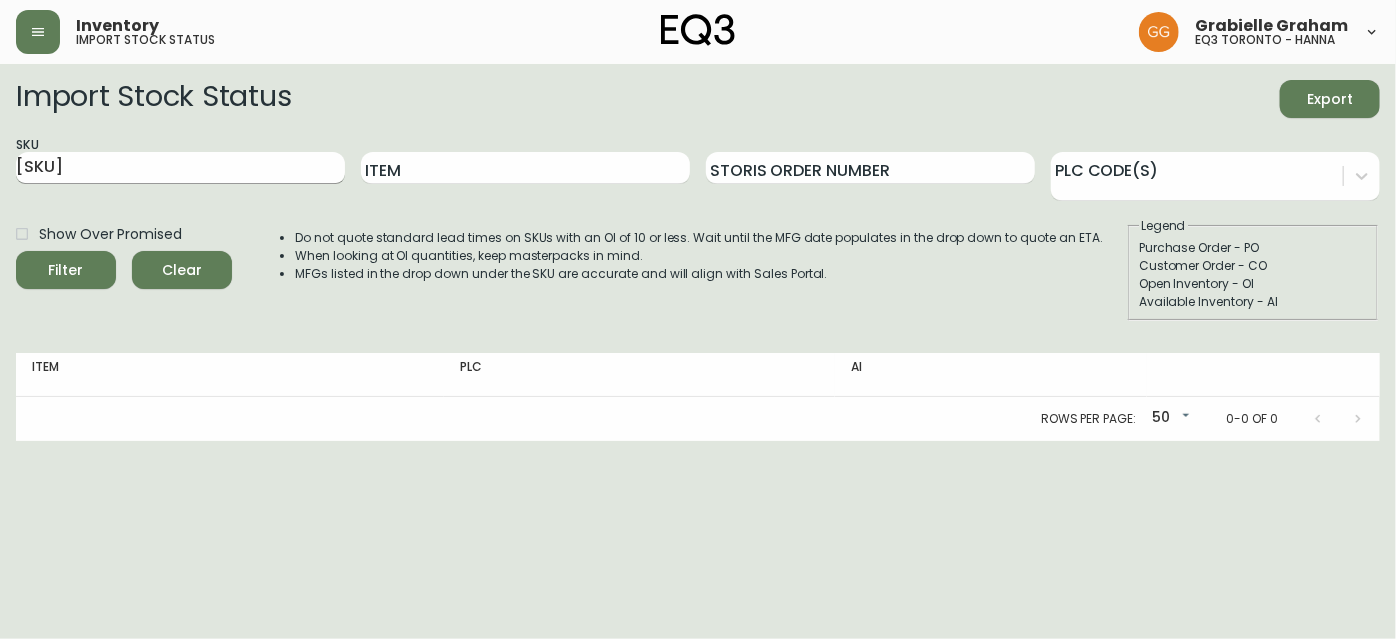 click on "3170-3100-0" at bounding box center [180, 168] 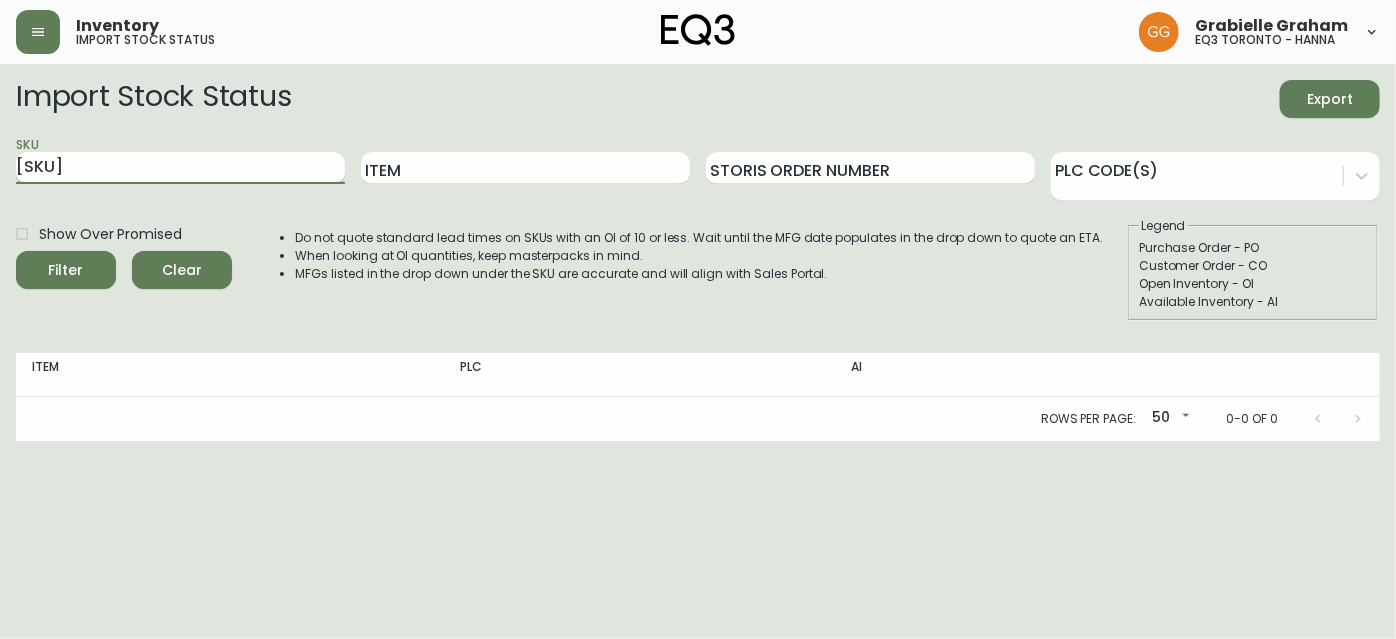 click on "3170-3100-0" at bounding box center (180, 168) 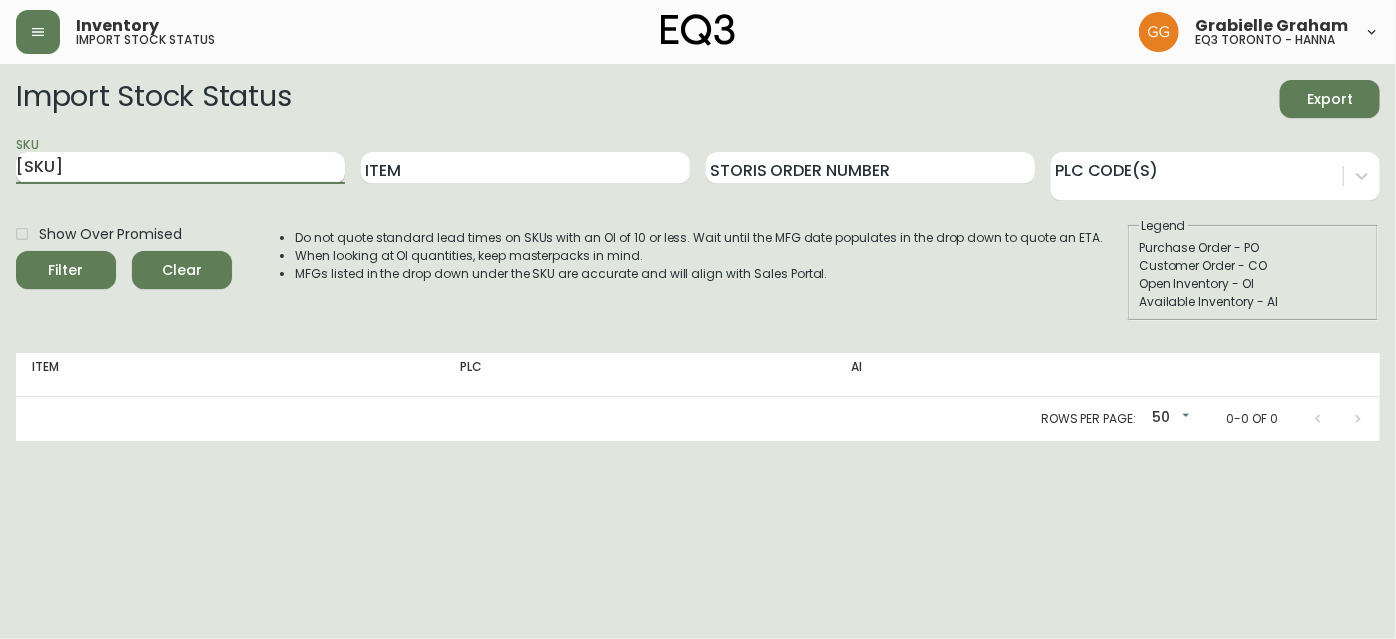 paste on "2" 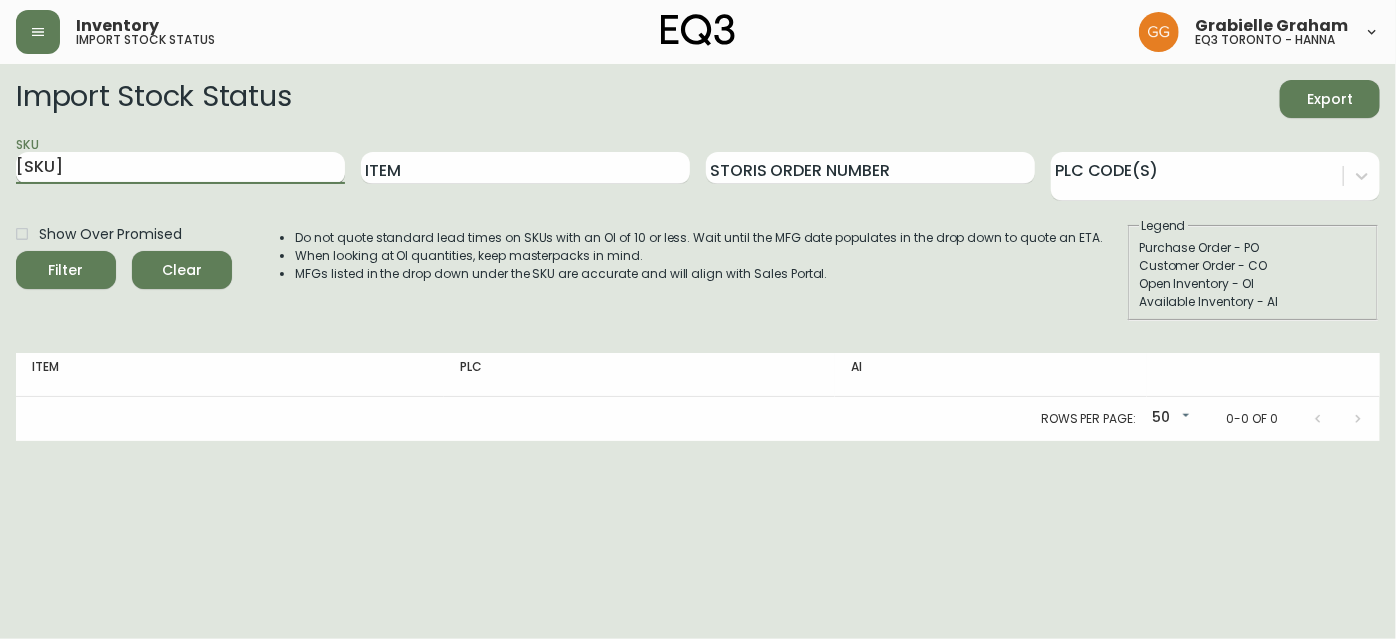 click on "Filter" at bounding box center [66, 270] 